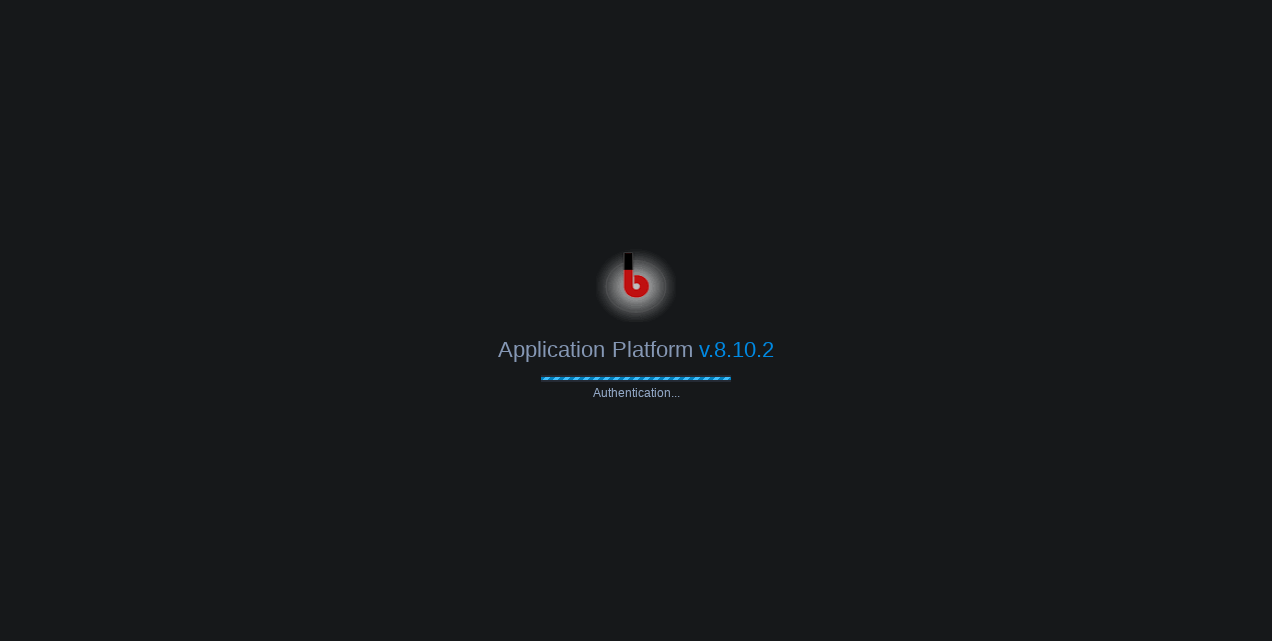 scroll, scrollTop: 0, scrollLeft: 0, axis: both 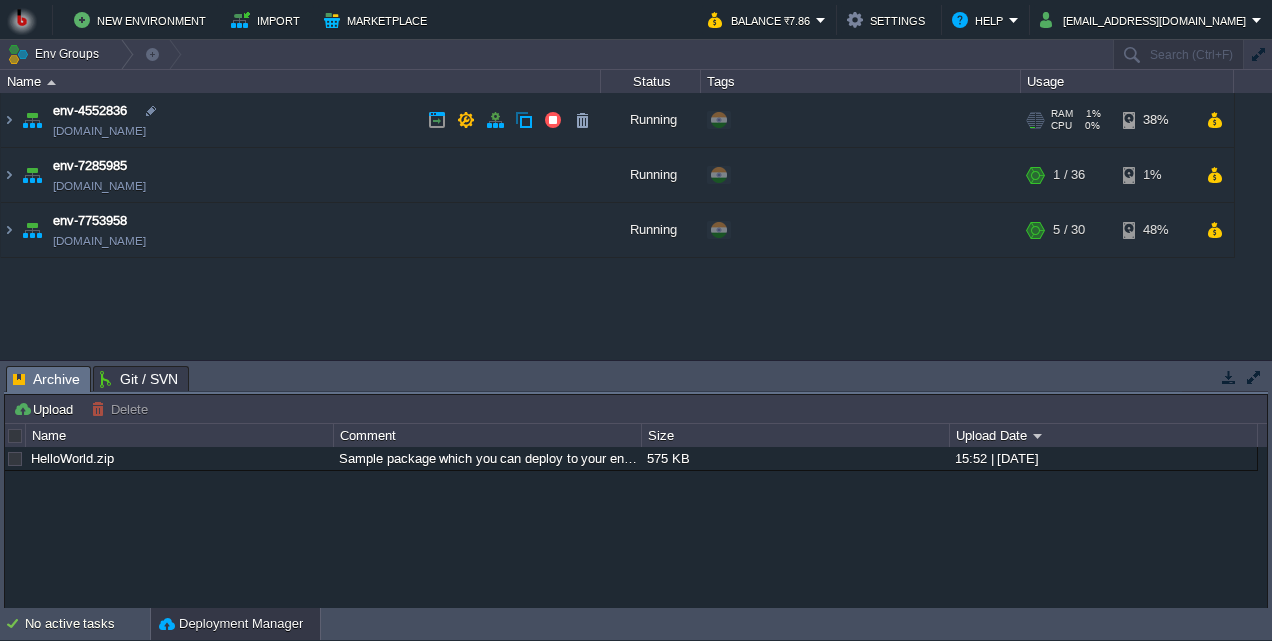 click at bounding box center (32, 120) 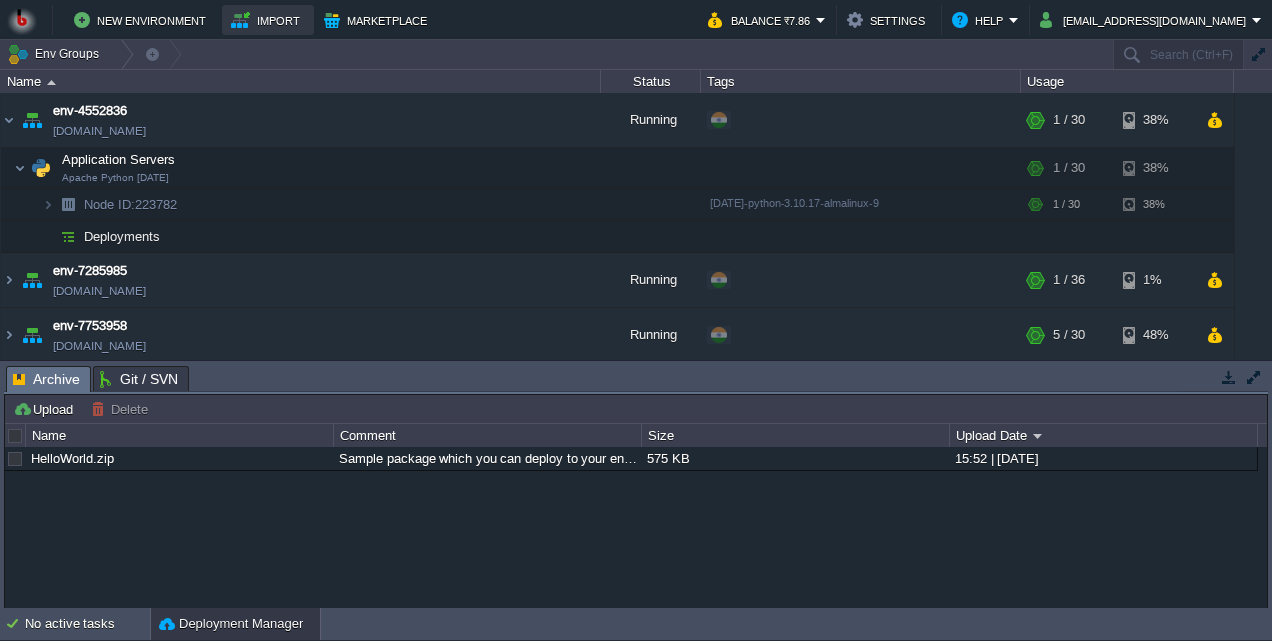 click on "Import" at bounding box center [268, 20] 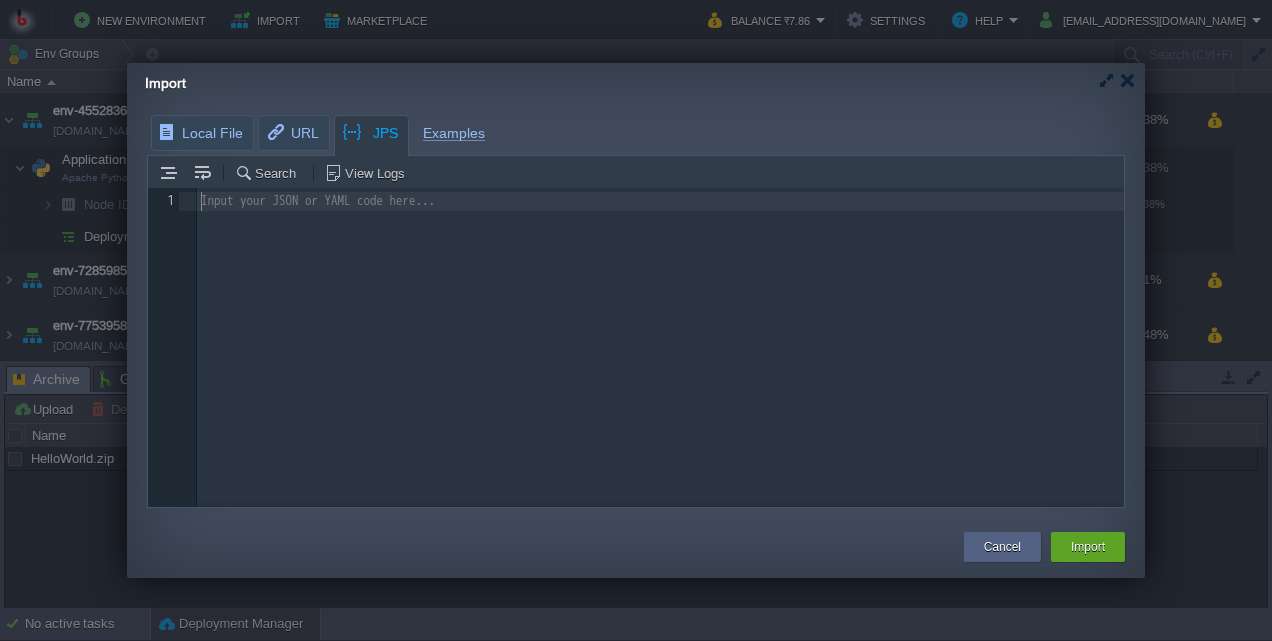 scroll, scrollTop: 6, scrollLeft: 0, axis: vertical 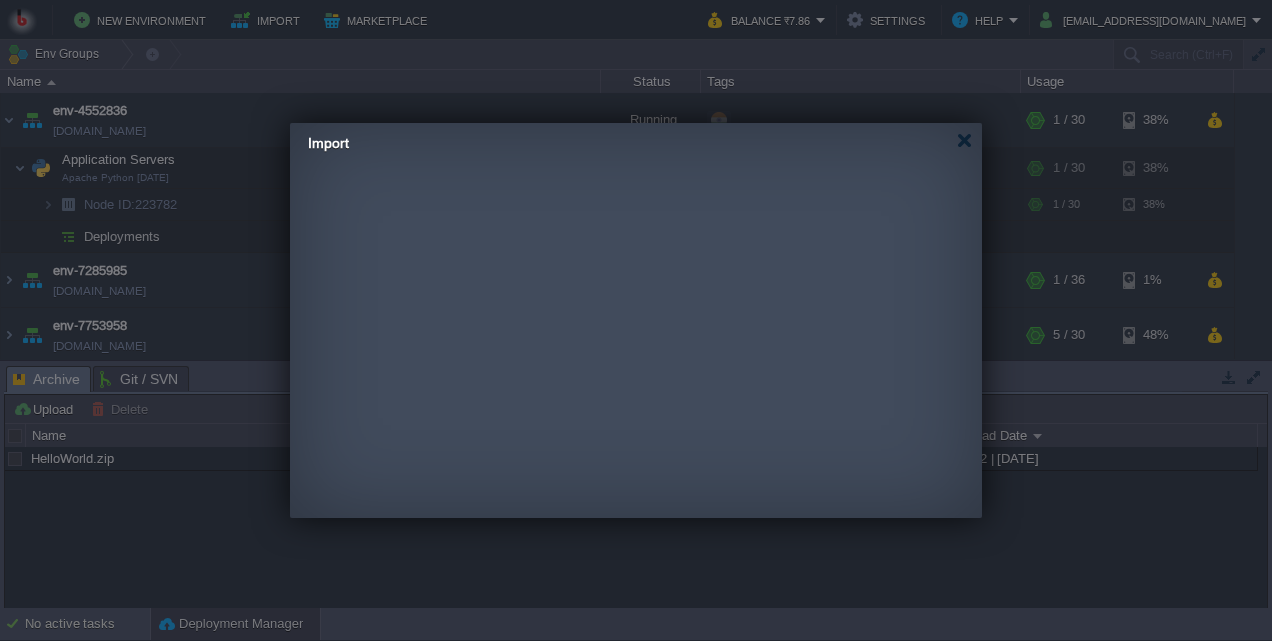 click on "New Environment Import Marketplace Bonus ₹0.00 Upgrade Account Balance ₹7.86 Settings Help jstourandtravels1190@gmail.com       Env Groups                     Search (Ctrl+F)         auto-gen Name Status Tags Usage env-4552836 env-4552836.in1.bitss.cloud Running                                 + Add to Env Group                                                                                                                                                            RAM                 1%                                         CPU                 0%                             1 / 30                    38%       Application Servers Apache Python 2.4.63                                                                                                                                                            RAM                 1%                                         CPU                 0%                             1 / 30                    38%     Node ID:  223782" at bounding box center (636, 320) 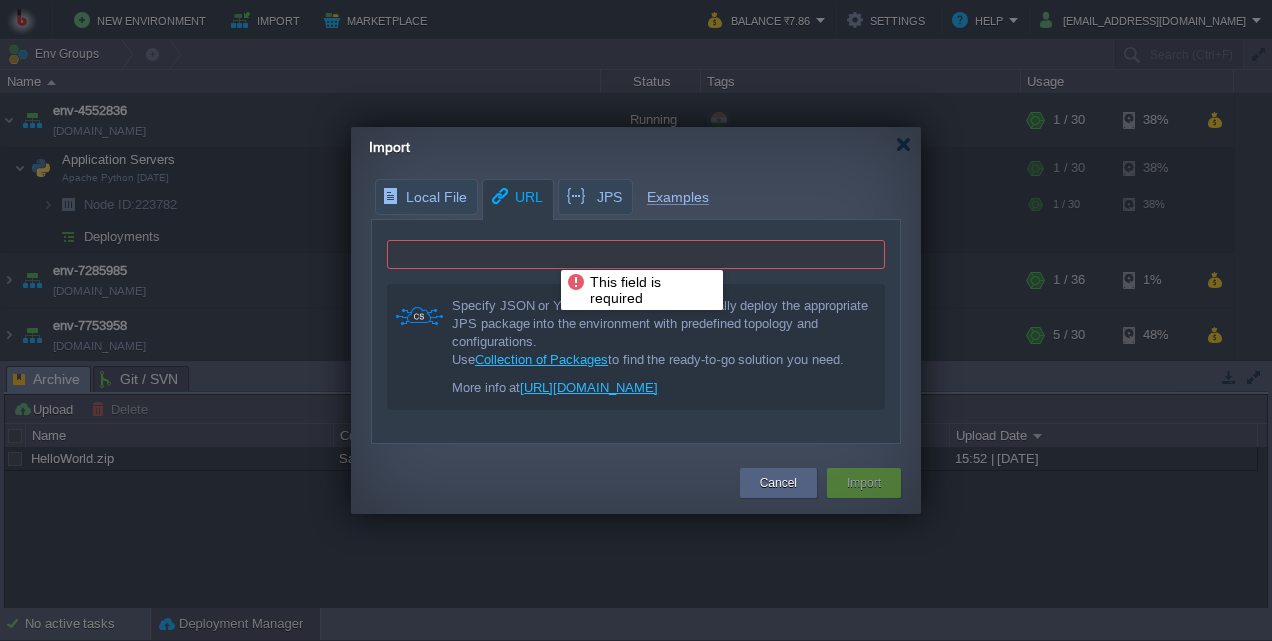 click at bounding box center (636, 254) 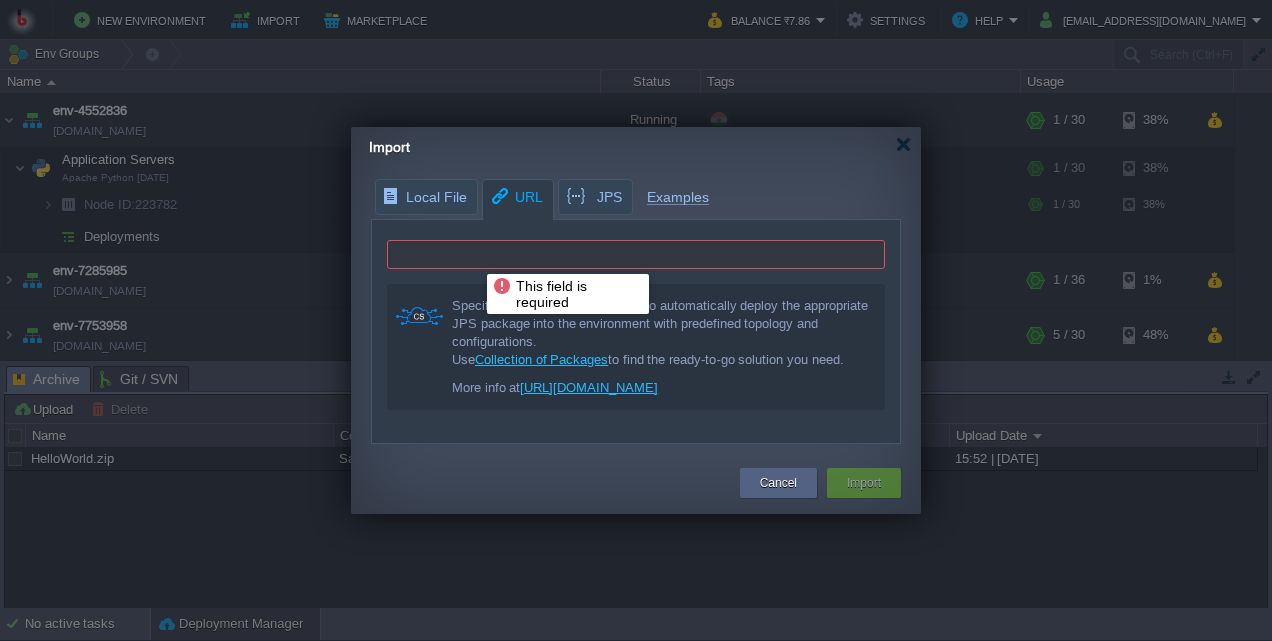click at bounding box center (636, 254) 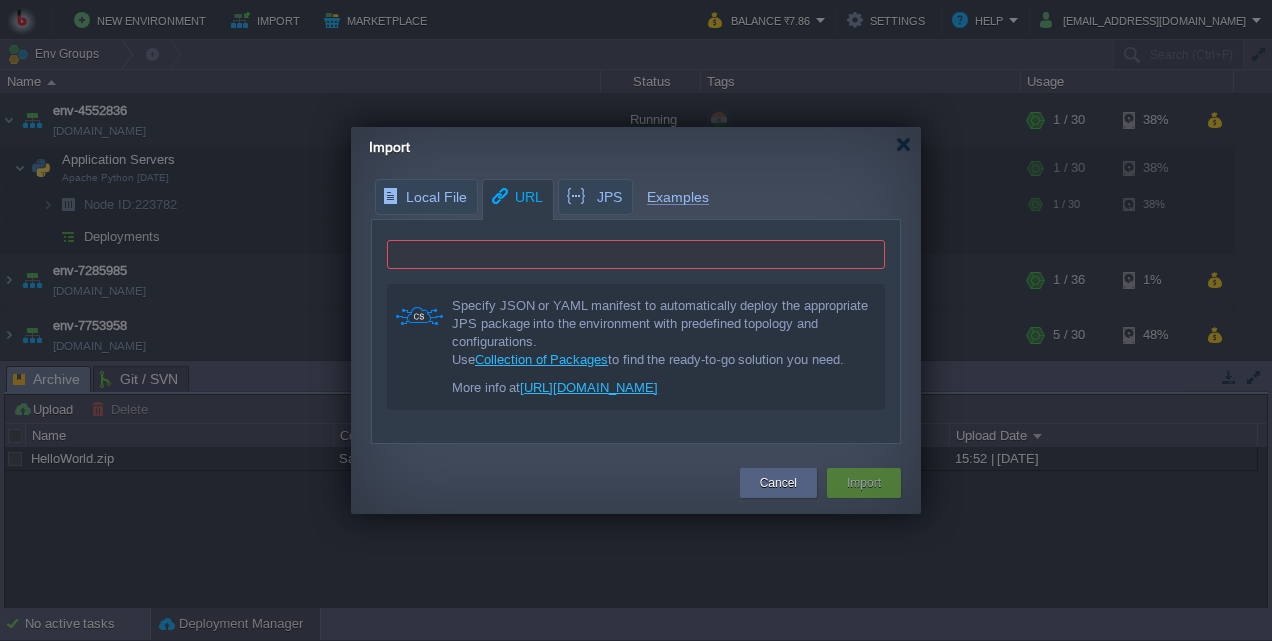 click at bounding box center [636, 254] 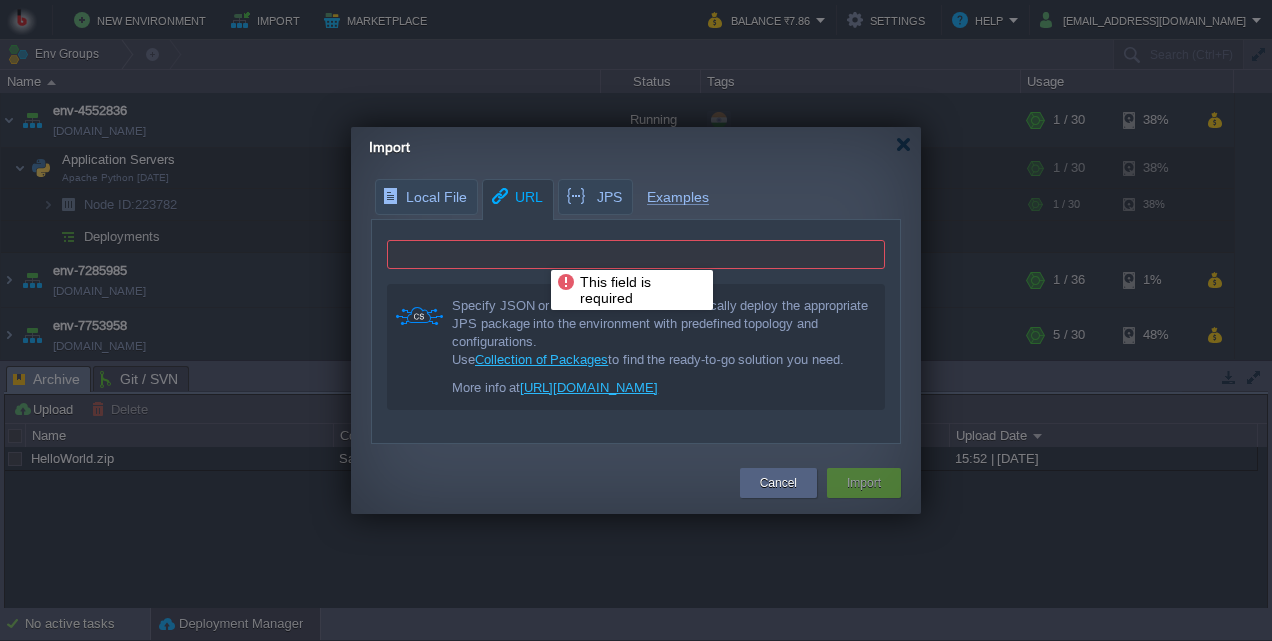 click at bounding box center [636, 254] 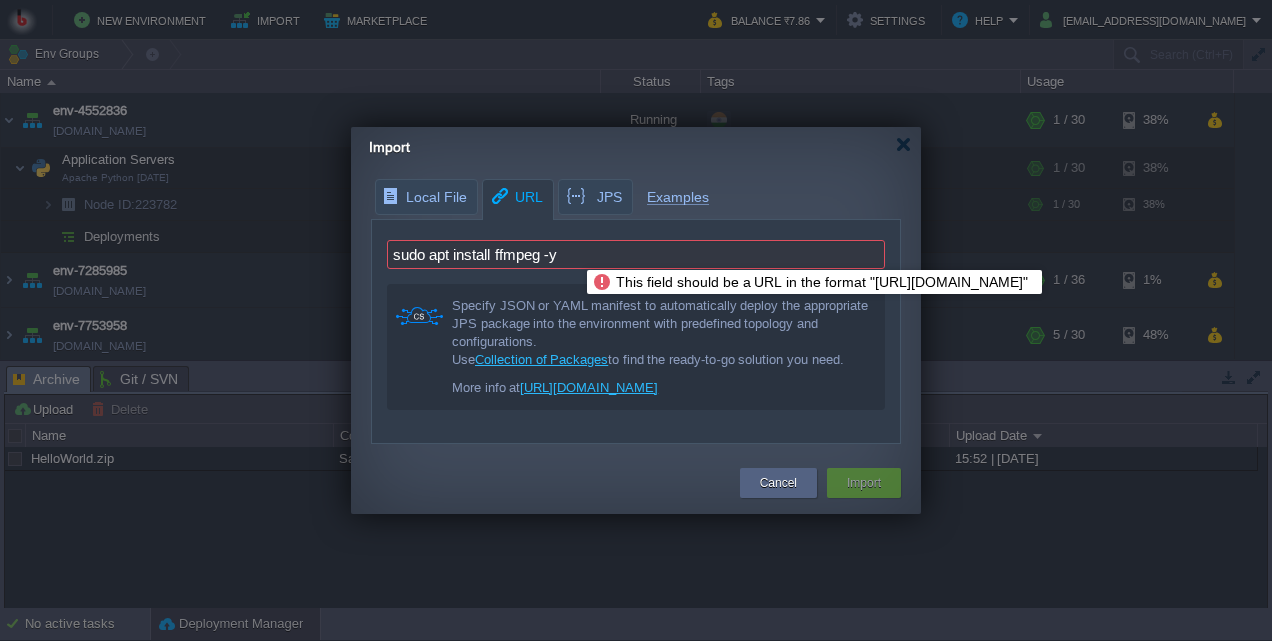 click on "sudo apt install ffmpeg -y" at bounding box center (636, 254) 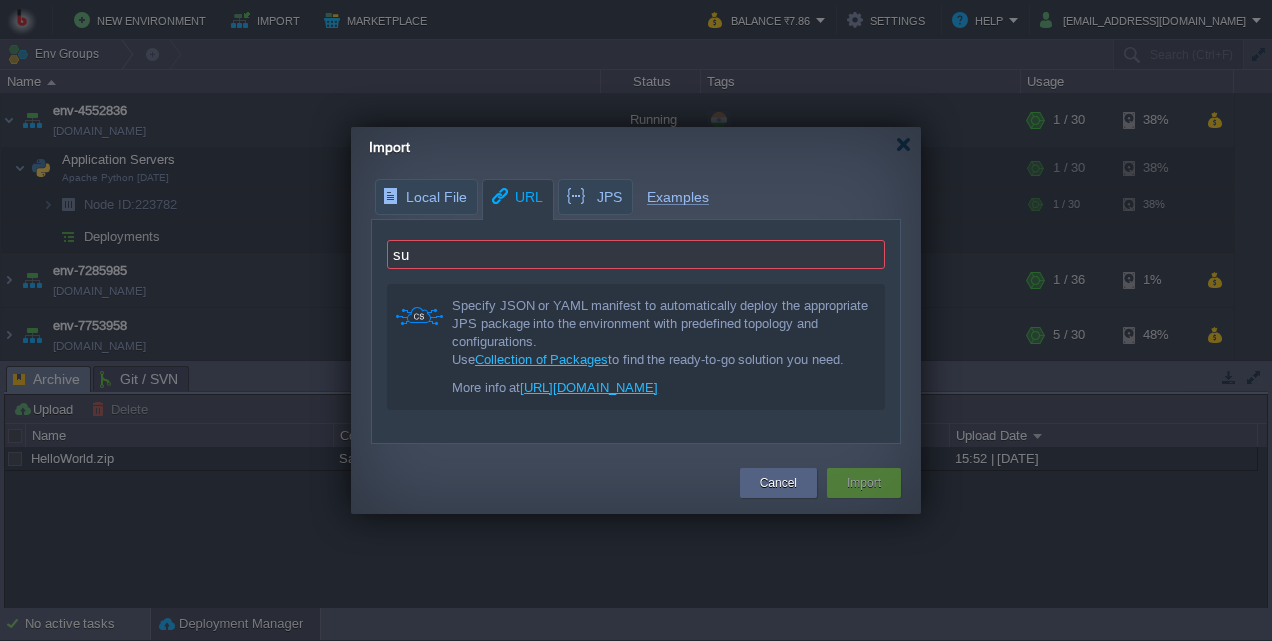 type on "s" 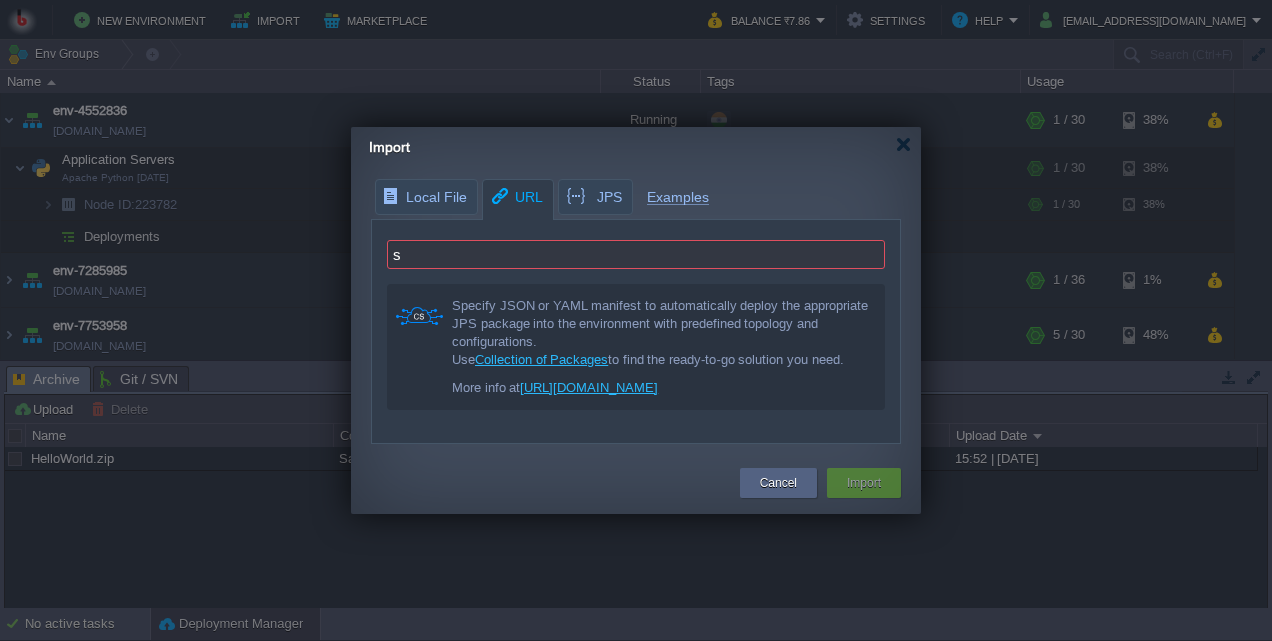 type 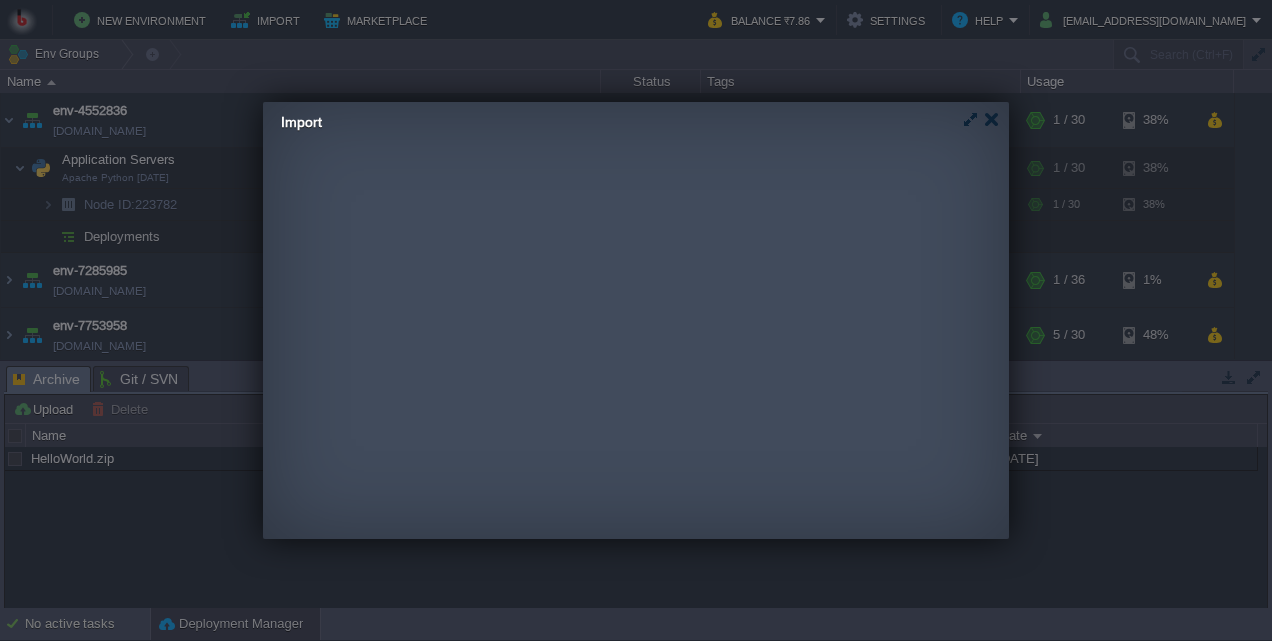 click on "Local File URL JPS Examples       Search View Logs     Input your JSON or YAML code here... 1   1 ​ http://...     Please ensure the manifest source is trusted to avoid malefactors impact Specify JSON or YAML manifest to automatically deploy the appropriate JPS package into the environment with predefined topology and configurations. Use  Collection of Packages  to find the ready-to-go solution you need. More info at  https://bitss.cloud/support/knowledge-base/environment-import/" at bounding box center (548, 286) 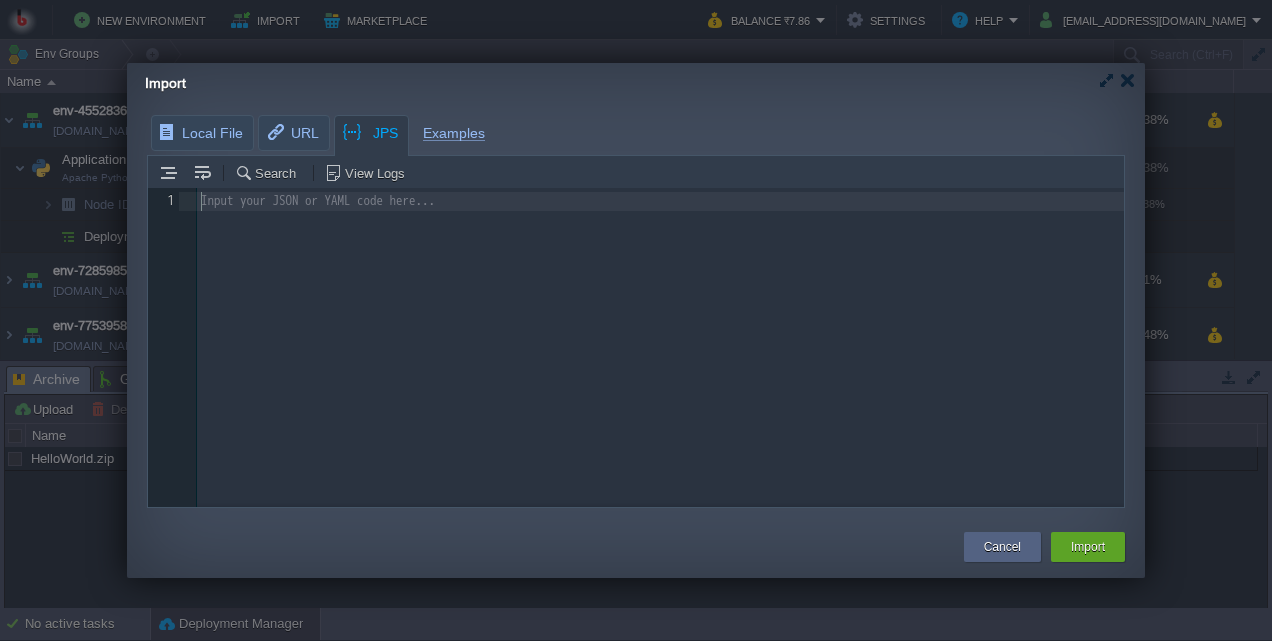 click on "​" at bounding box center [664, 201] 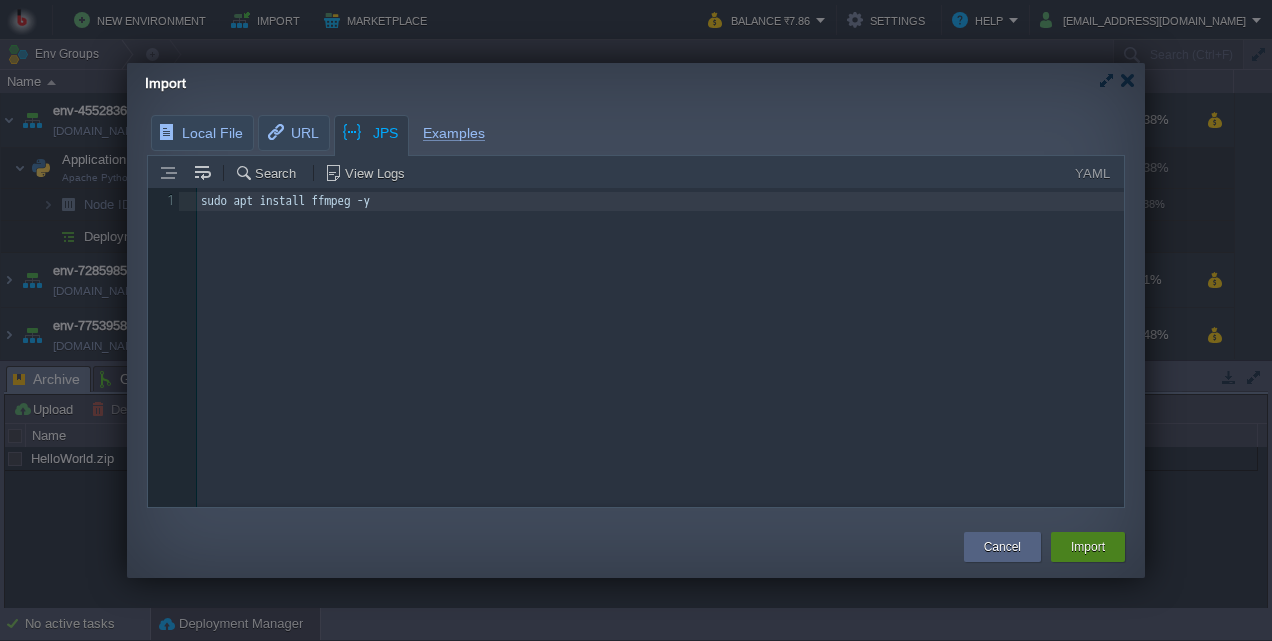 click on "Import" at bounding box center (1088, 547) 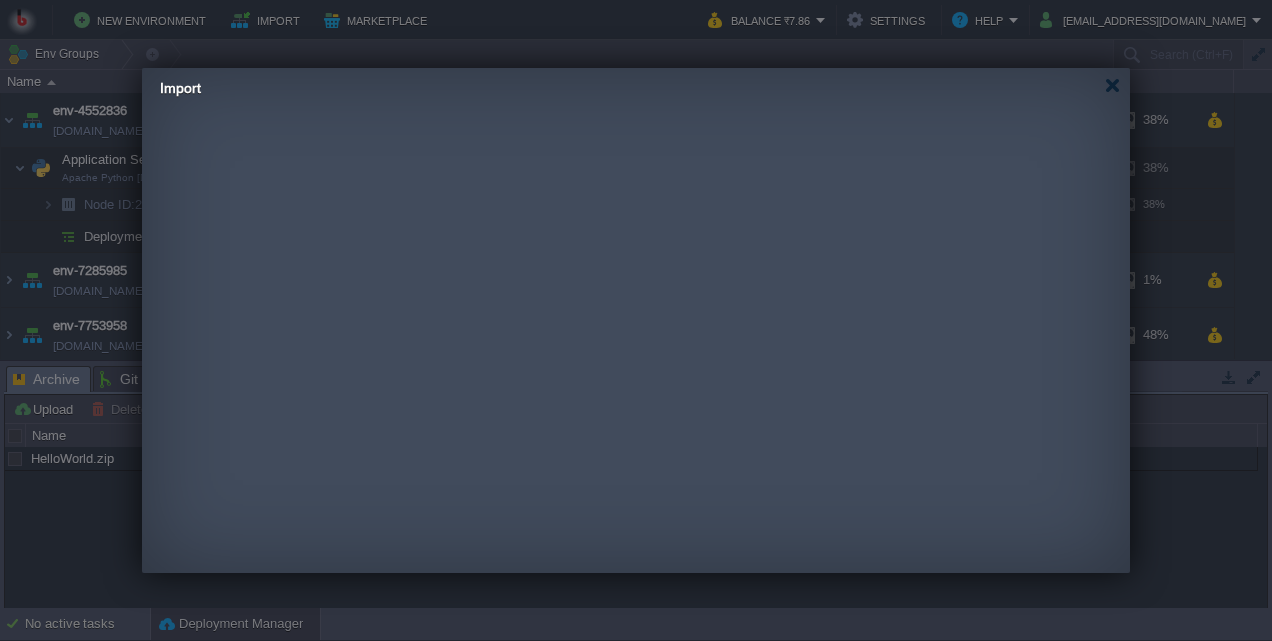 click on "New Environment Import Marketplace Bonus ₹0.00 Upgrade Account Balance ₹7.86 Settings Help jstourandtravels1190@gmail.com       Env Groups                     Search (Ctrl+F)         auto-gen Name Status Tags Usage env-4552836 env-4552836.in1.bitss.cloud Running                                 + Add to Env Group                                                                                                                                                            RAM                 1%                                         CPU                 0%                             1 / 30                    38%       Application Servers Apache Python 2.4.63                                                                                                                                                            RAM                 1%                                         CPU                 0%                             1 / 30                    38%     Node ID:  223782" at bounding box center [636, 320] 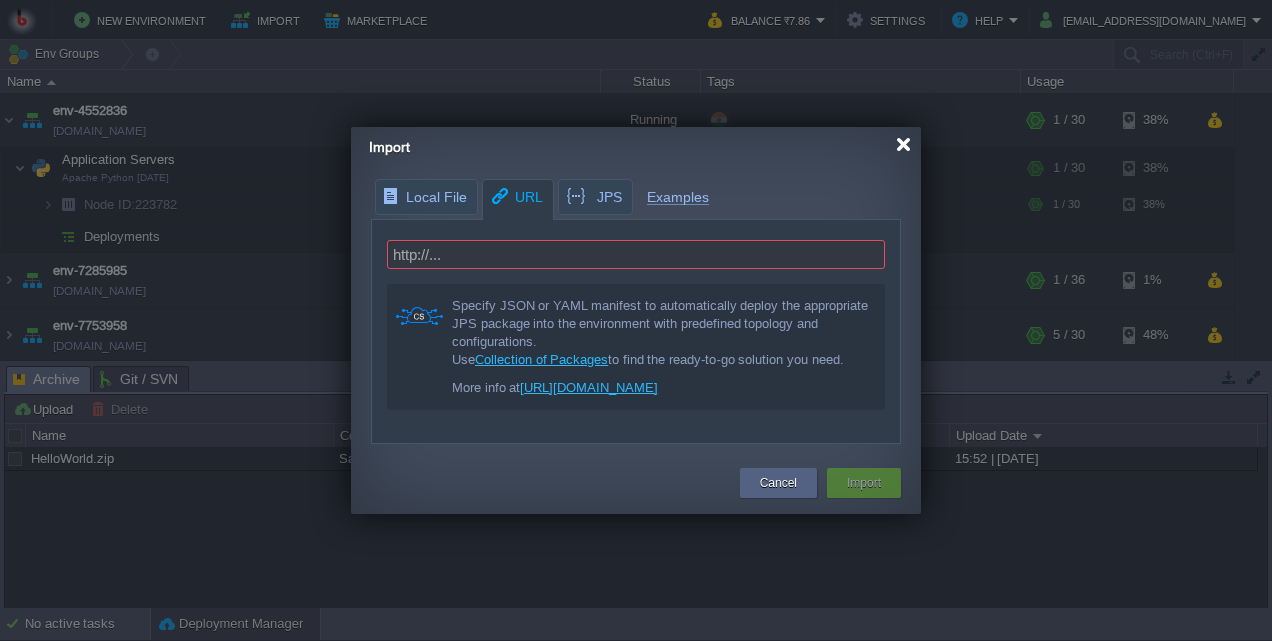 click at bounding box center (903, 144) 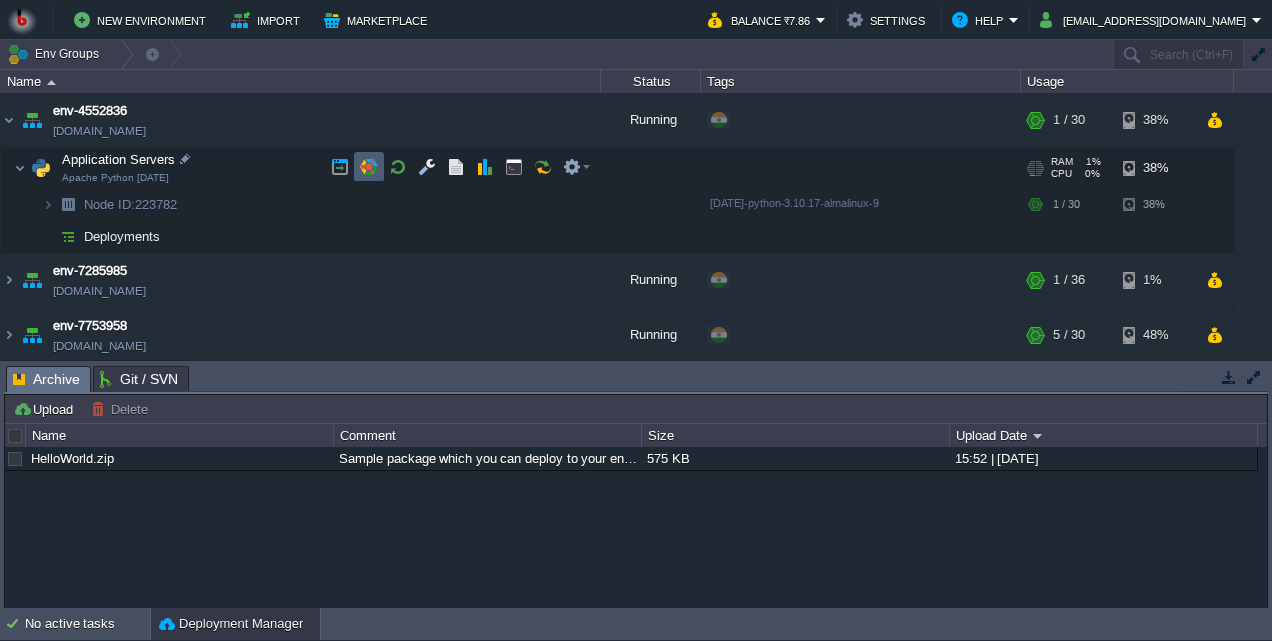 click at bounding box center (369, 167) 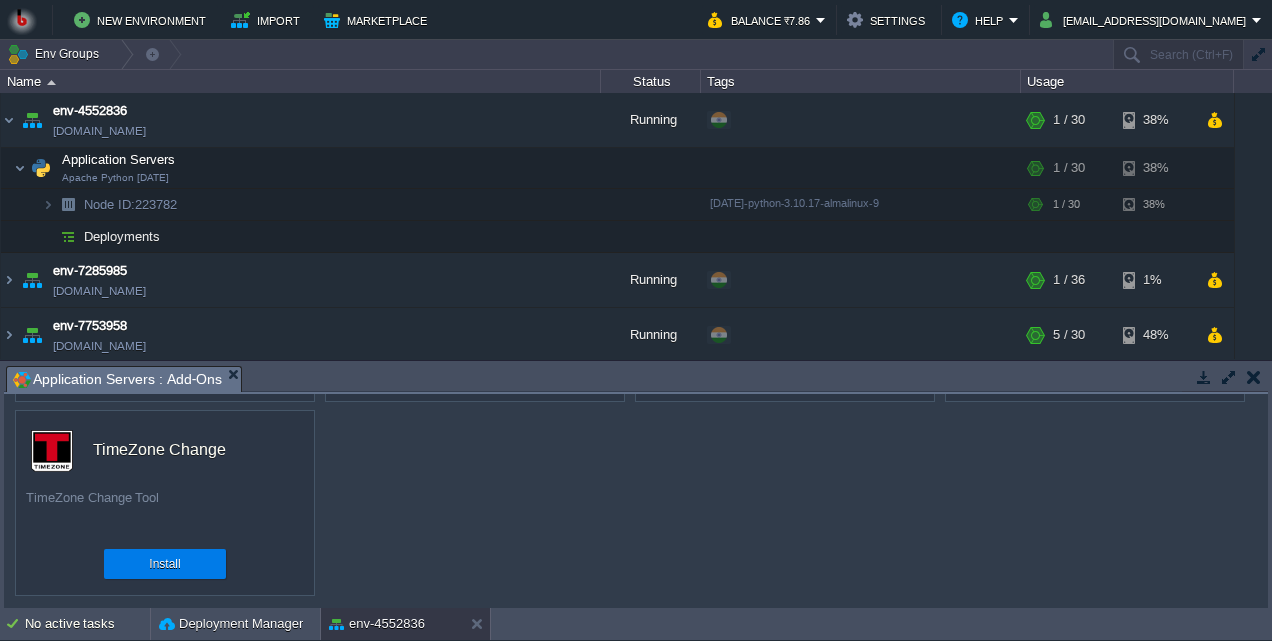 scroll, scrollTop: 0, scrollLeft: 0, axis: both 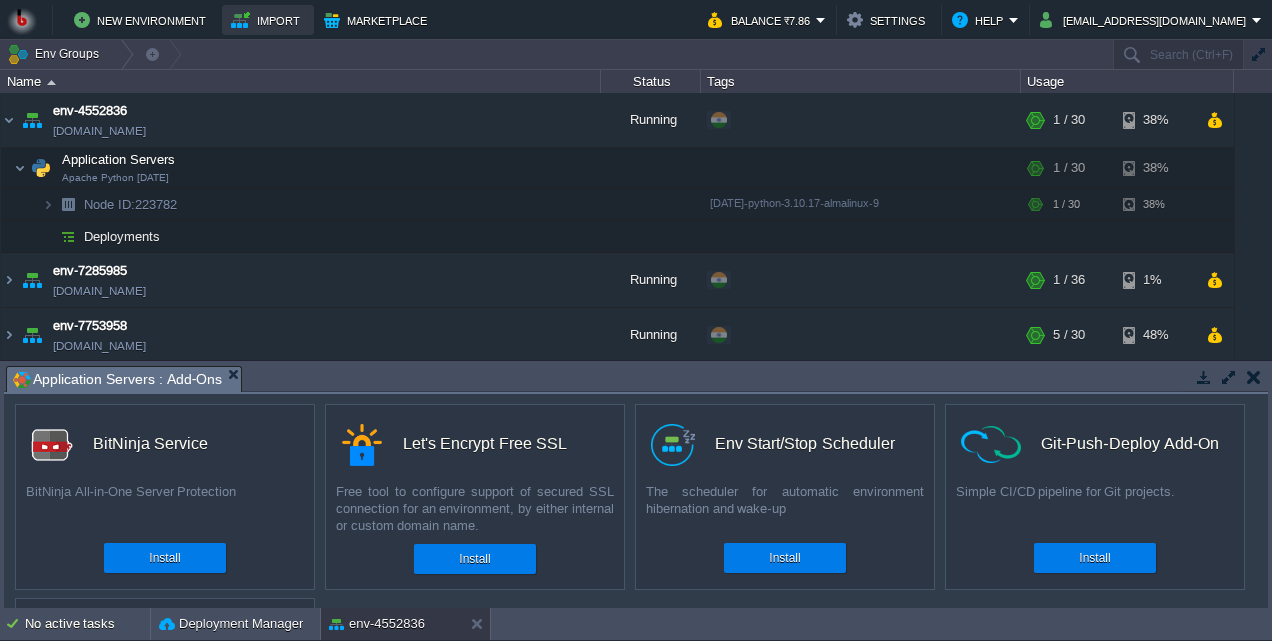 click on "Import" at bounding box center (268, 20) 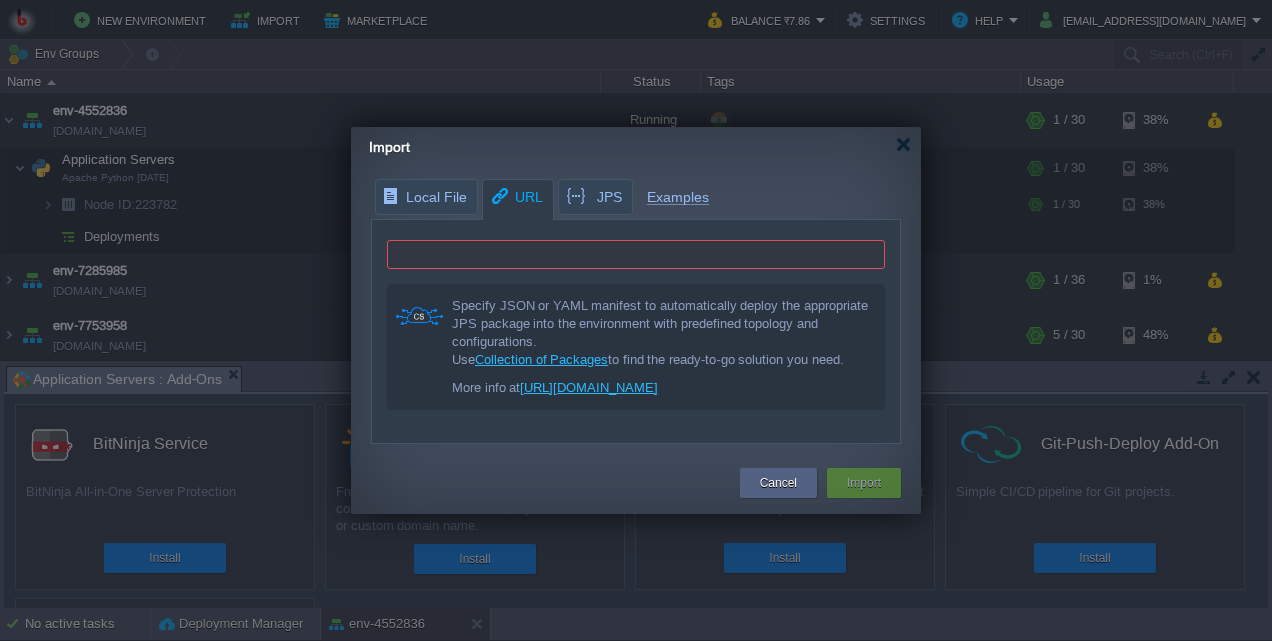 click at bounding box center (636, 254) 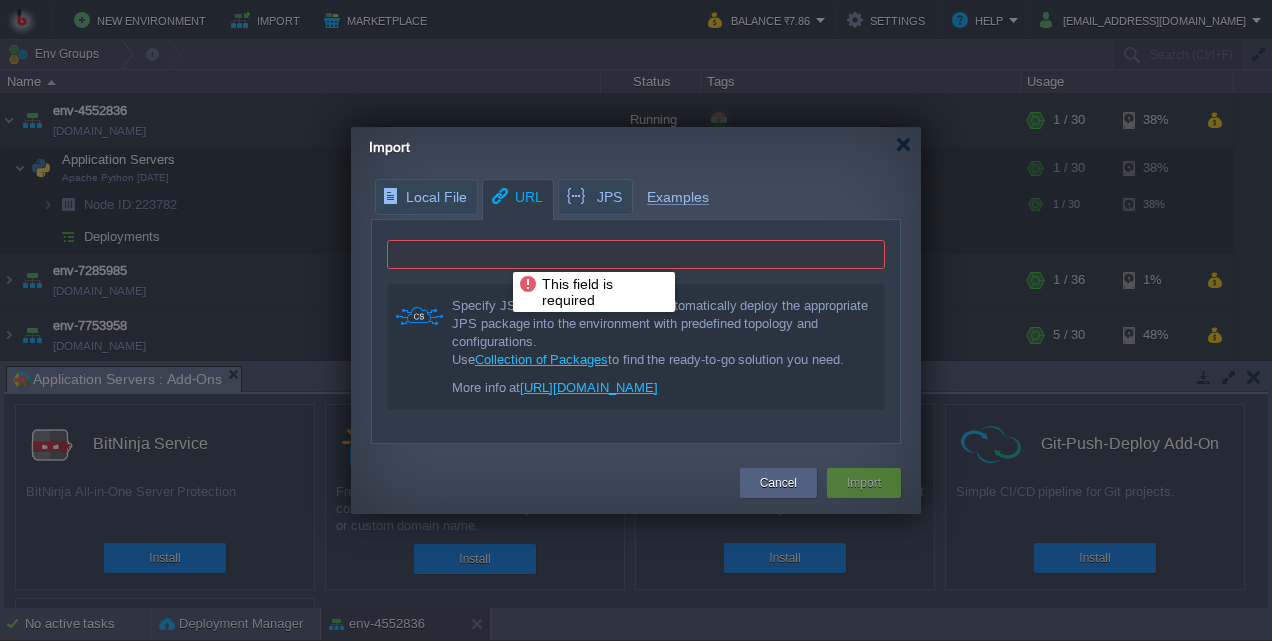 click at bounding box center [636, 254] 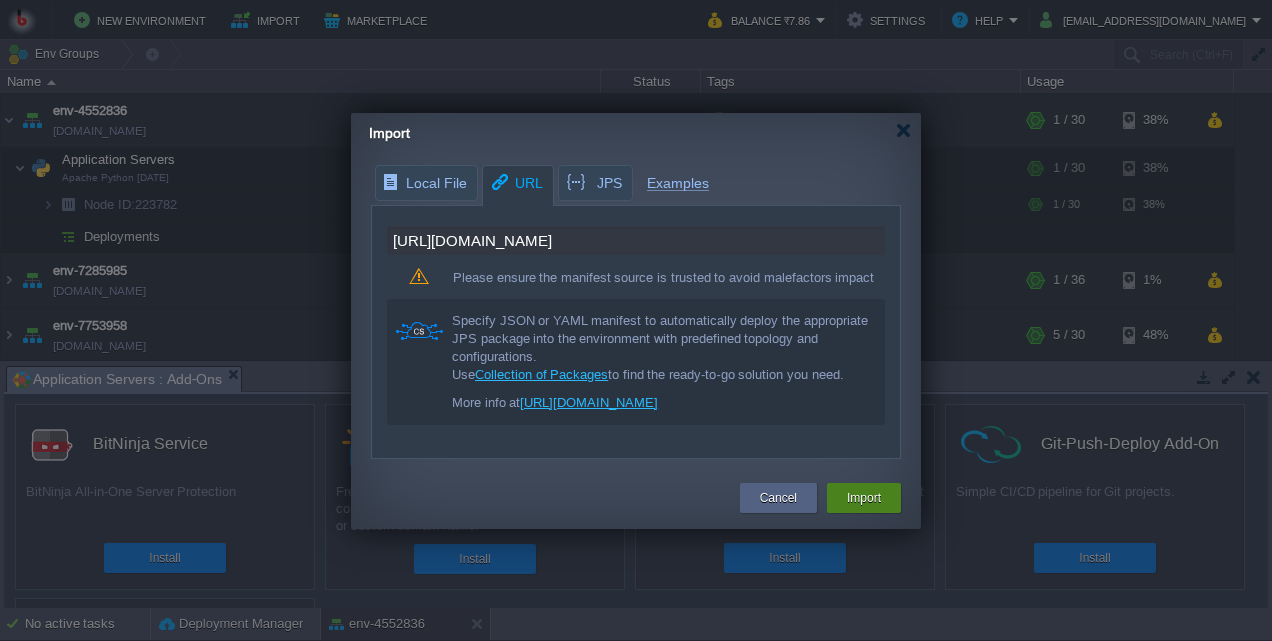 click on "Import" at bounding box center [864, 498] 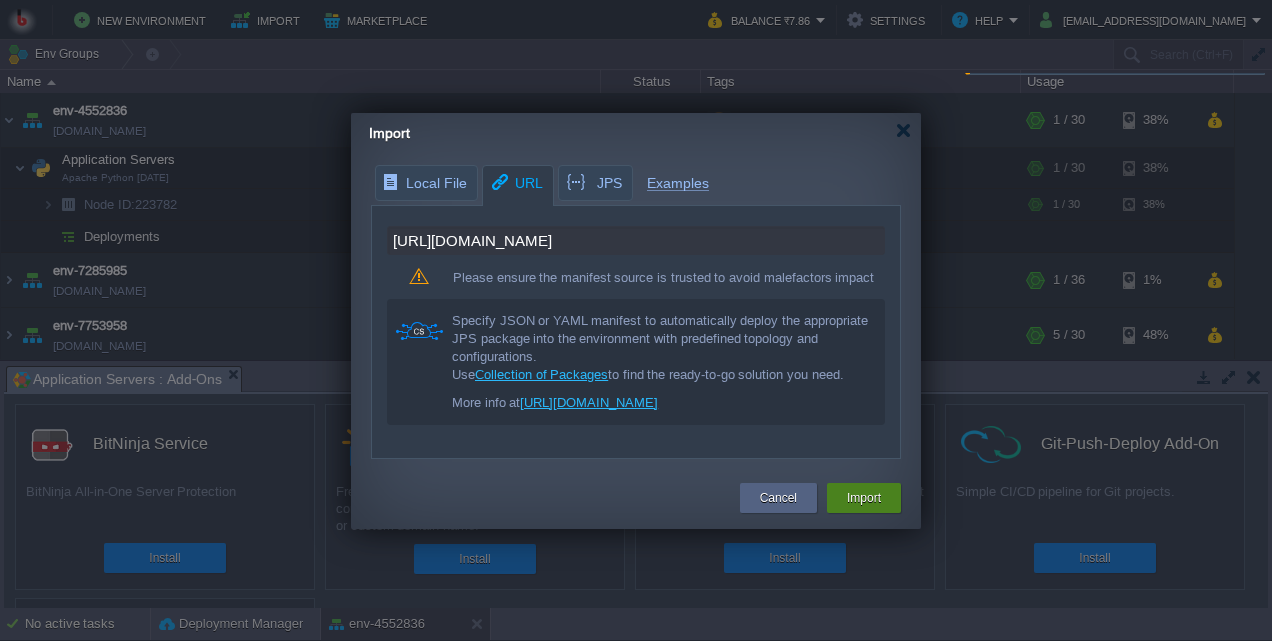 click on "Import" at bounding box center (864, 498) 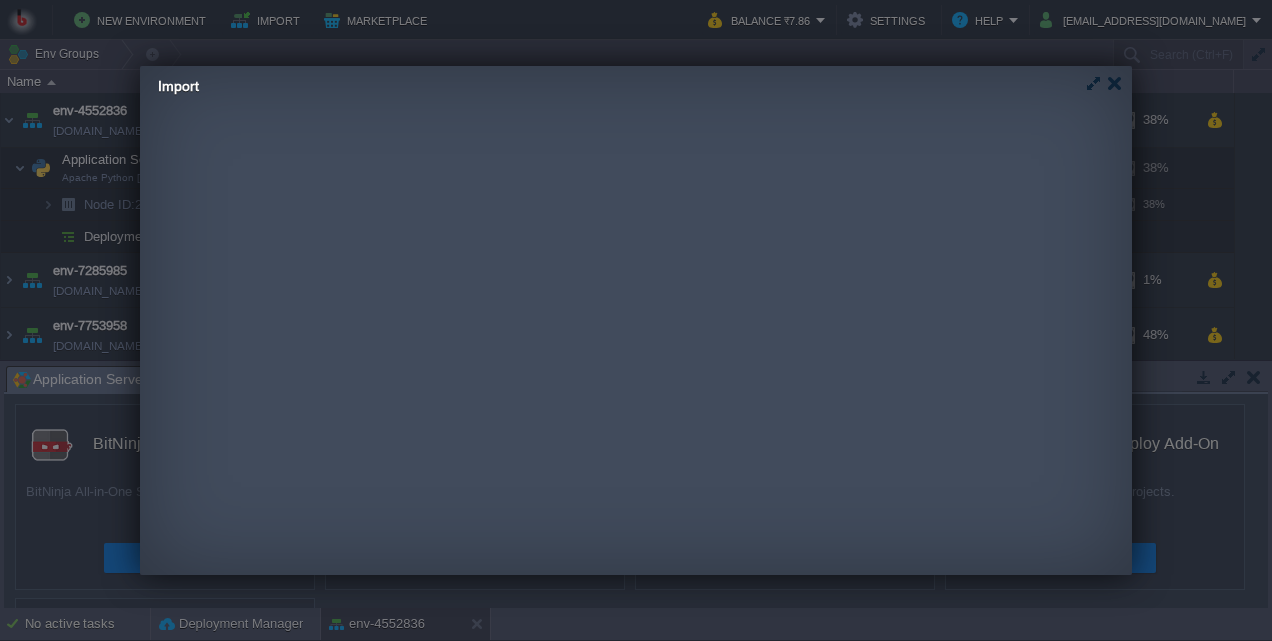 click on "Local File URL JPS Examples   https://packages.ubuntu.com/search?keywords=ffmpeg     Please ensure the manifest source is trusted to avoid malefactors impact Specify JSON or YAML manifest to automatically deploy the appropriate JPS package into the environment with predefined topology and configurations. Use  Collection of Packages  to find the ready-to-go solution you need. More info at  https://bitss.cloud/support/knowledge-base/environment-import/     Search View Logs YAML   sudo apt install ffmpeg -y 1   1 sudo apt install ffmpeg -y Cancel Import" at bounding box center [425, 265] 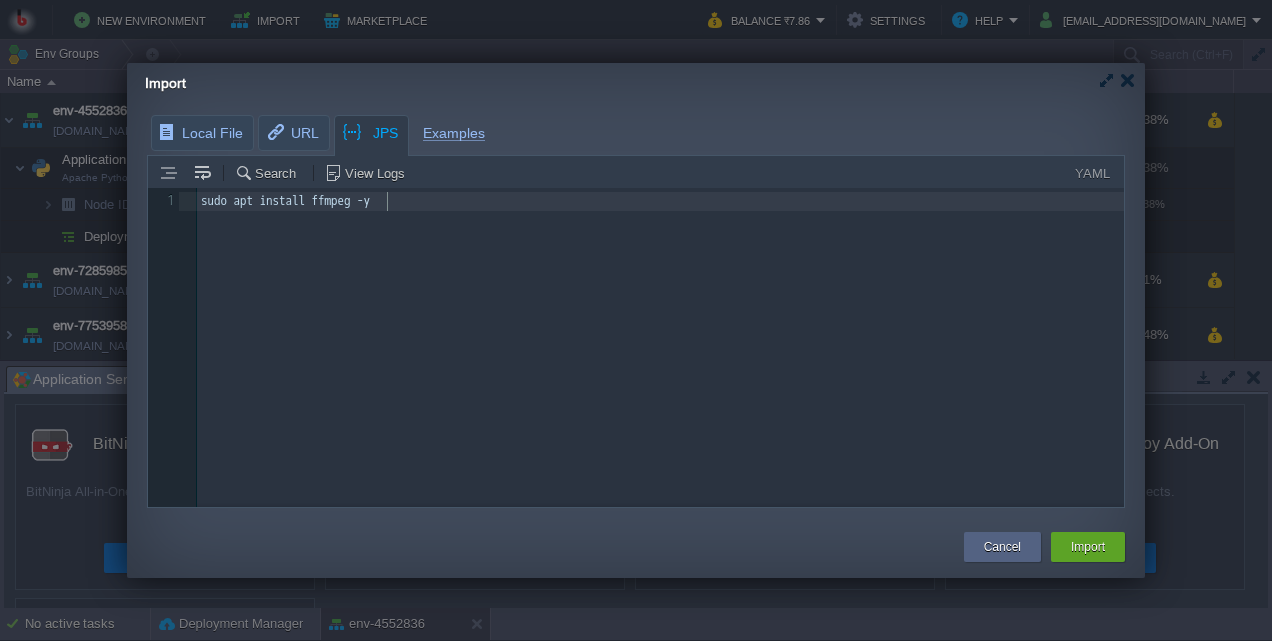 click on "sudo apt install ffmpeg -y" at bounding box center [664, 201] 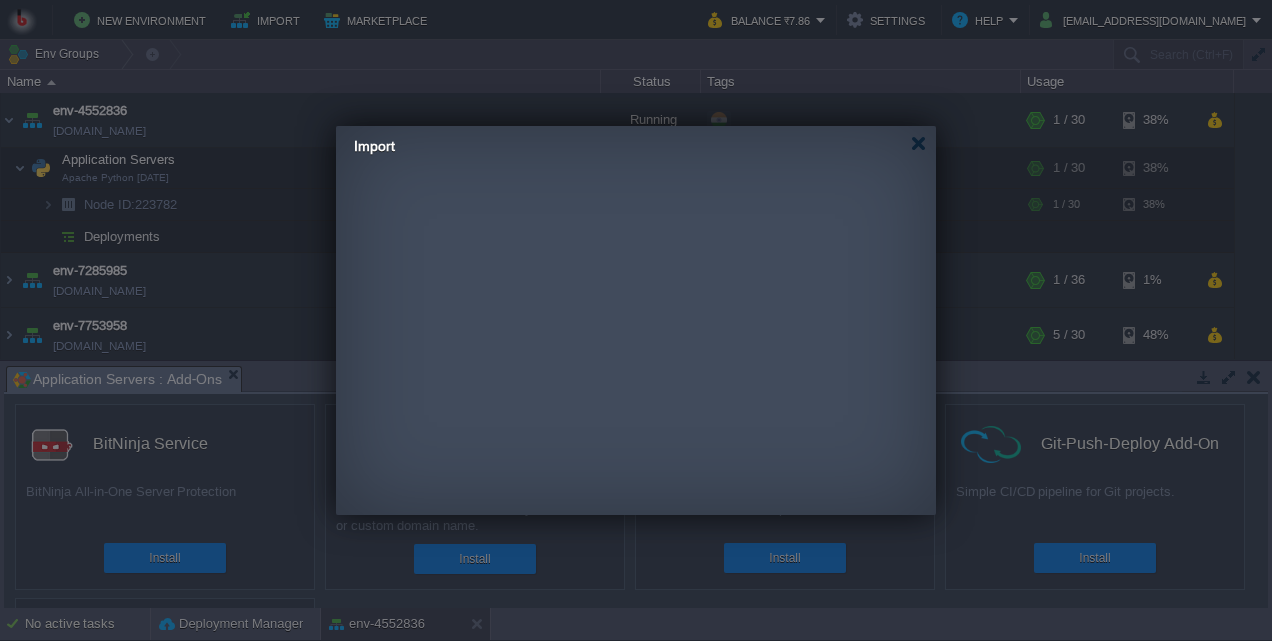 click on "New Environment Import Marketplace Bonus ₹0.00 Upgrade Account Balance ₹7.86 Settings Help jstourandtravels1190@gmail.com         Env Groups                     Search (Ctrl+F)         auto-gen Name Status Tags Usage env-4552836 env-4552836.in1.bitss.cloud Running                                 + Add to Env Group                                                                                                                                                            RAM                 1%                                         CPU                 0%                             1 / 30                    38%       Application Servers Apache Python 2.4.63                                                                                                                                                            RAM                 1%                                         CPU                 0%                             1 / 30                    38%     Node ID:  223782" at bounding box center (636, 320) 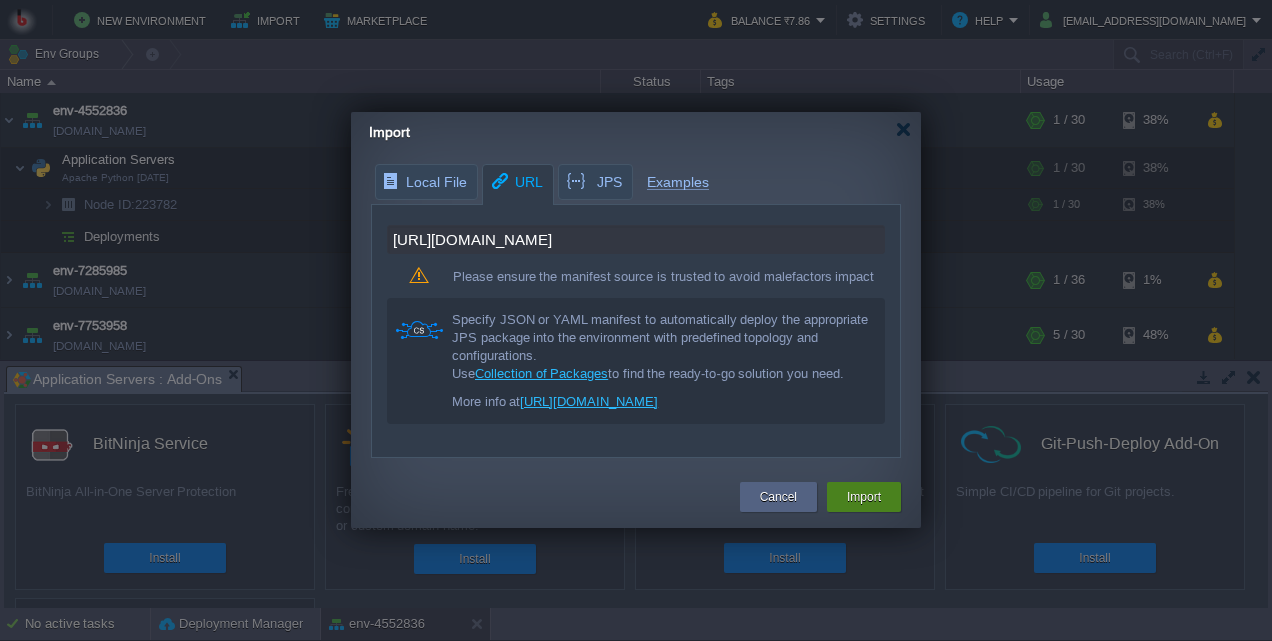 click on "Import" at bounding box center (864, 497) 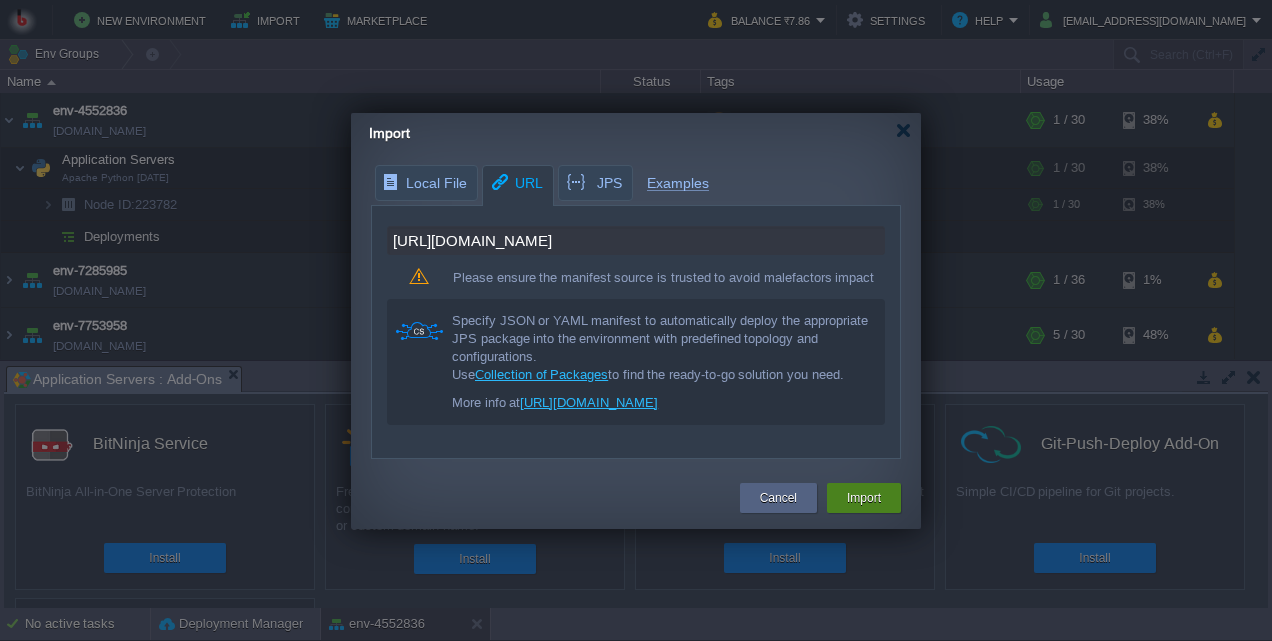 click on "Import" at bounding box center [864, 498] 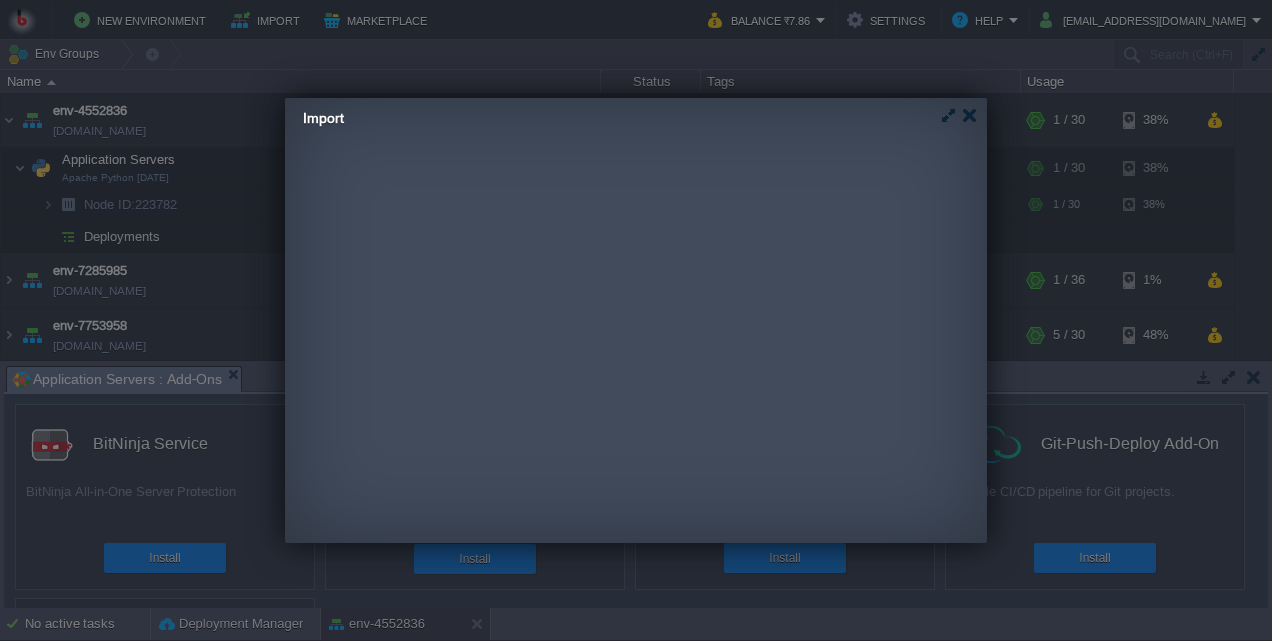 click on "Local File URL JPS Examples   https://packages.ubuntu.com/search?keywords=ffmpeg     Please ensure the manifest source is trusted to avoid malefactors impact Specify JSON or YAML manifest to automatically deploy the appropriate JPS package into the environment with predefined topology and configurations. Use  Collection of Packages  to find the ready-to-go solution you need. More info at  https://bitss.cloud/support/knowledge-base/environment-import/     Search View Logs YAML   sudo apt install ffmpeg -y 1   1 sudo apt install ffmpeg -y Cancel Import" at bounding box center (570, 297) 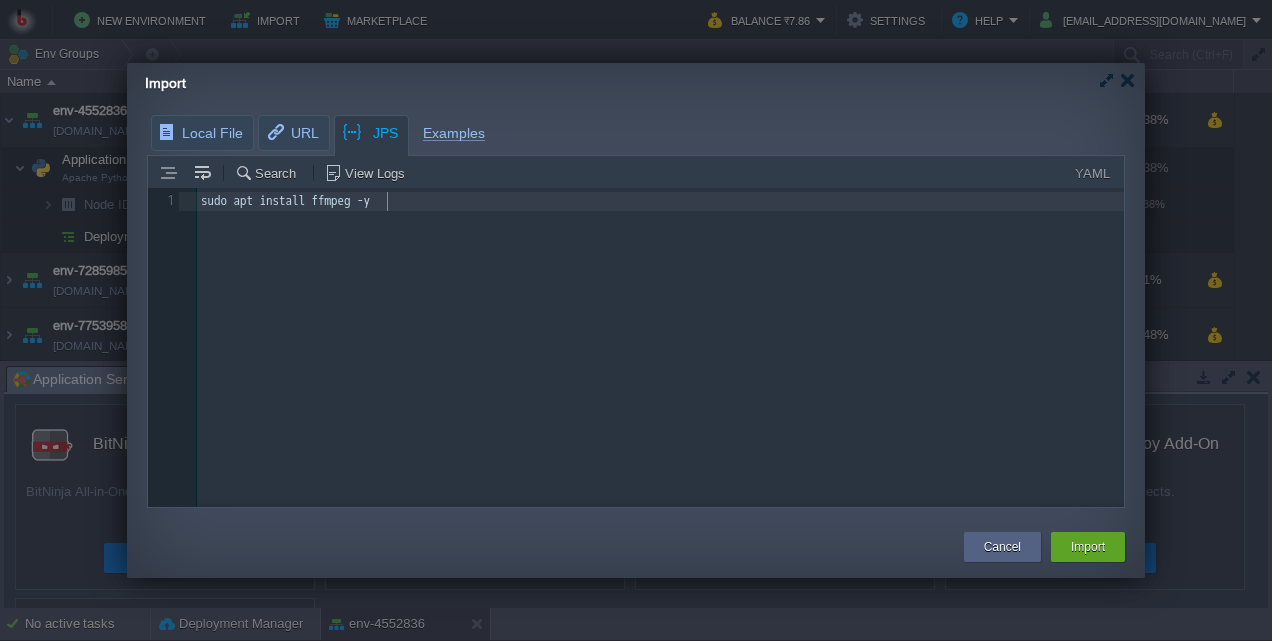 click on "sudo apt install ffmpeg -y" at bounding box center (664, 201) 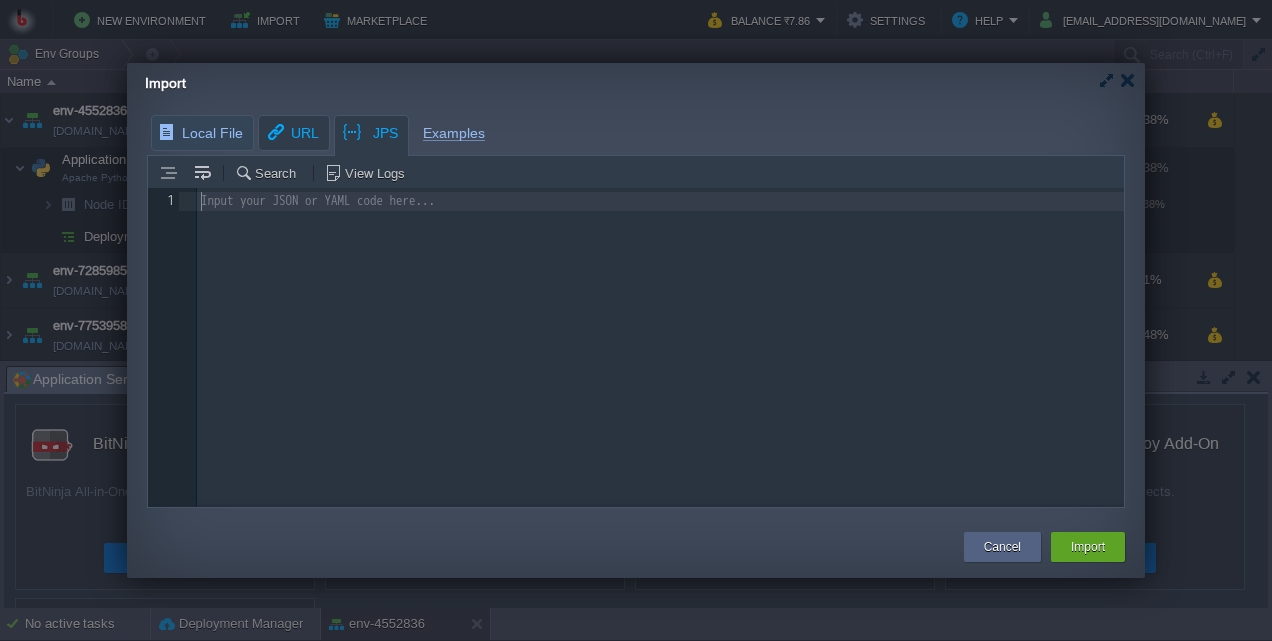 click on "New Environment Import Marketplace Bonus ₹0.00 Upgrade Account Balance ₹7.86 Settings Help jstourandtravels1190@gmail.com         Env Groups                     Search (Ctrl+F)         auto-gen Name Status Tags Usage env-4552836 env-4552836.in1.bitss.cloud Running                                 + Add to Env Group                                                                                                                                                            RAM                 1%                                         CPU                 1%                             1 / 30                    38%       Application Servers Apache Python 2.4.63                                                                                                                                                            RAM                 1%                                         CPU                 1%                             1 / 30                    38%     Node ID:  223782" at bounding box center [636, 320] 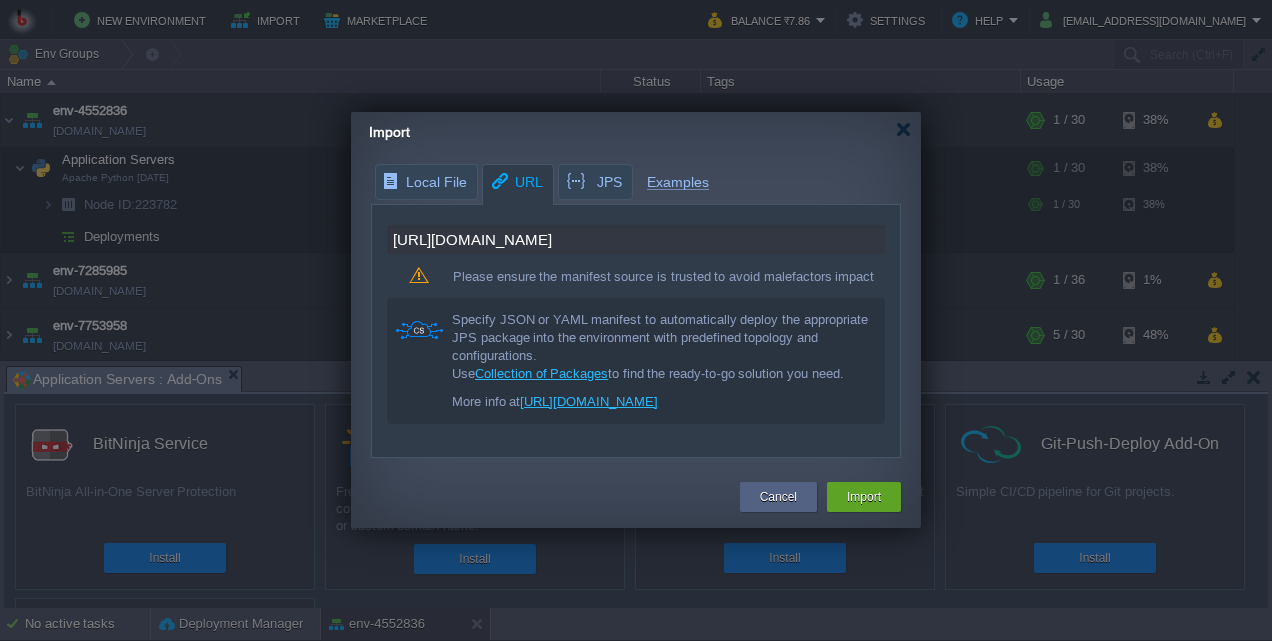 click on "https://packages.ubuntu.com/search?keywords=ffmpeg" at bounding box center (636, 239) 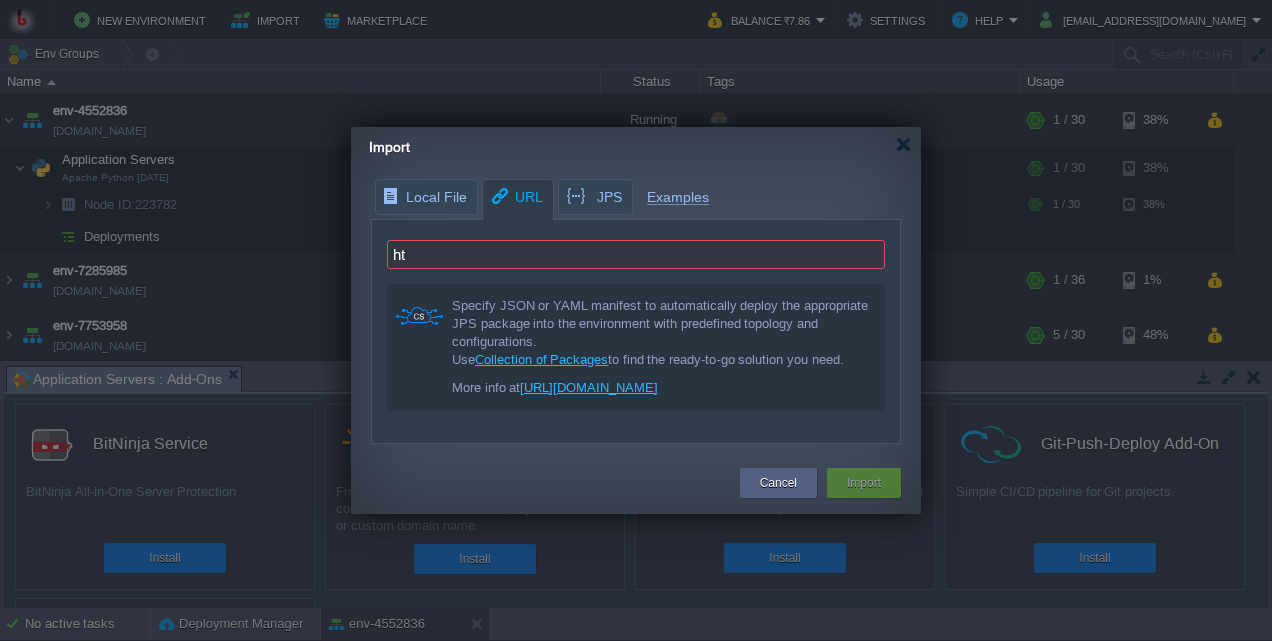 type on "h" 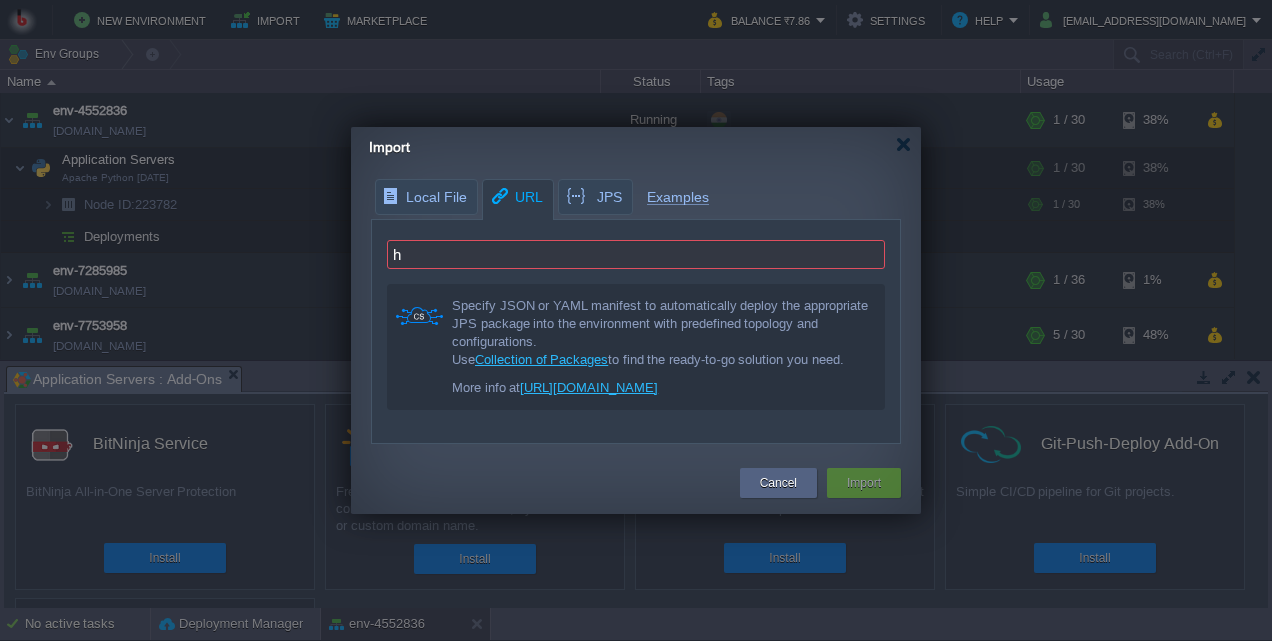 type 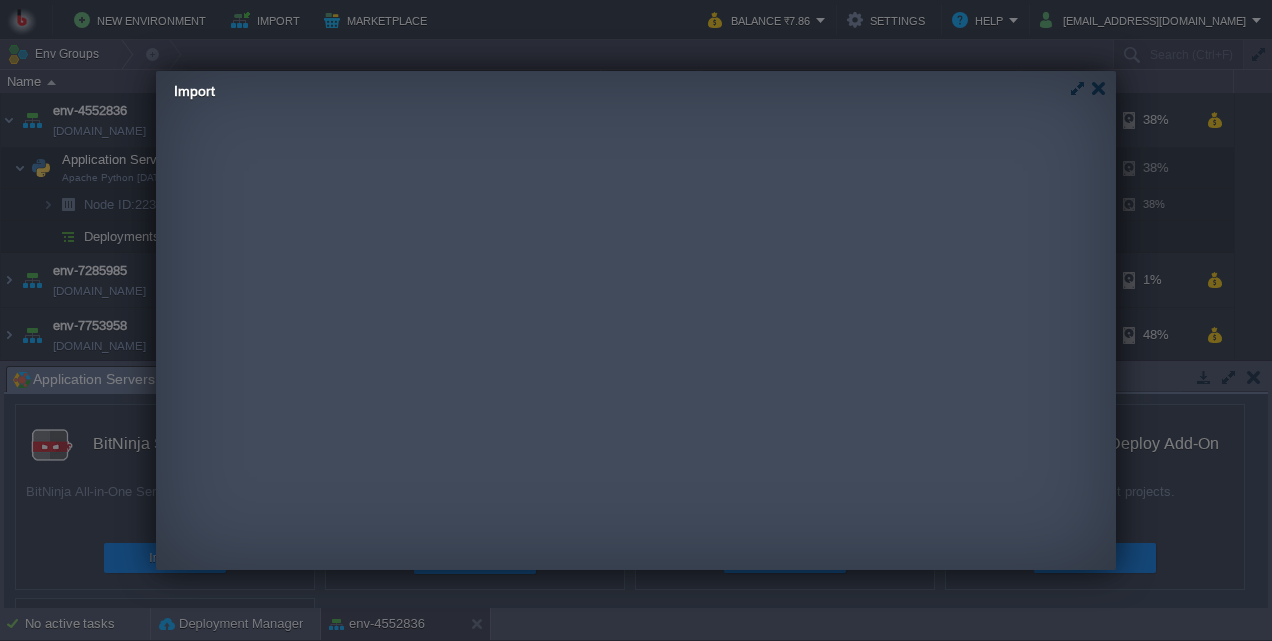 click on "Local File URL JPS Examples   http://...     Please ensure the manifest source is trusted to avoid malefactors impact Specify JSON or YAML manifest to automatically deploy the appropriate JPS package into the environment with predefined topology and configurations. Use  Collection of Packages  to find the ready-to-go solution you need. More info at  https://bitss.cloud/support/knowledge-base/environment-import/     Search View Logs     sudo apt install ffmpeg -y Input your JSON or YAML code here... 1   1 ​" at bounding box center (441, 255) 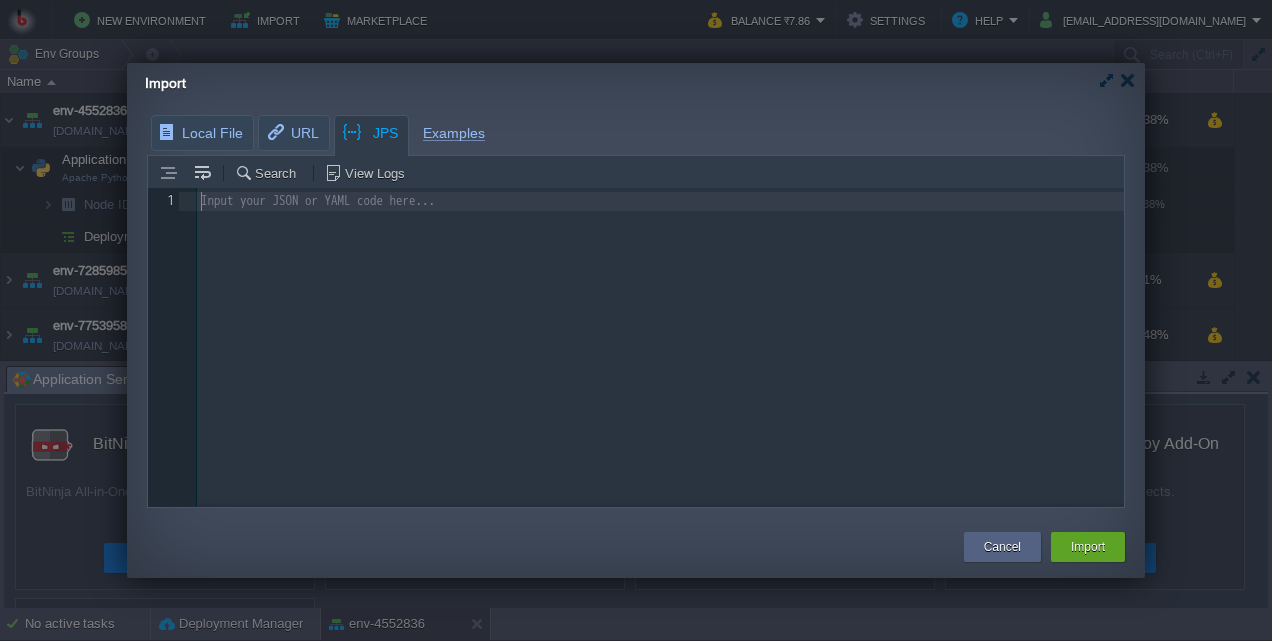 click on "​" at bounding box center (664, 201) 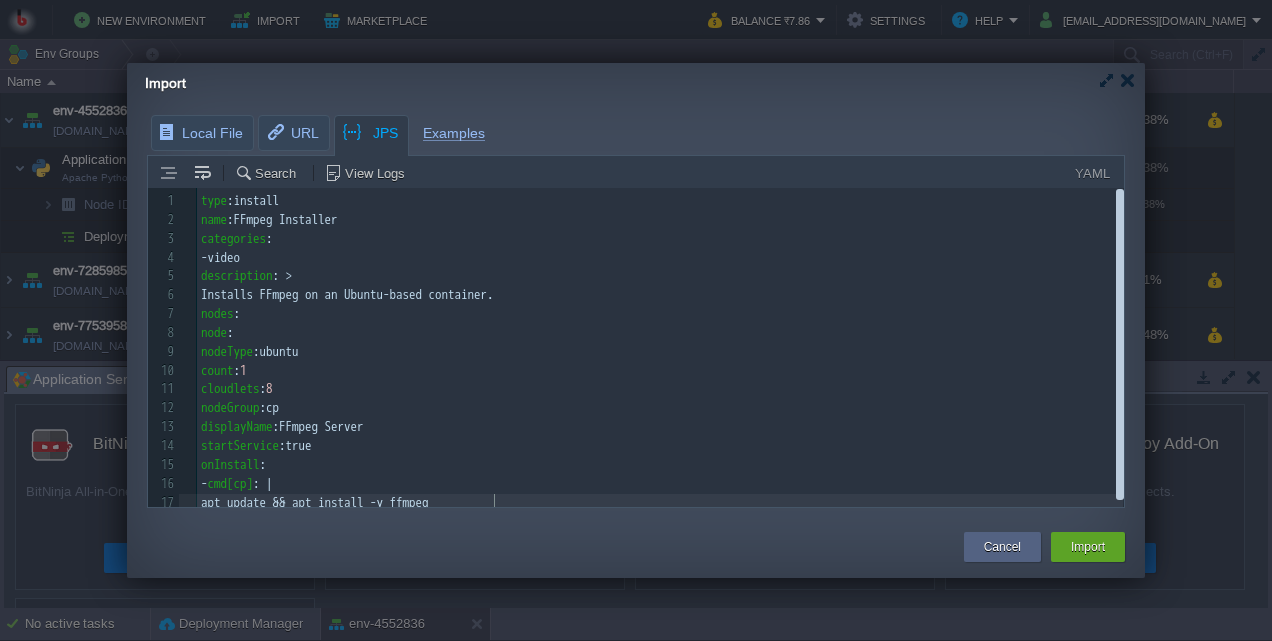 scroll, scrollTop: 0, scrollLeft: 0, axis: both 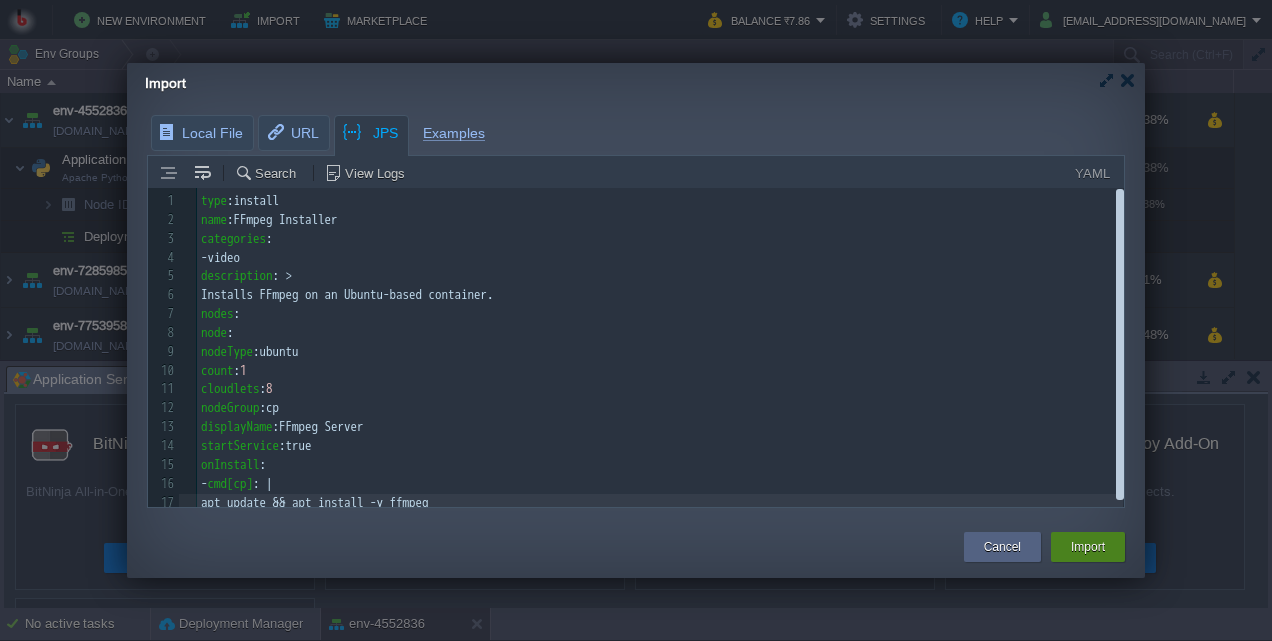 click on "Import" at bounding box center [1088, 547] 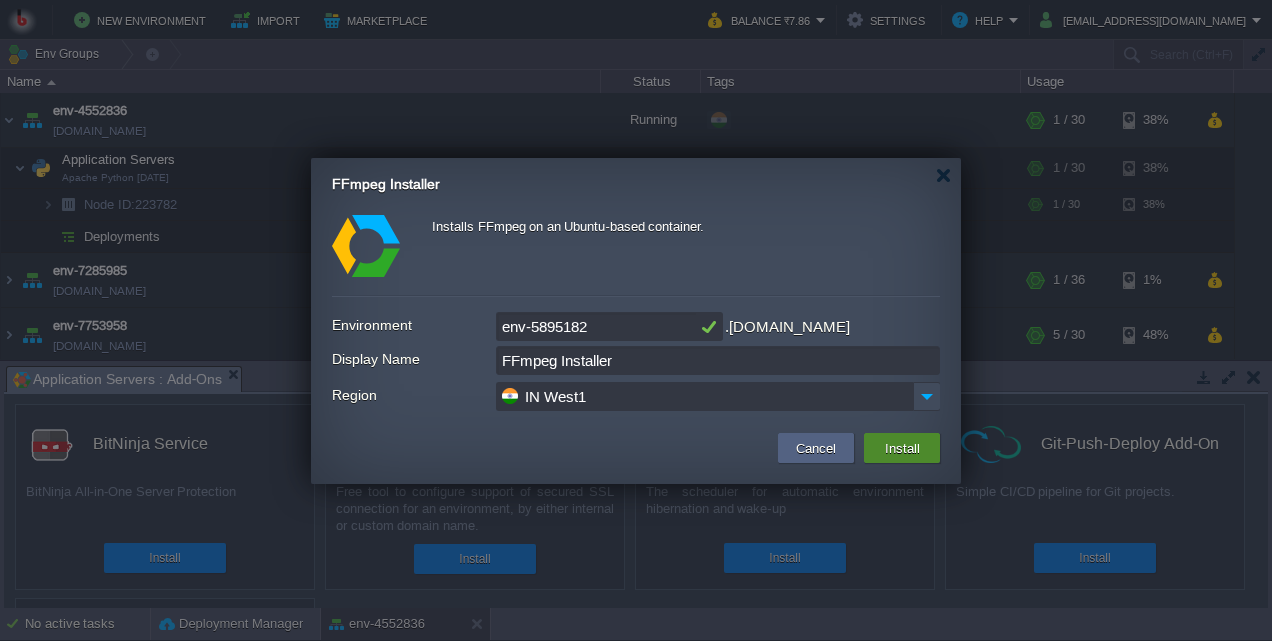 click on "Install" at bounding box center (902, 448) 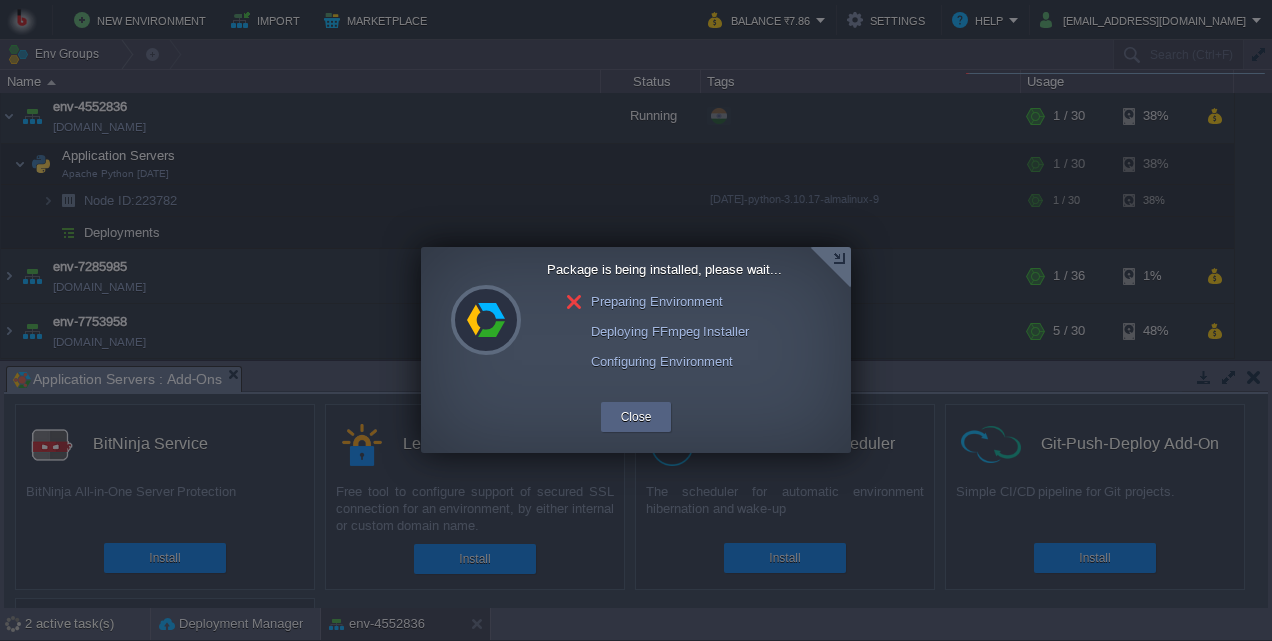 scroll, scrollTop: 2, scrollLeft: 0, axis: vertical 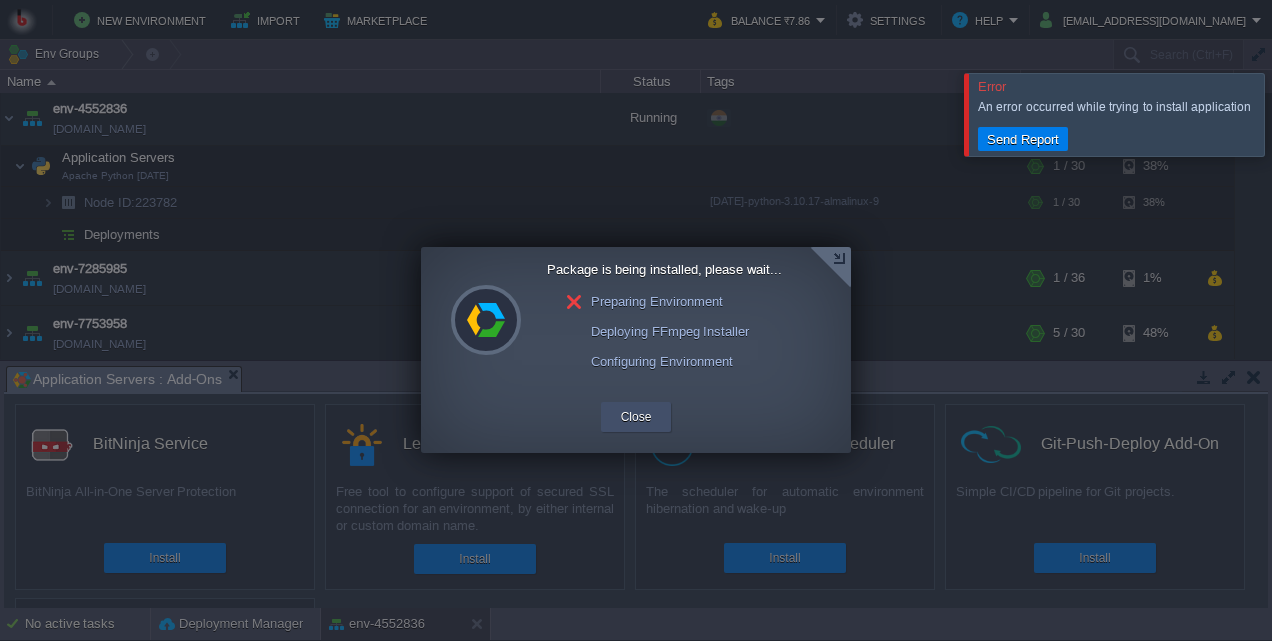 click on "Close" at bounding box center [636, 417] 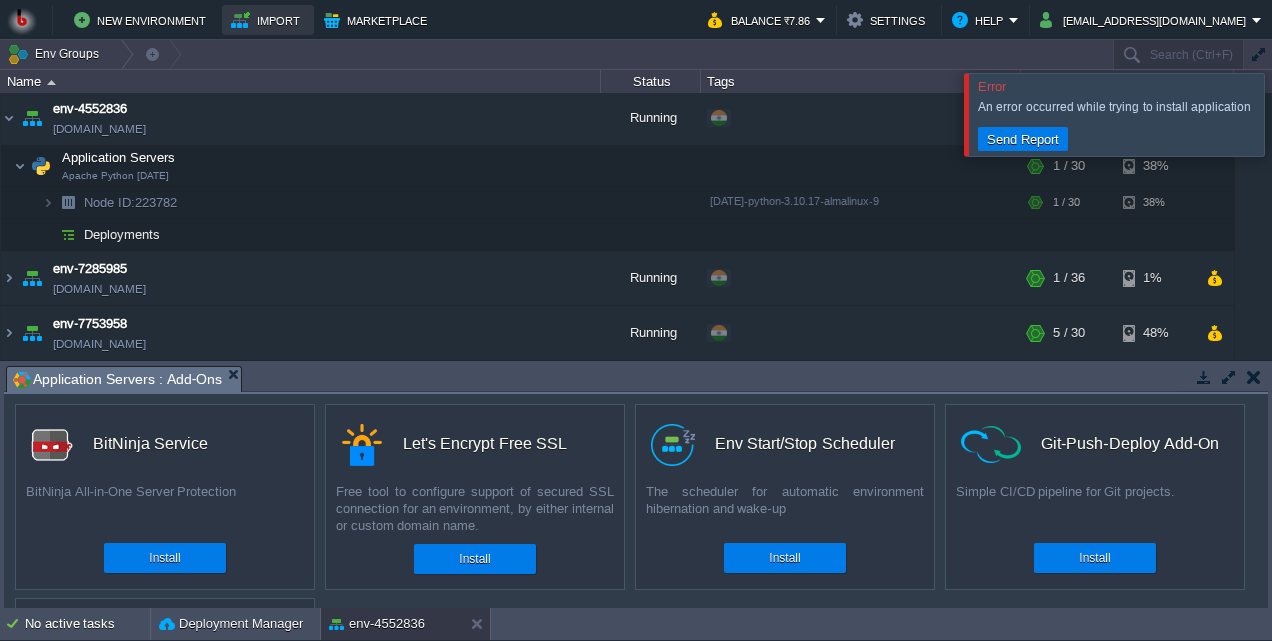 click on "Import" at bounding box center [268, 20] 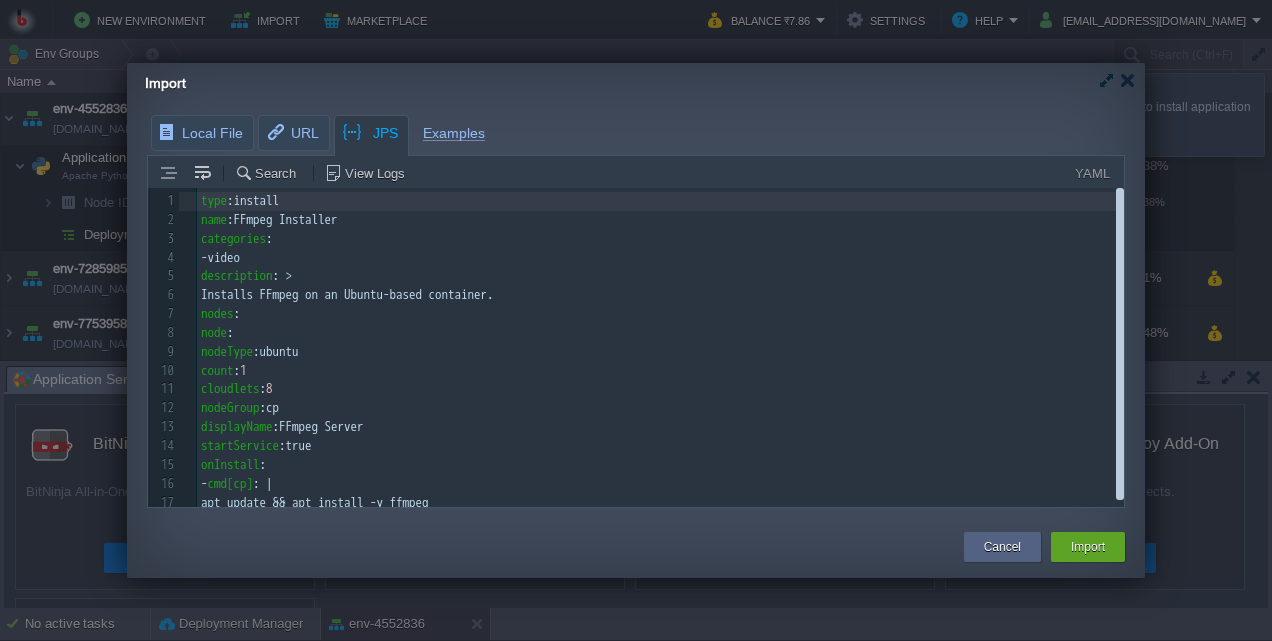 scroll, scrollTop: 8, scrollLeft: 0, axis: vertical 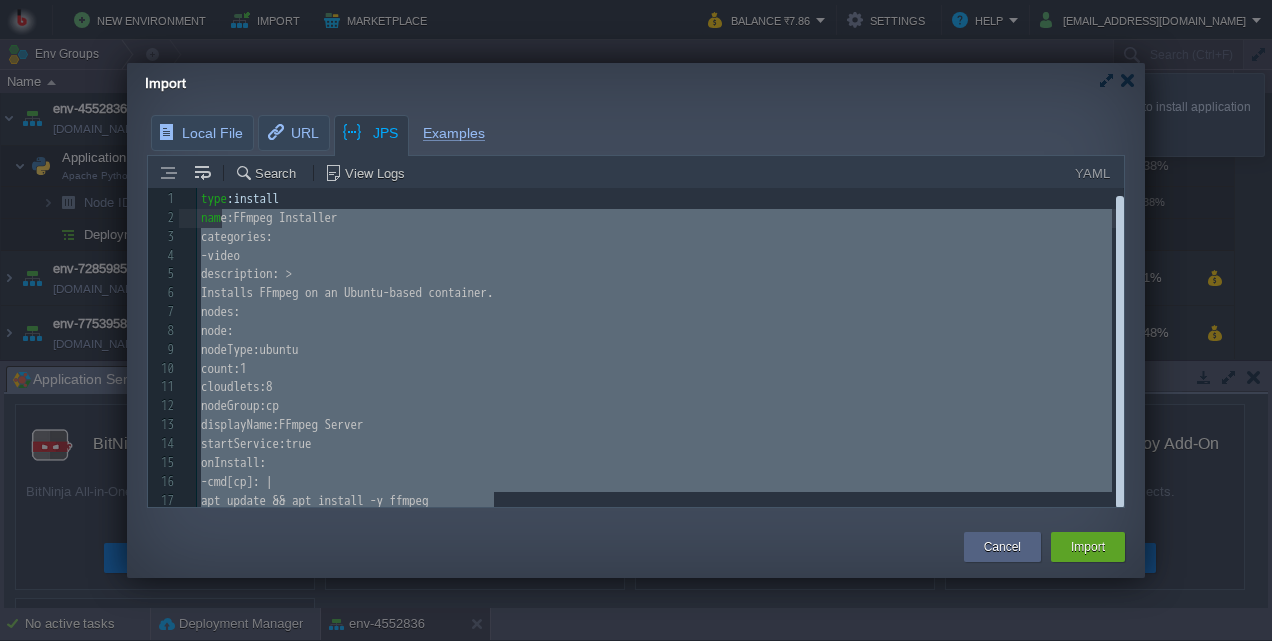 type on "type: install
name: FFmpeg Installer
categories:
- video
description: >
Installs FFmpeg on an Ubuntu-based container.
nodes:
node:
nodeType: ubuntu
count: 1
cloudlets: 8
nodeGroup: cp
displayName: FFmpeg Server
startService: true
onInstall:
- cmd[cp]: |
apt update && apt install -y ffmpeg" 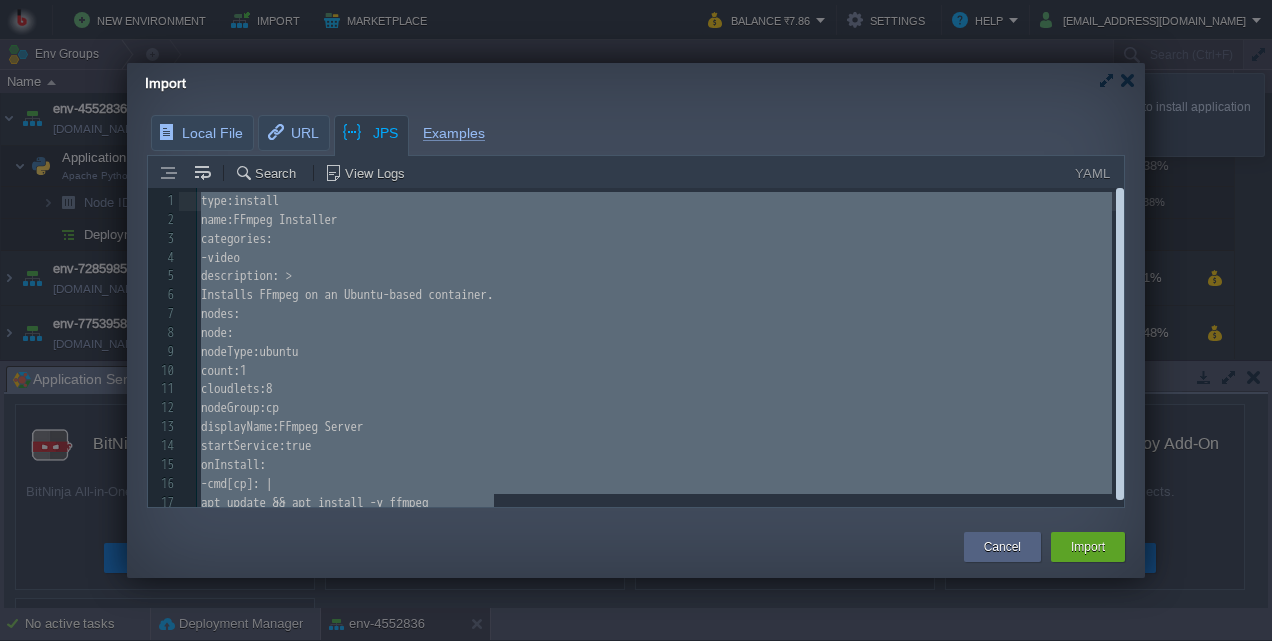 drag, startPoint x: 532, startPoint y: 492, endPoint x: 135, endPoint y: 133, distance: 535.2476 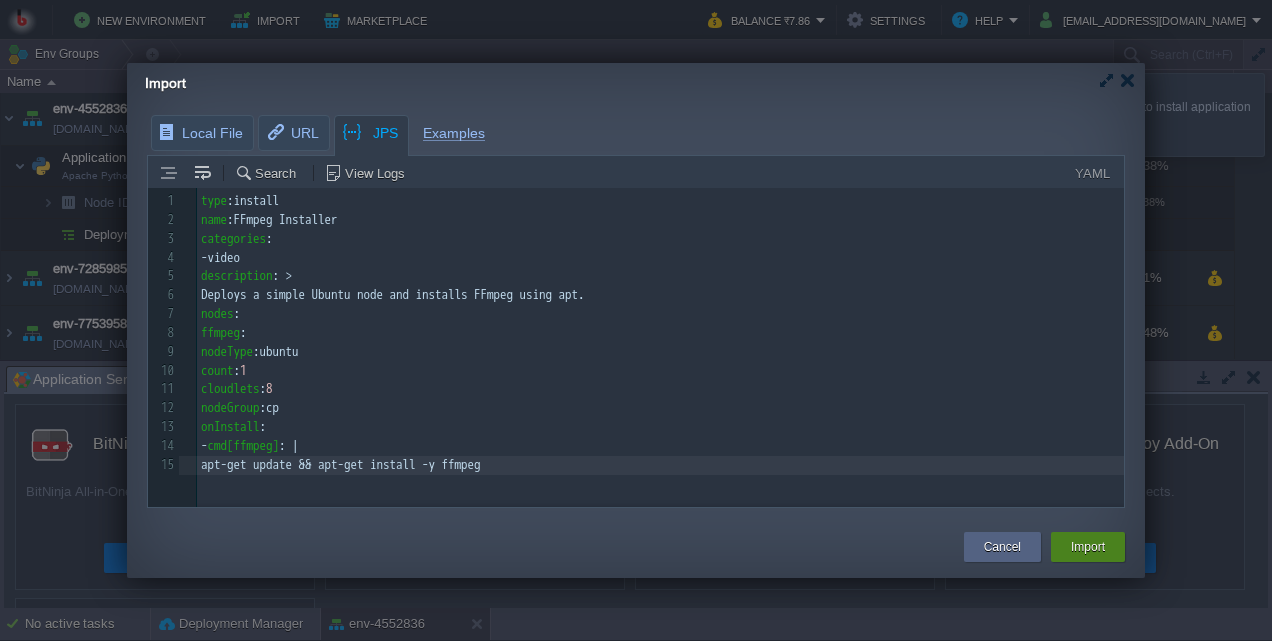 click on "Import" at bounding box center (1088, 547) 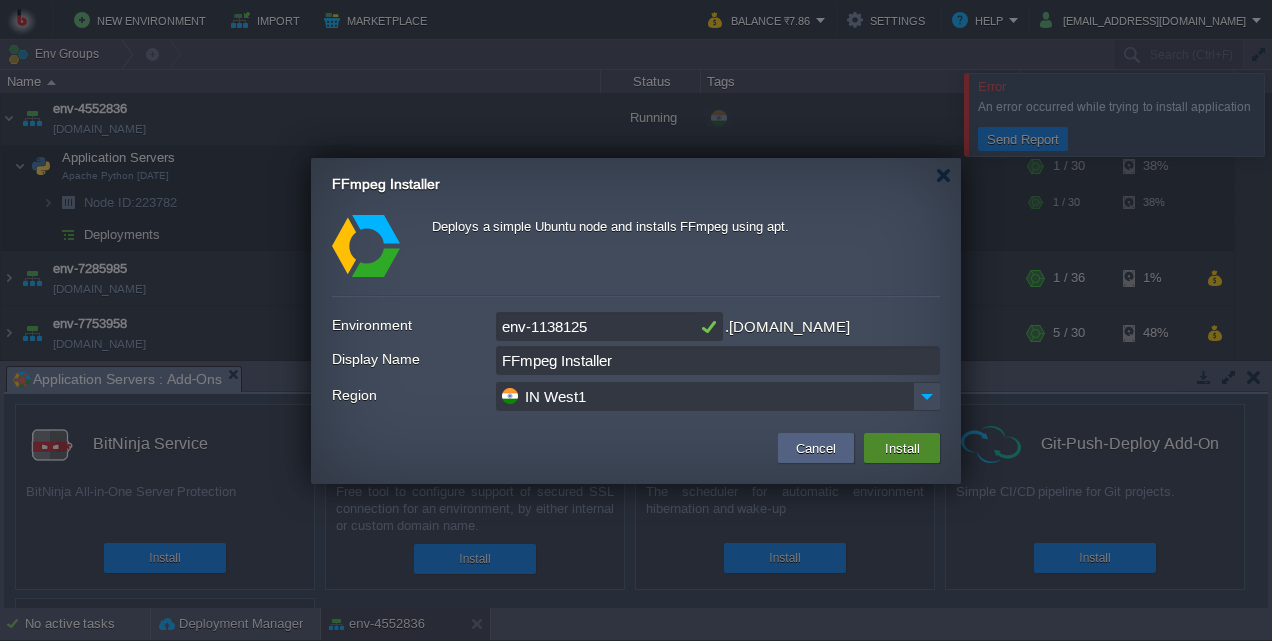 click on "Install" at bounding box center (902, 448) 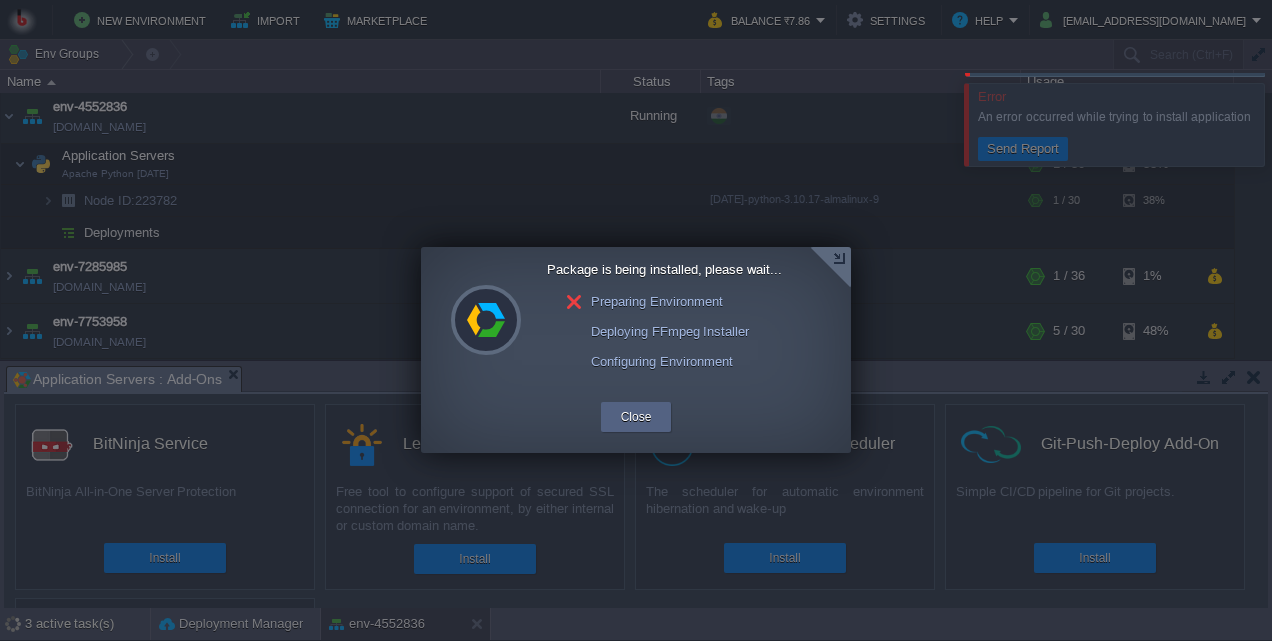 scroll, scrollTop: 2, scrollLeft: 0, axis: vertical 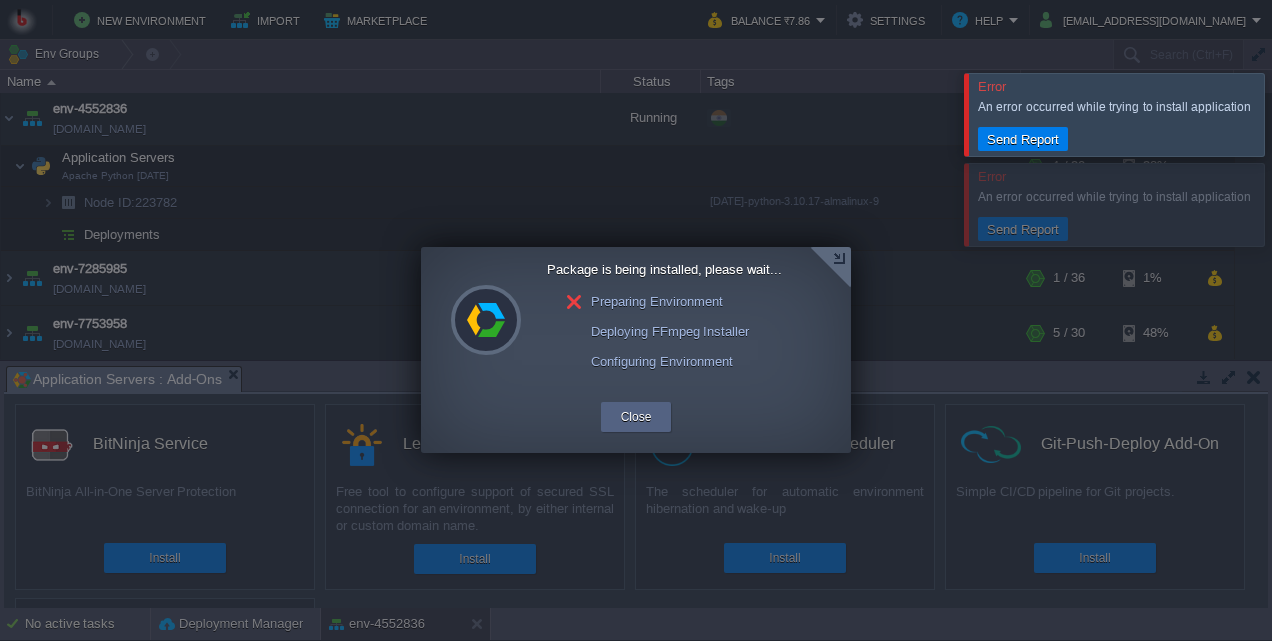 click at bounding box center [1296, 114] 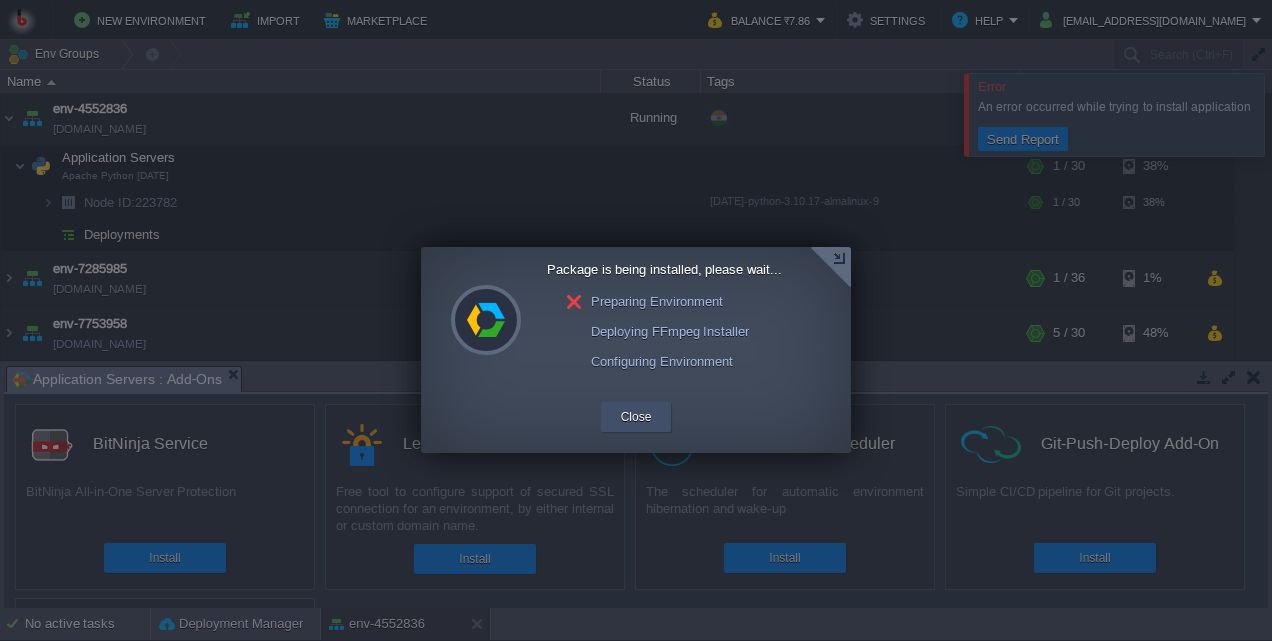 click on "Close" at bounding box center (636, 417) 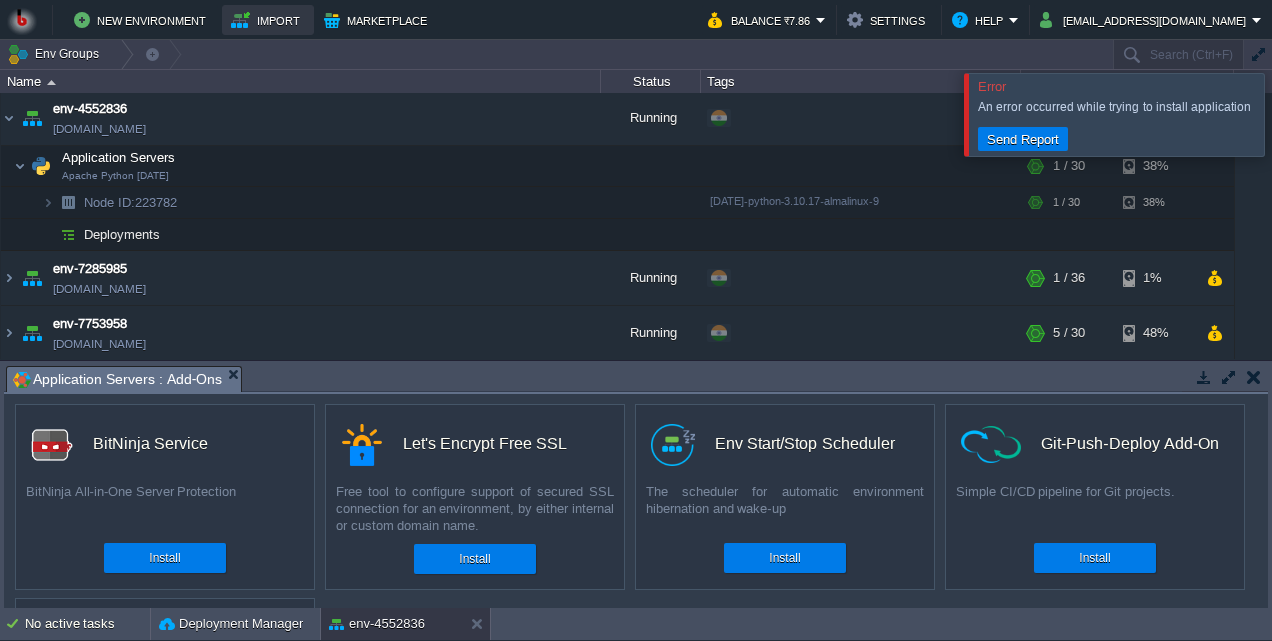 click on "Import" at bounding box center (268, 20) 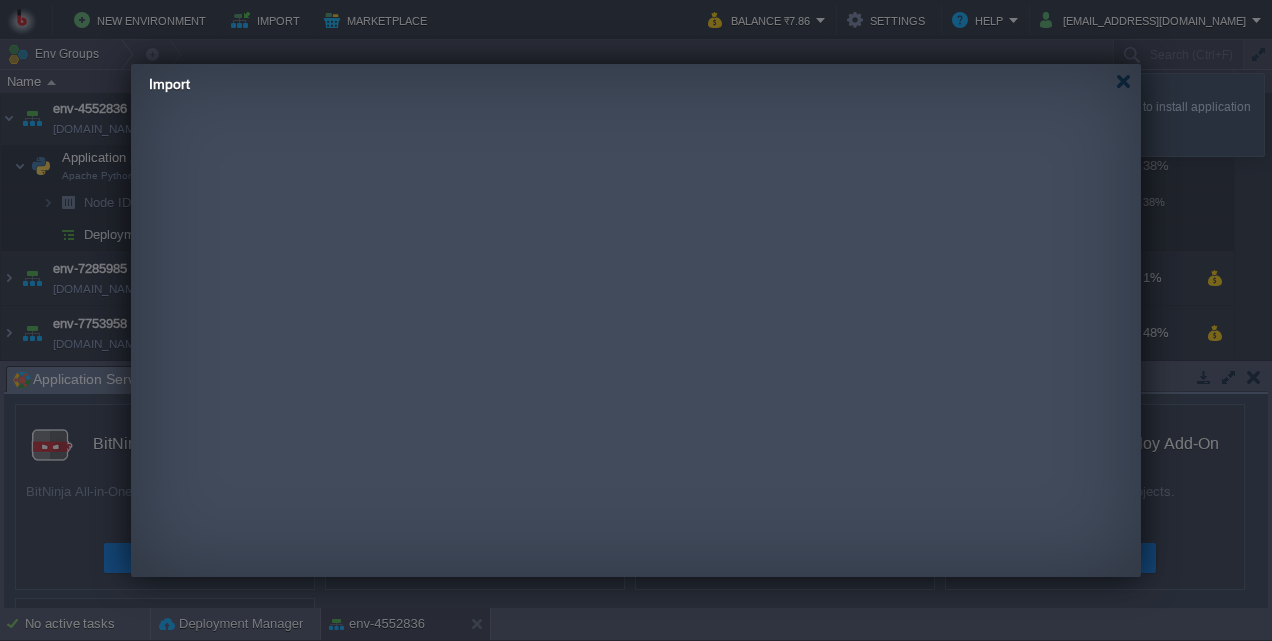 click on "New Environment Import Marketplace Bonus ₹0.00 Upgrade Account Balance ₹7.86 Settings Help jstourandtravels1190@gmail.com Error An error occurred while trying to install application Send Report         Env Groups                     Search (Ctrl+F)         auto-gen Name Status Tags Usage env-4552836 env-4552836.in1.bitss.cloud Running                                 + Add to Env Group                                                                                                                                                            RAM                 1%                                         CPU                 0%                             1 / 30                    38%       Application Servers Apache Python 2.4.63                                                                                                                                                            RAM                 1%                                         CPU                 0%" at bounding box center (636, 320) 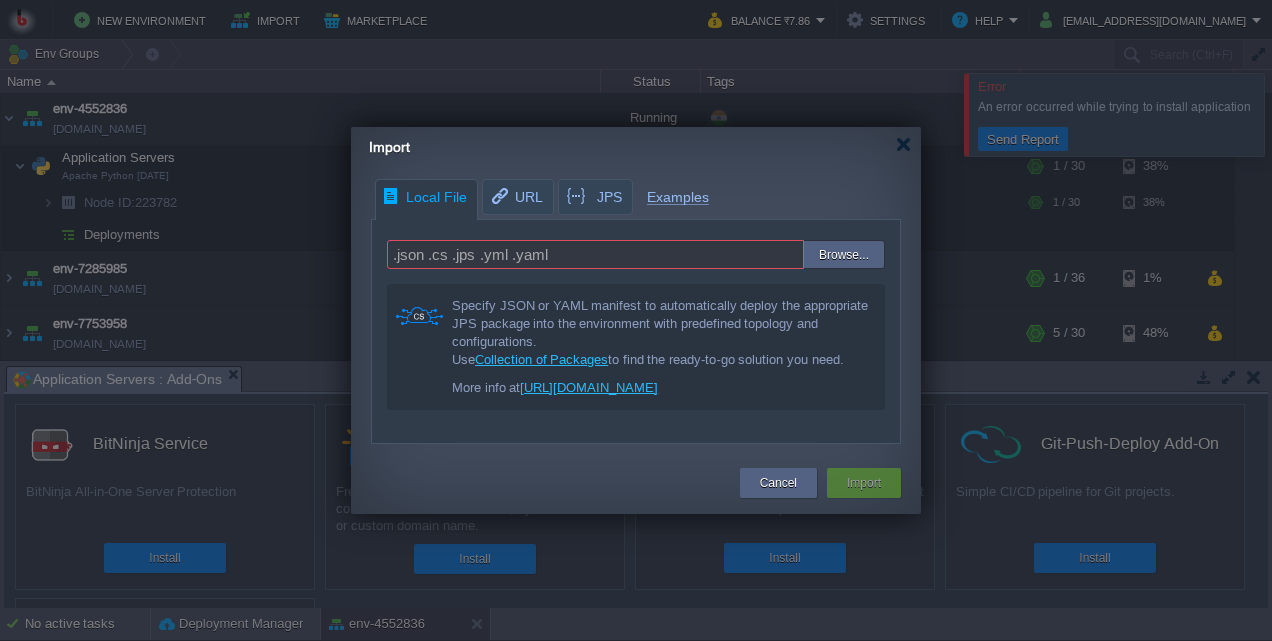 click on "Local File" at bounding box center [424, 197] 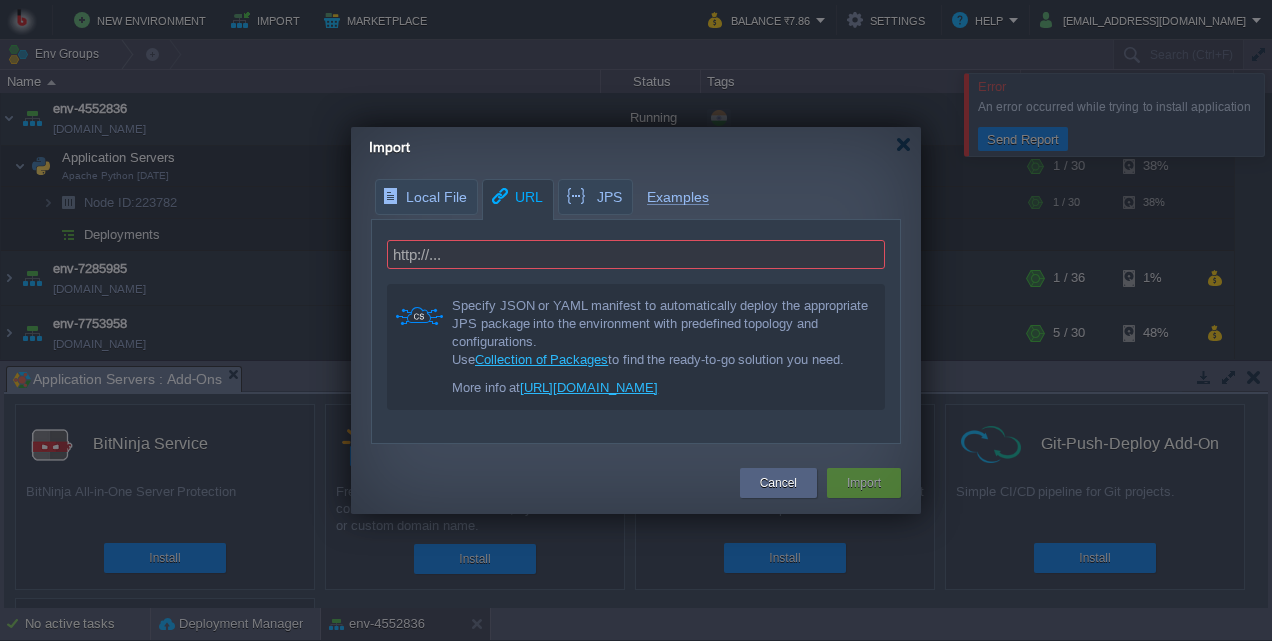 click on "URL" at bounding box center [516, 197] 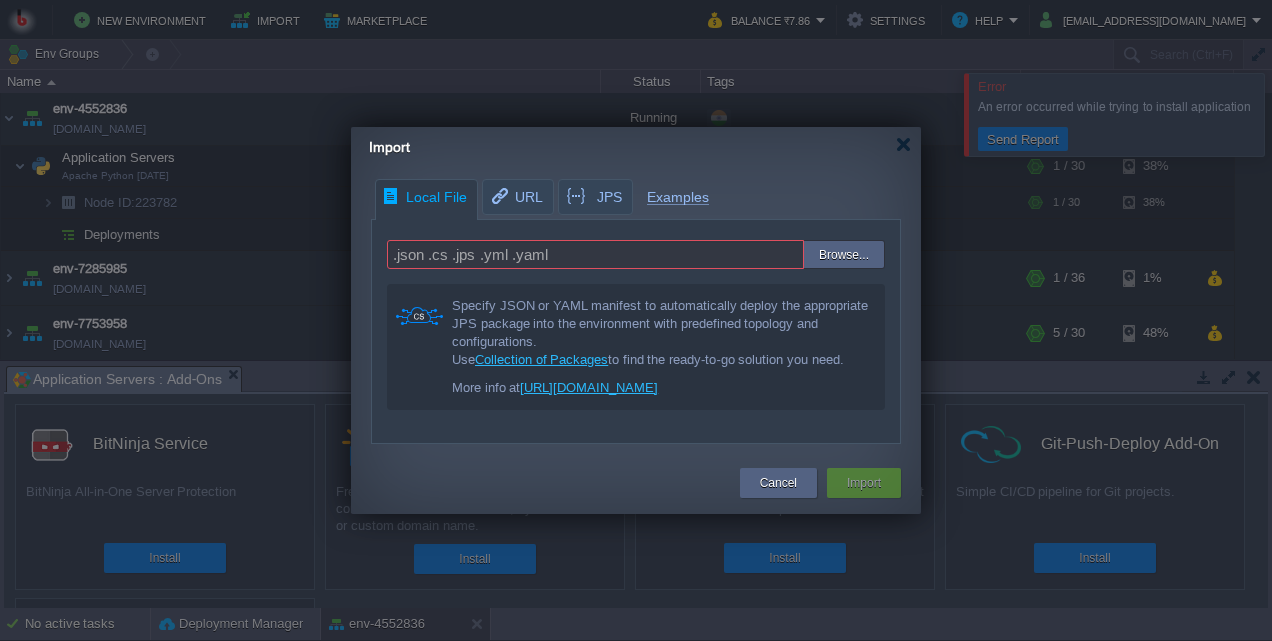 click on "Local File" at bounding box center [424, 197] 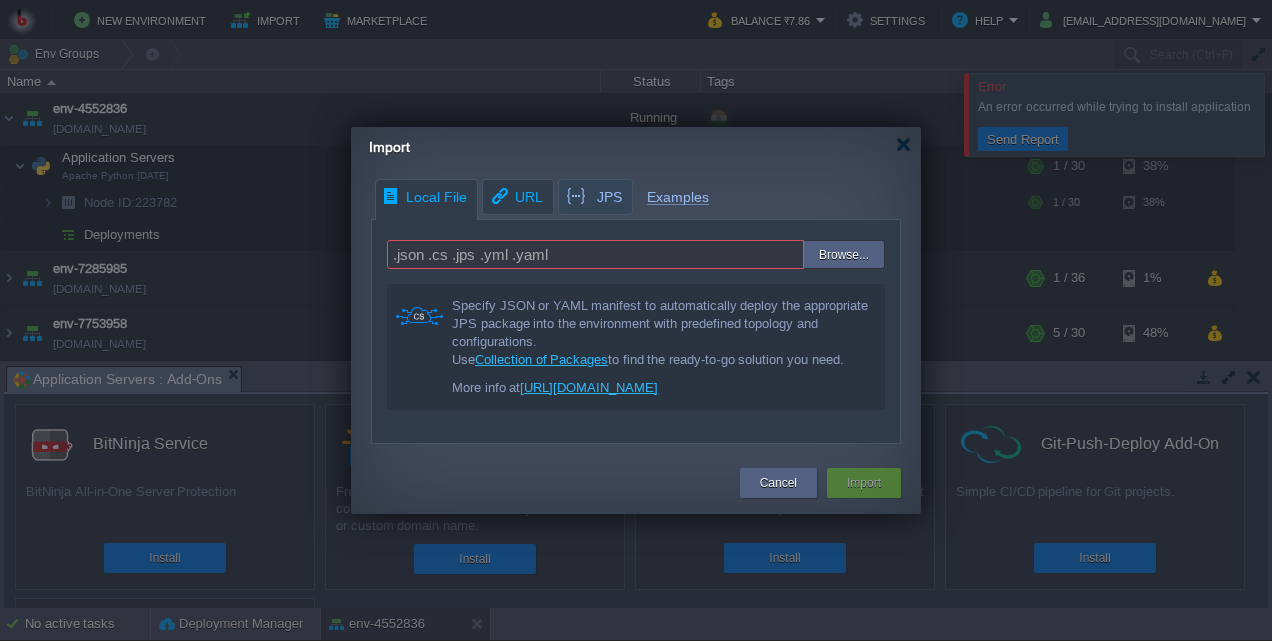 click on "URL" at bounding box center [516, 197] 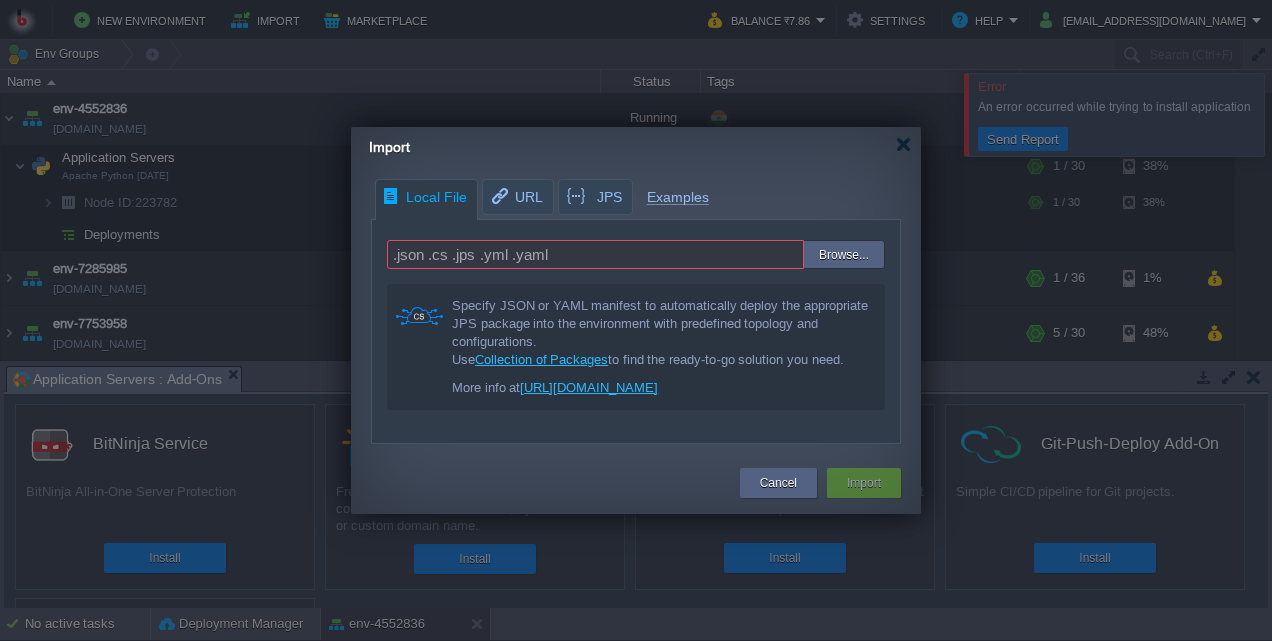 click on "Local File" at bounding box center [424, 197] 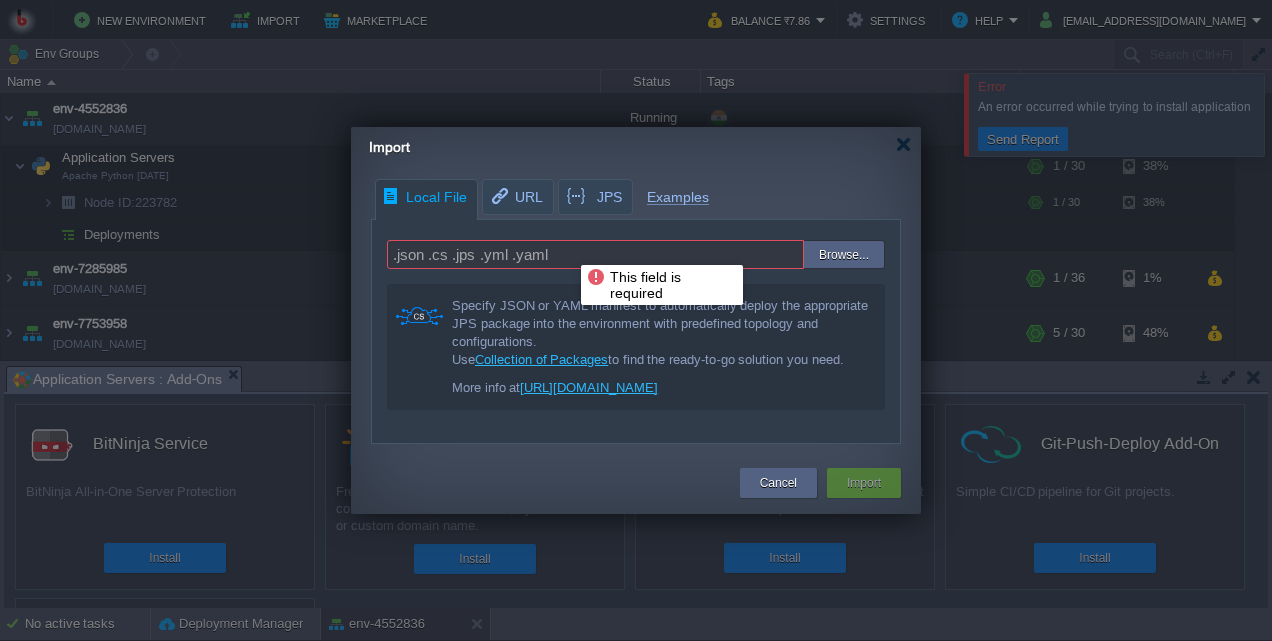 click on ".json .cs .jps .yml .yaml" at bounding box center (595, 254) 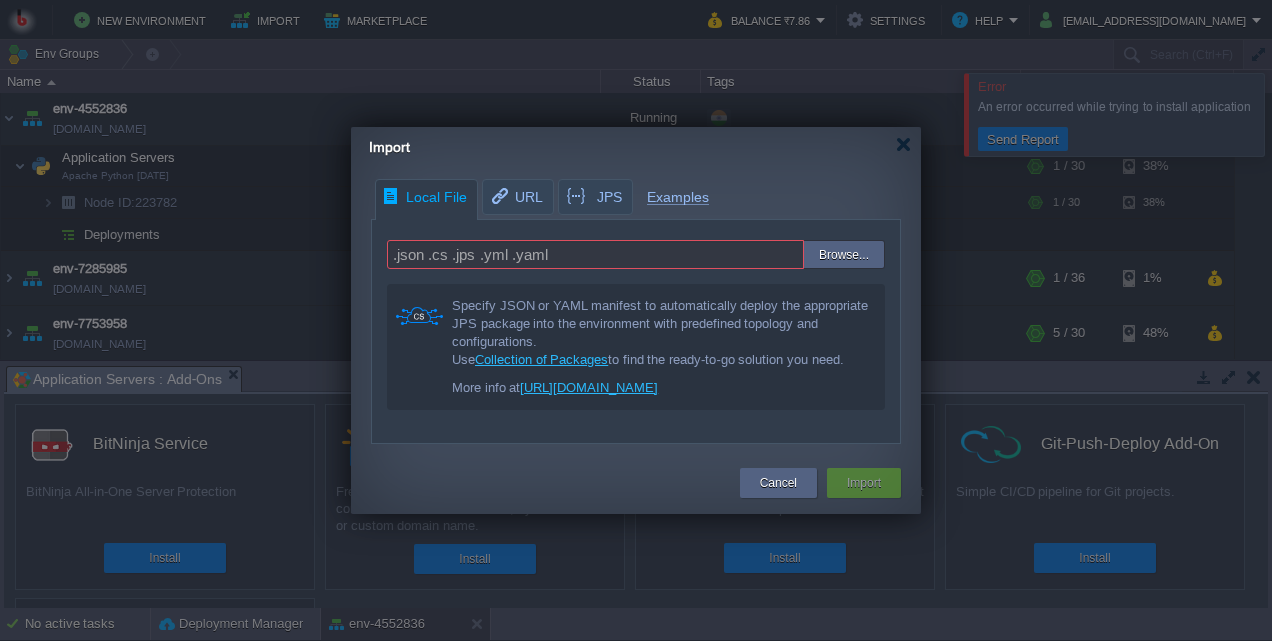 click on "https://bitss.cloud/support/knowledge-base/environment-import/" at bounding box center [589, 387] 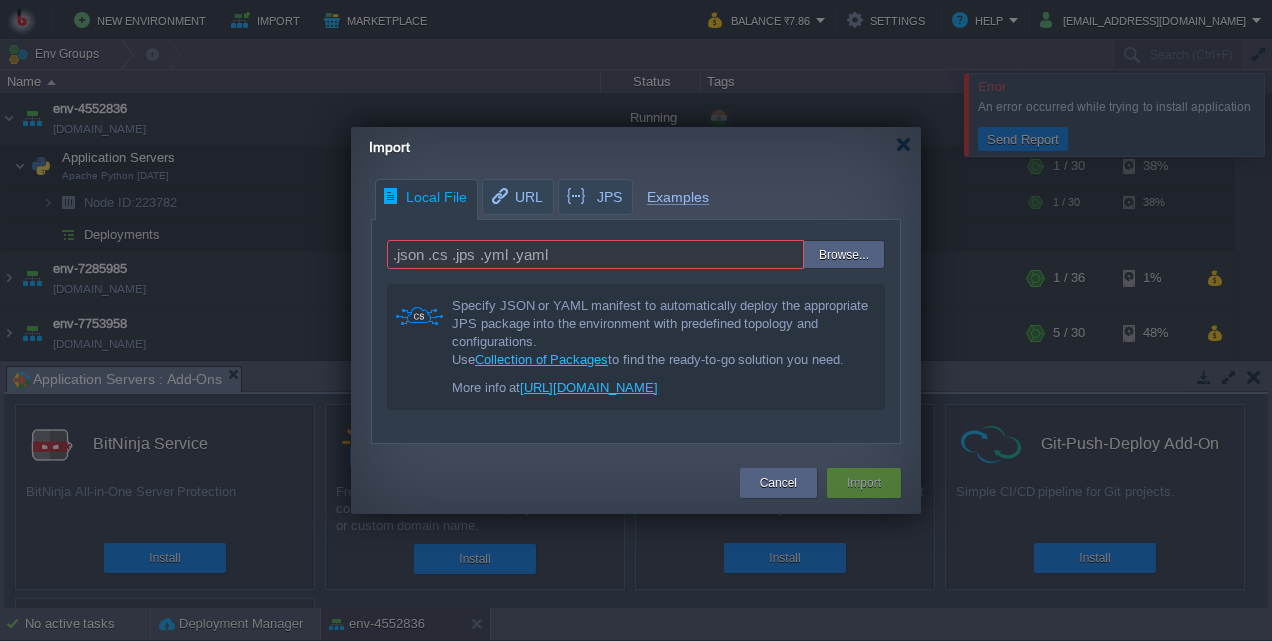 click at bounding box center (758, 255) 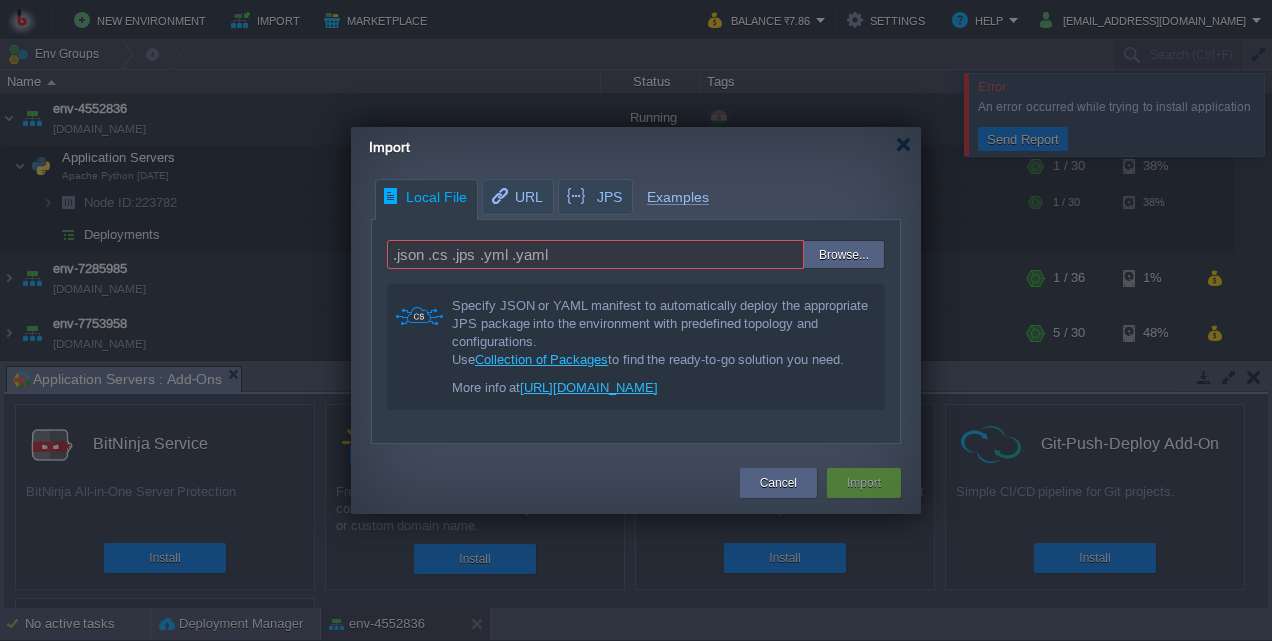 click on ".json .cs .jps .yml .yaml Browse... Specify JSON or YAML manifest to automatically deploy the appropriate JPS package into the environment with predefined topology and configurations. Use  Collection of Packages  to find the ready-to-go solution you need. More info at  https://bitss.cloud/support/knowledge-base/environment-import/" at bounding box center [636, 325] 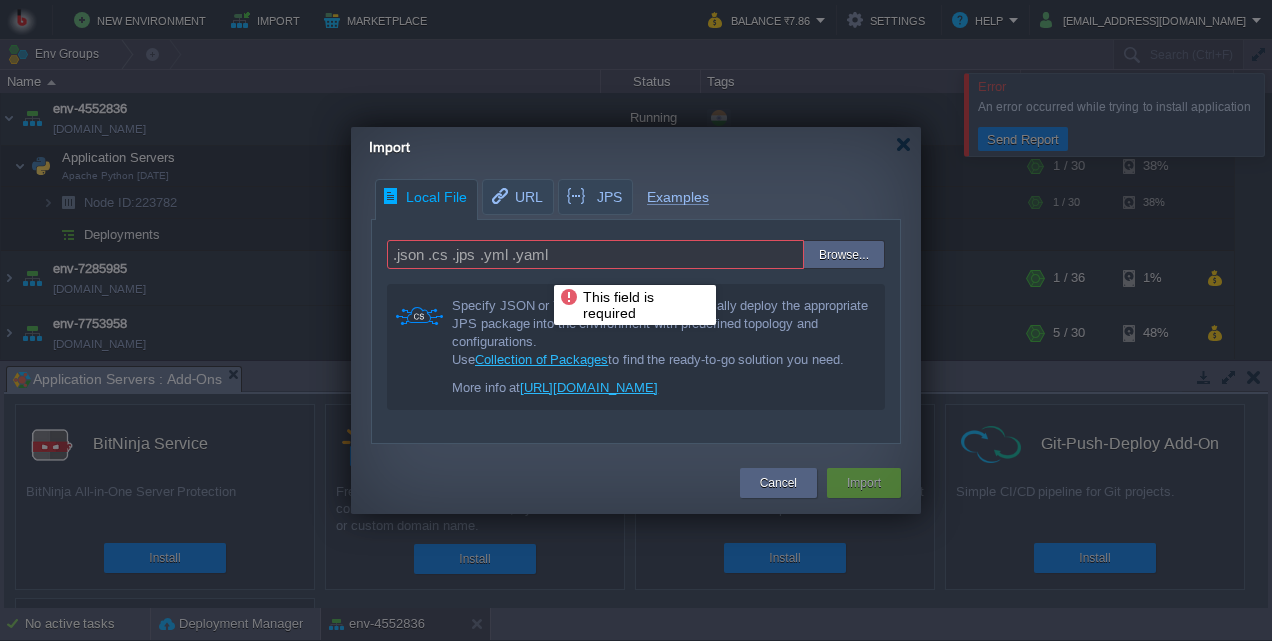 click on ".json .cs .jps .yml .yaml" at bounding box center [595, 254] 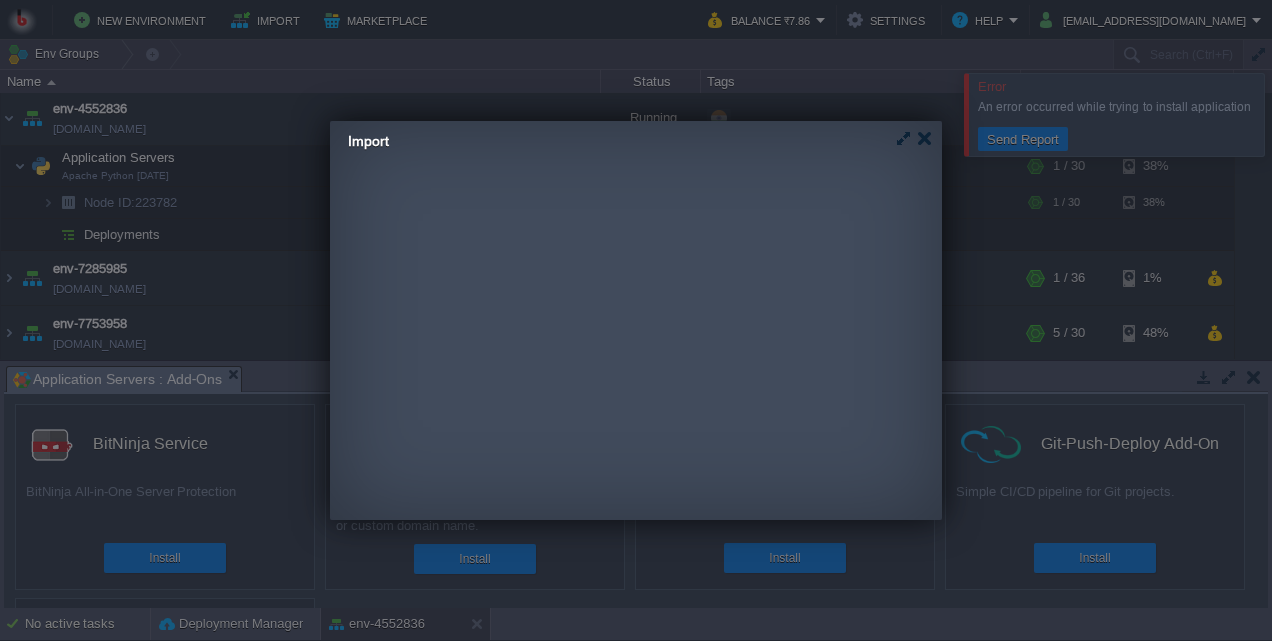 click on "Local File URL JPS Examples       Search View Logs YAML   type: install
name: FFmpeg Installer
categories:
- video
description: >
Deploys a simple Ubuntu node and installs FFmpeg using apt.
nodes:
ffmpeg:
nodeType: ubuntu
count: 1
cloudlets: 8
nodeGroup: cp
onInstall:
- cmd[ffmpeg]: |
apt-get update && apt-get install -y ffmpeg 15   1 type :  install 2 name :  FFmpeg Installer 3 categories : 4   -  video 5 description : > 6   Deploys a simple Ubuntu node and installs FFmpeg using apt. 7 nodes : 8   ffmpeg : 9     nodeType :  ubuntu 10     count :  1 11     cloudlets :  8 12     nodeGroup :  cp 13 onInstall : 14   -  cmd[ffmpeg] : | 15       apt-get update && apt-get install -y ffmpeg http://... Specify JSON or YAML manifest to automatically deploy the appropriate JPS package into the environment with predefined topology and configurations. Use  Collection of Packages  to find the ready-to-go solution you need. More info at  .json .cs .jps .yml .yaml Browse... Use  Cancel" at bounding box center (615, 305) 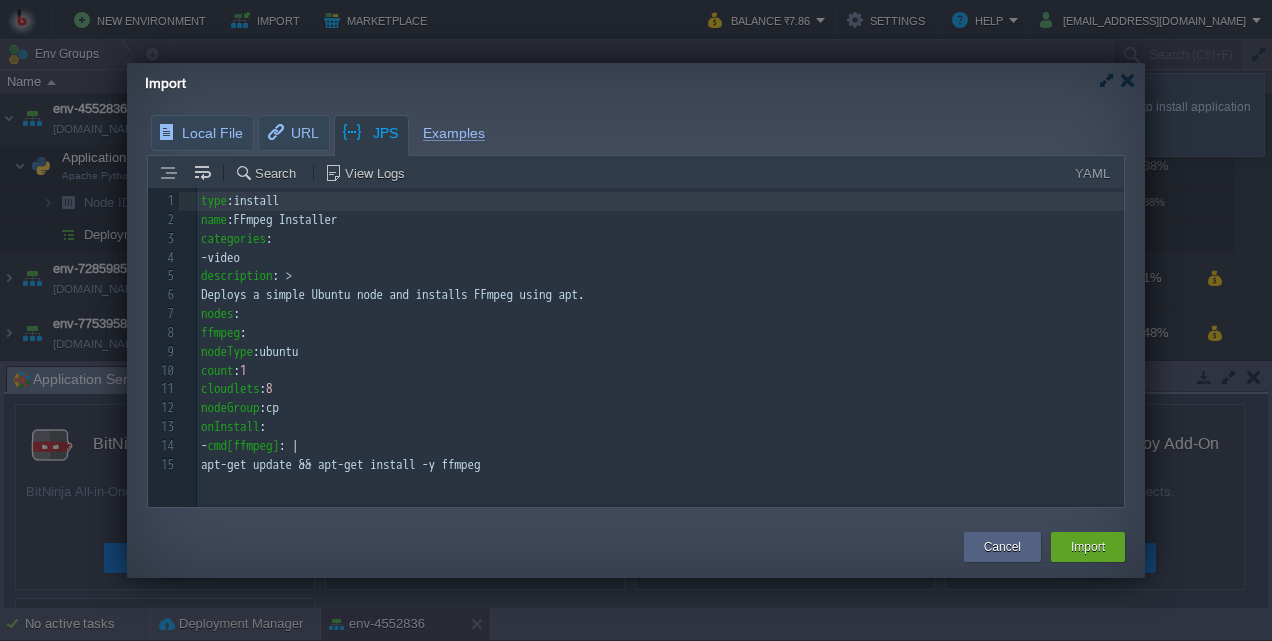 scroll, scrollTop: 6, scrollLeft: 0, axis: vertical 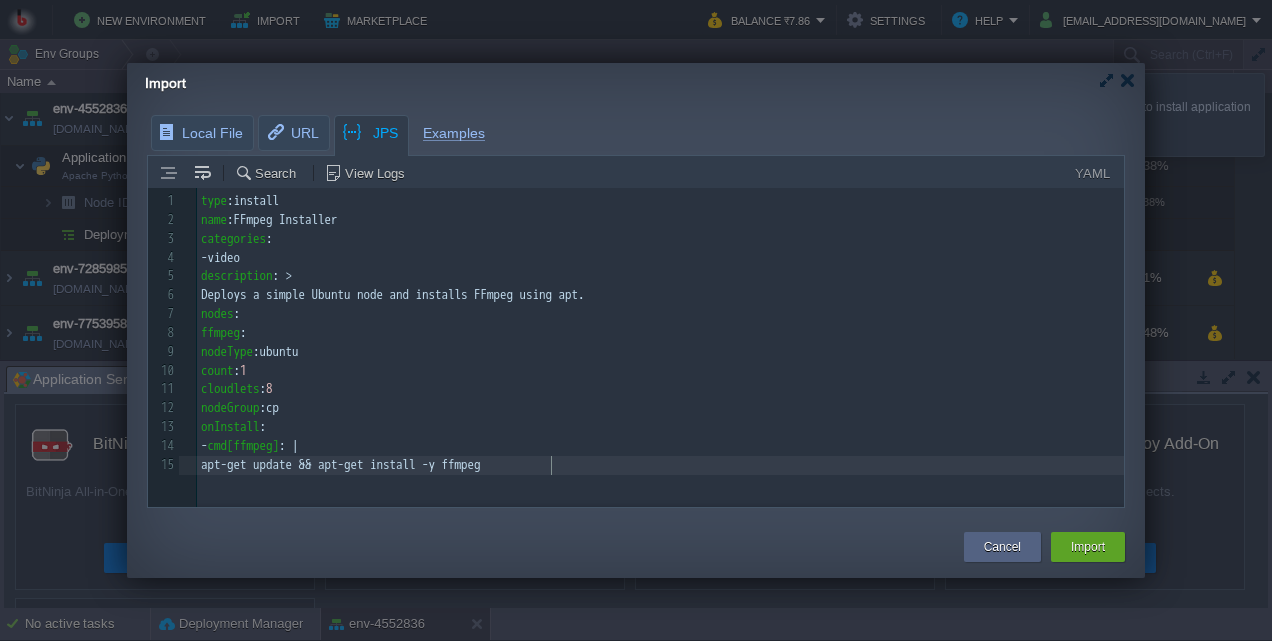click on "apt-get update && apt-get install -y ffmpeg" at bounding box center (664, 465) 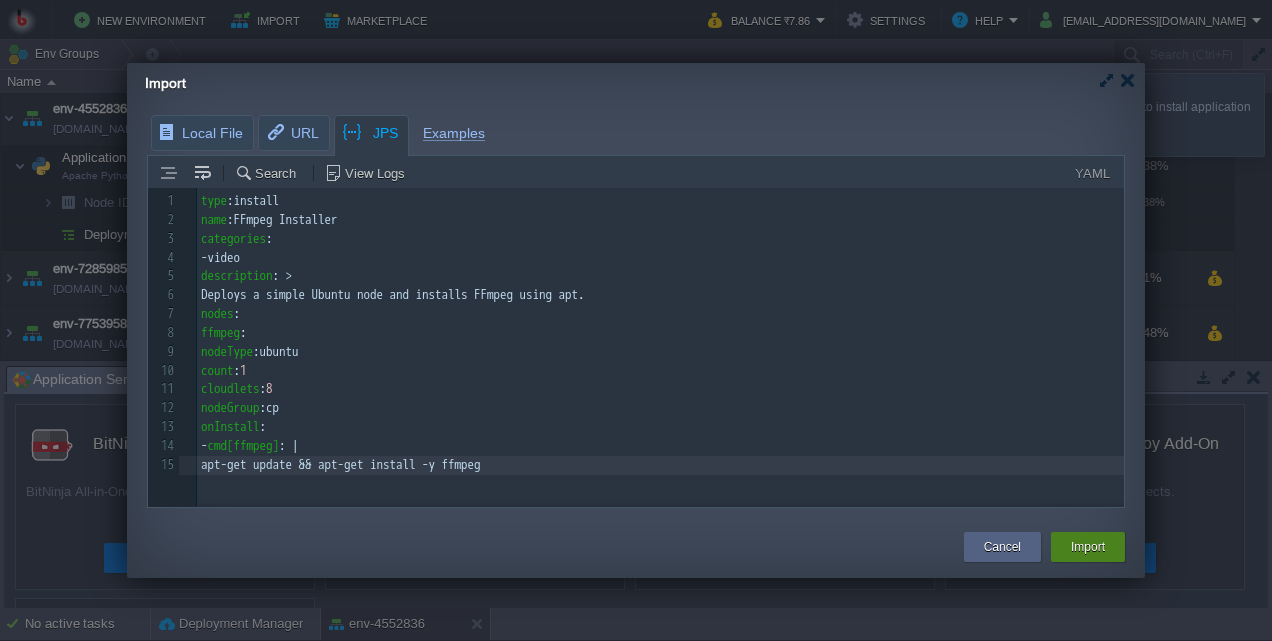 click on "Import" at bounding box center (1088, 547) 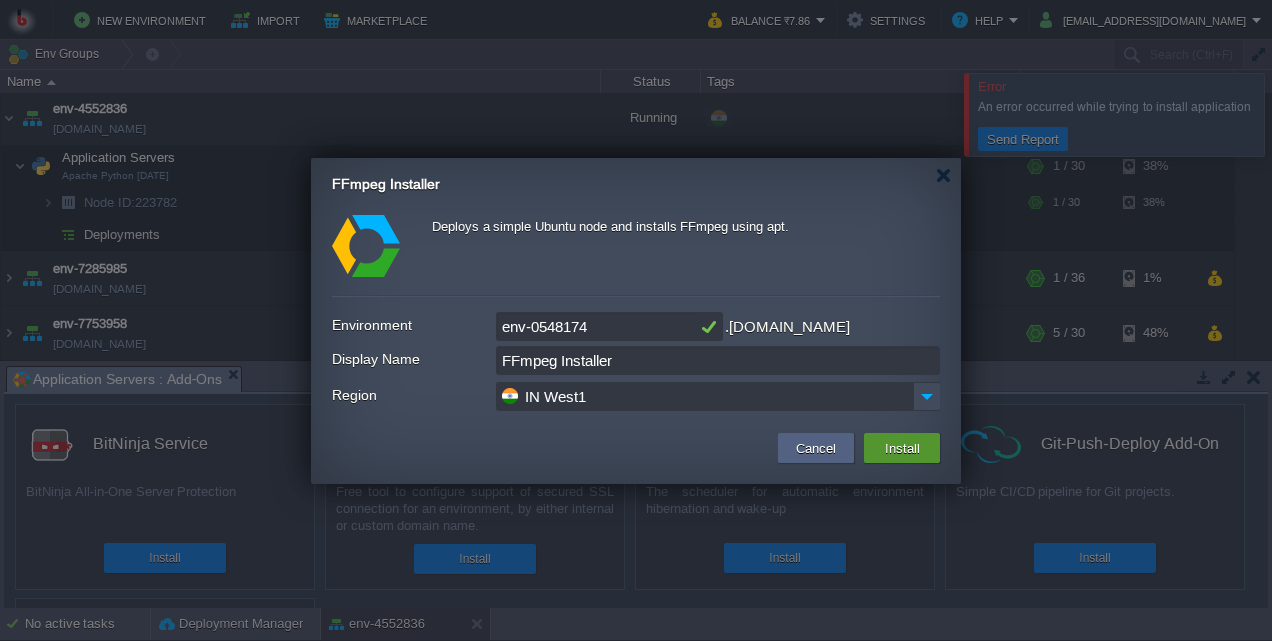 click on "Install" at bounding box center [902, 448] 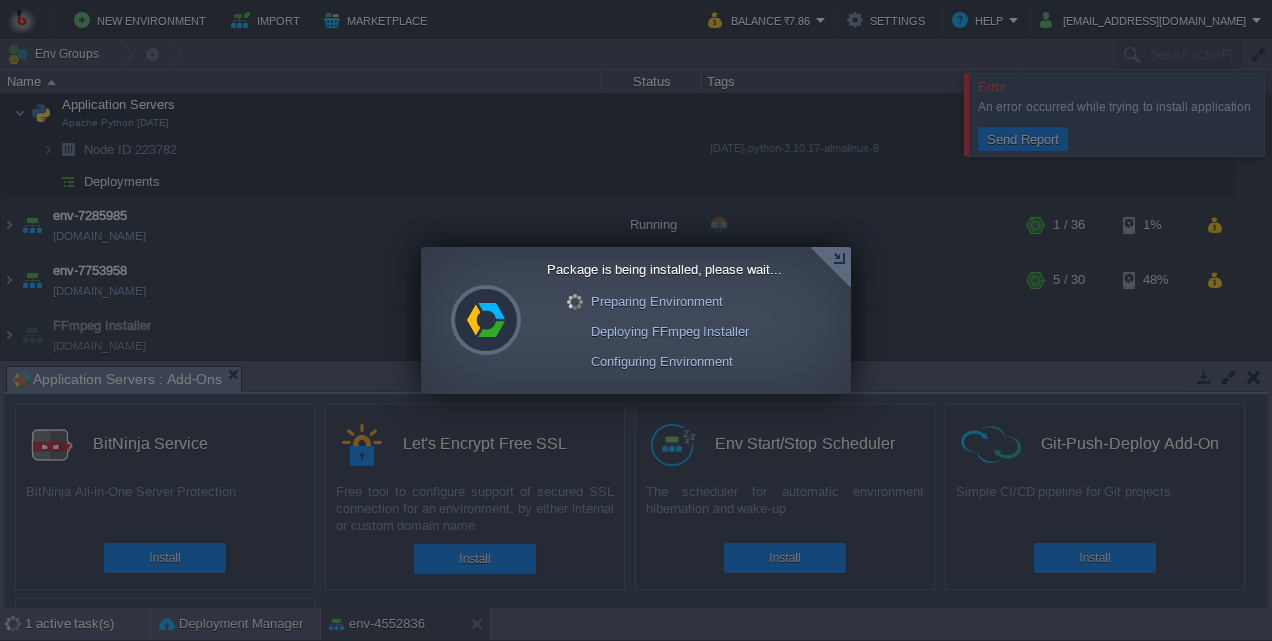 scroll, scrollTop: 2, scrollLeft: 0, axis: vertical 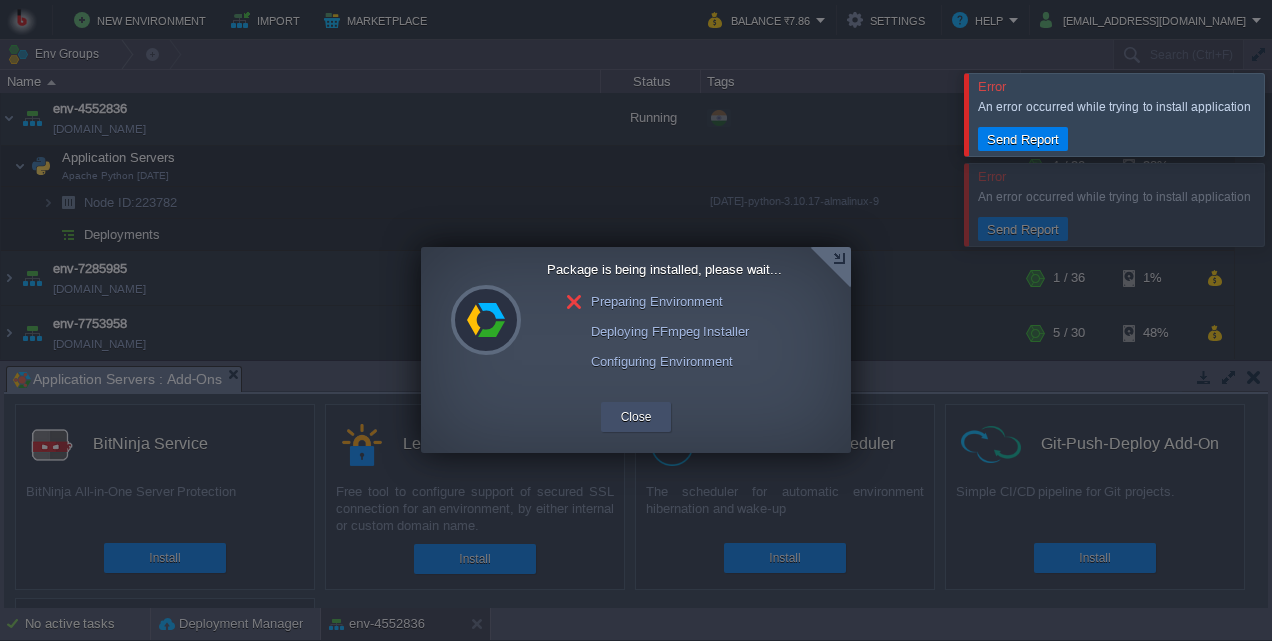 click on "Close" at bounding box center [636, 417] 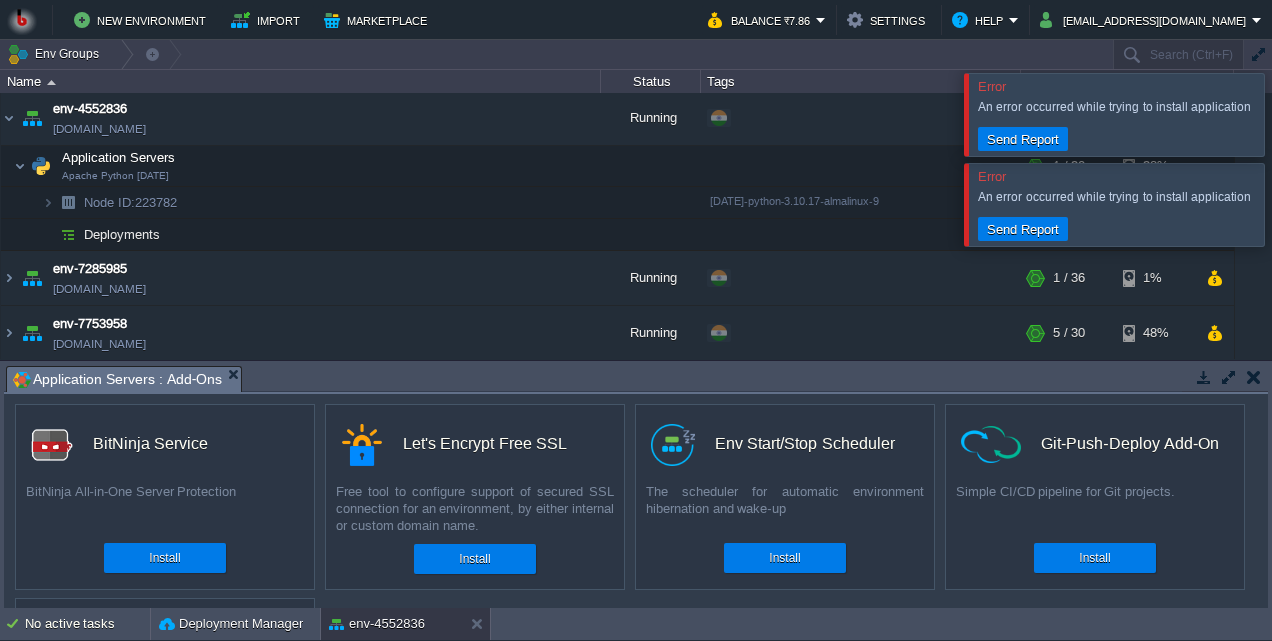 click at bounding box center (1296, 114) 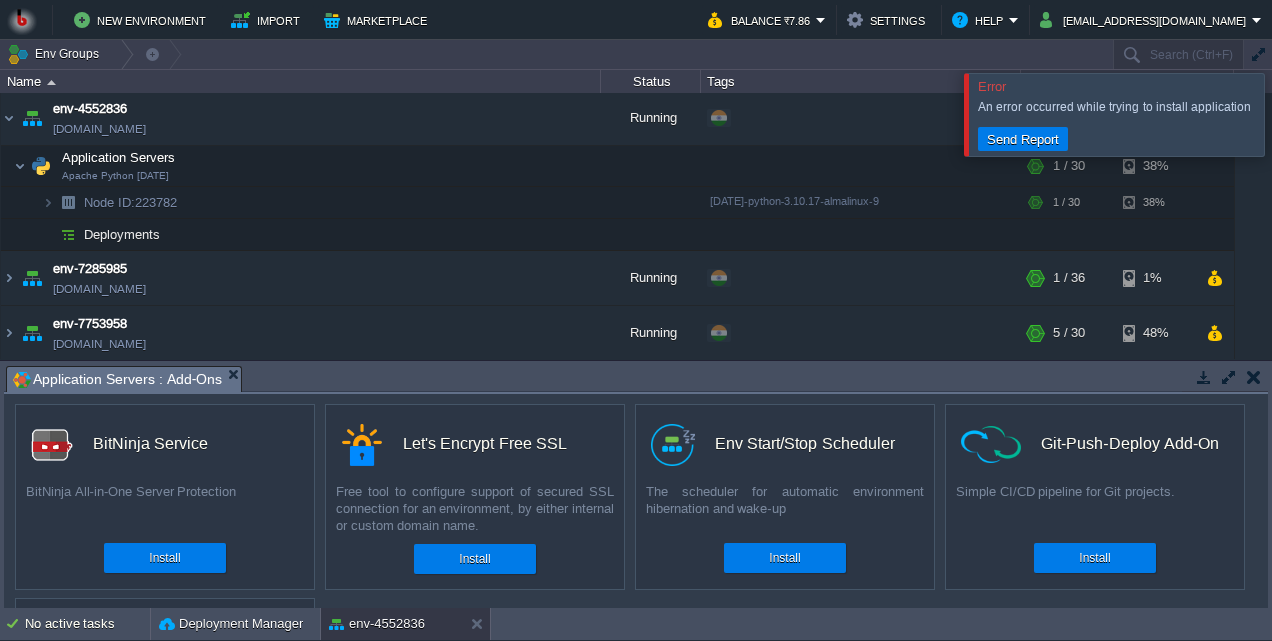 click at bounding box center [1296, 114] 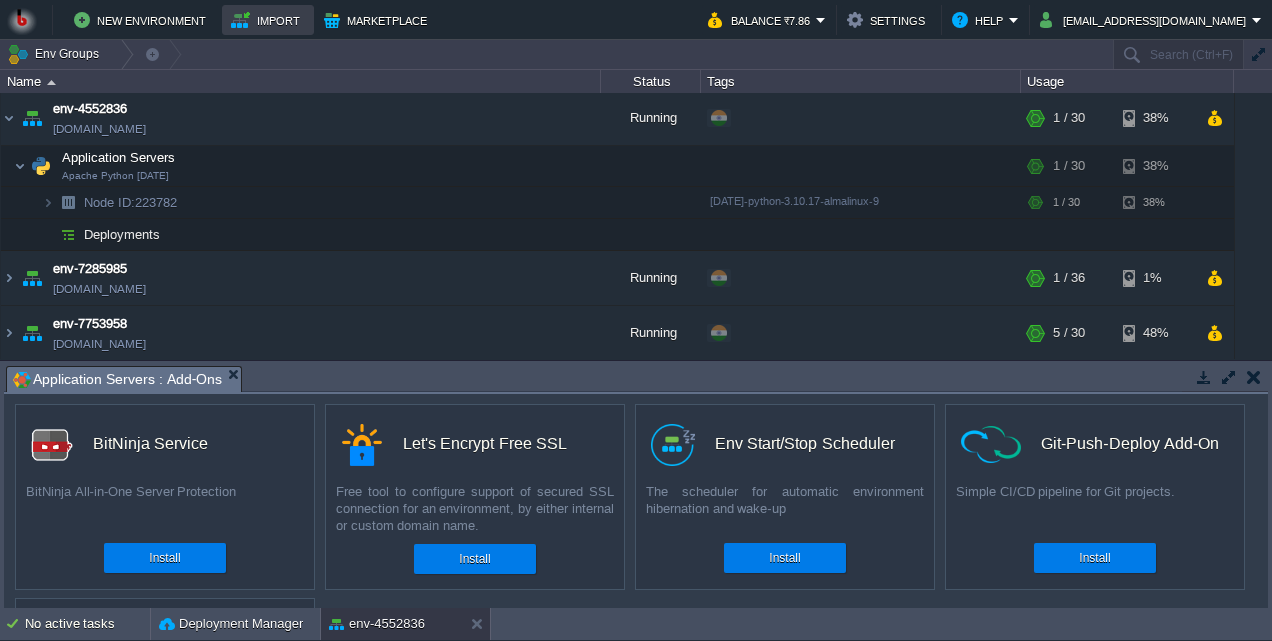 click on "Import" at bounding box center [268, 20] 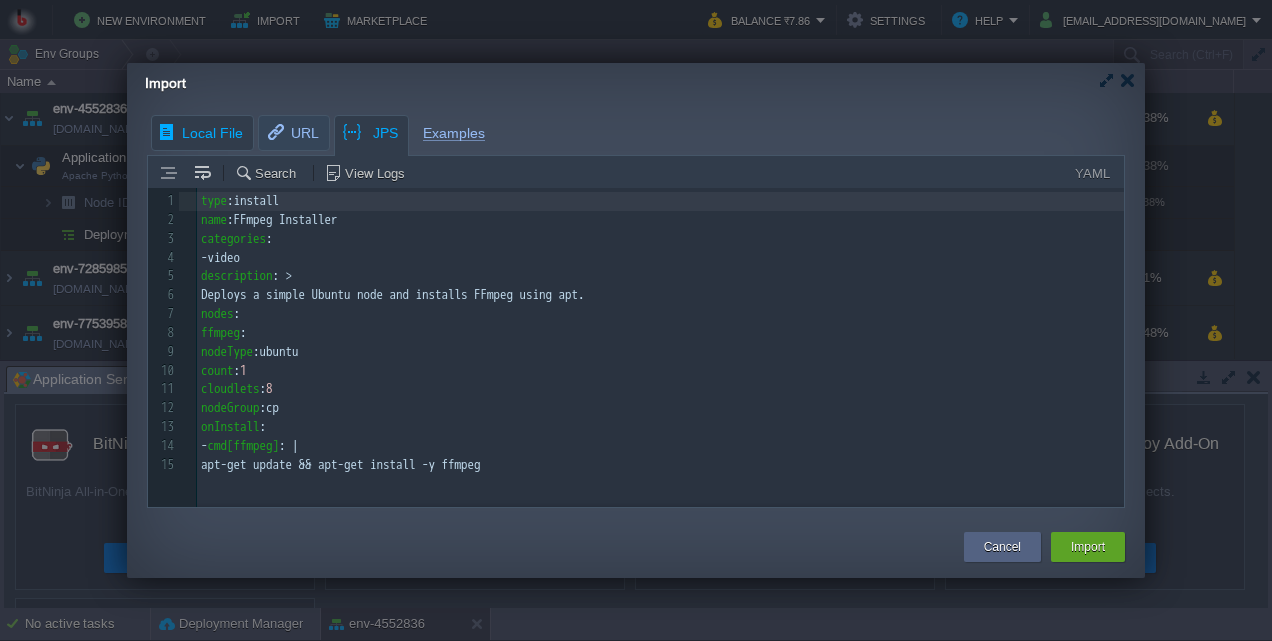 click on "New Environment Import Marketplace Bonus ₹0.00 Upgrade Account Balance ₹7.86 Settings Help jstourandtravels1190@gmail.com         Env Groups                     Search (Ctrl+F)         auto-gen Name Status Tags Usage env-4552836 env-4552836.in1.bitss.cloud Running                                 + Add to Env Group                                                                                                                                                            RAM                 1%                                         CPU                 0%                             1 / 30                    38%       Application Servers Apache Python 2.4.63                                                                                                                                                            RAM                 1%                                         CPU                 0%                             1 / 30                    38%     Node ID:  223782" at bounding box center (636, 320) 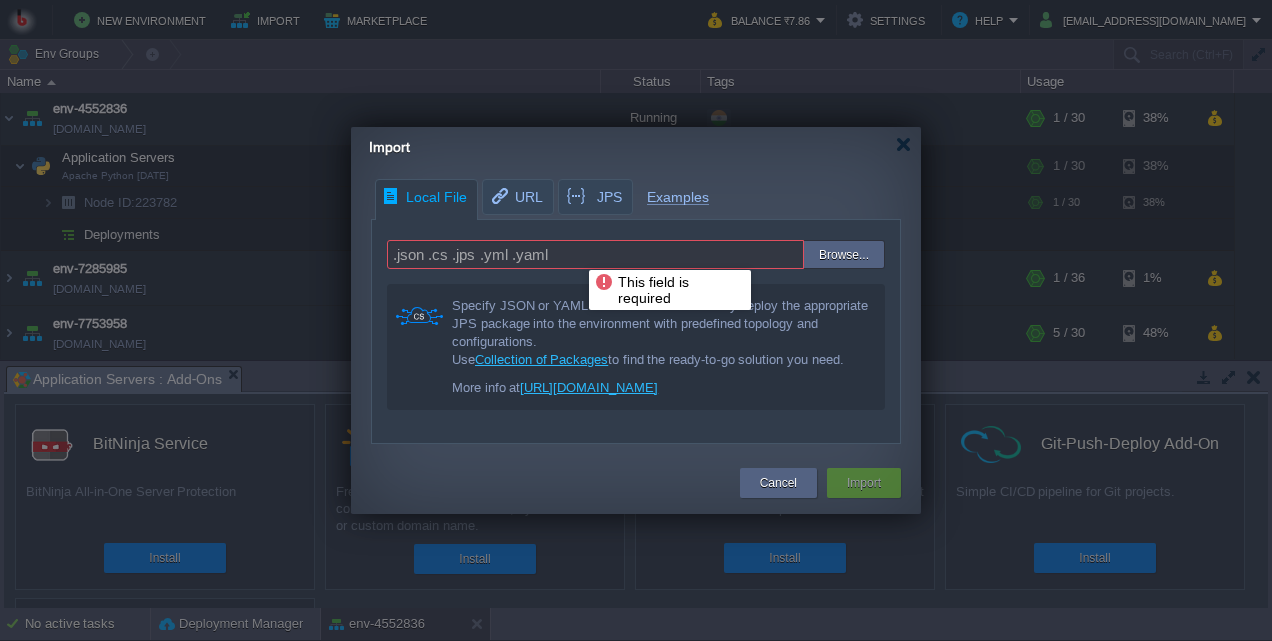 click on ".json .cs .jps .yml .yaml" at bounding box center [595, 254] 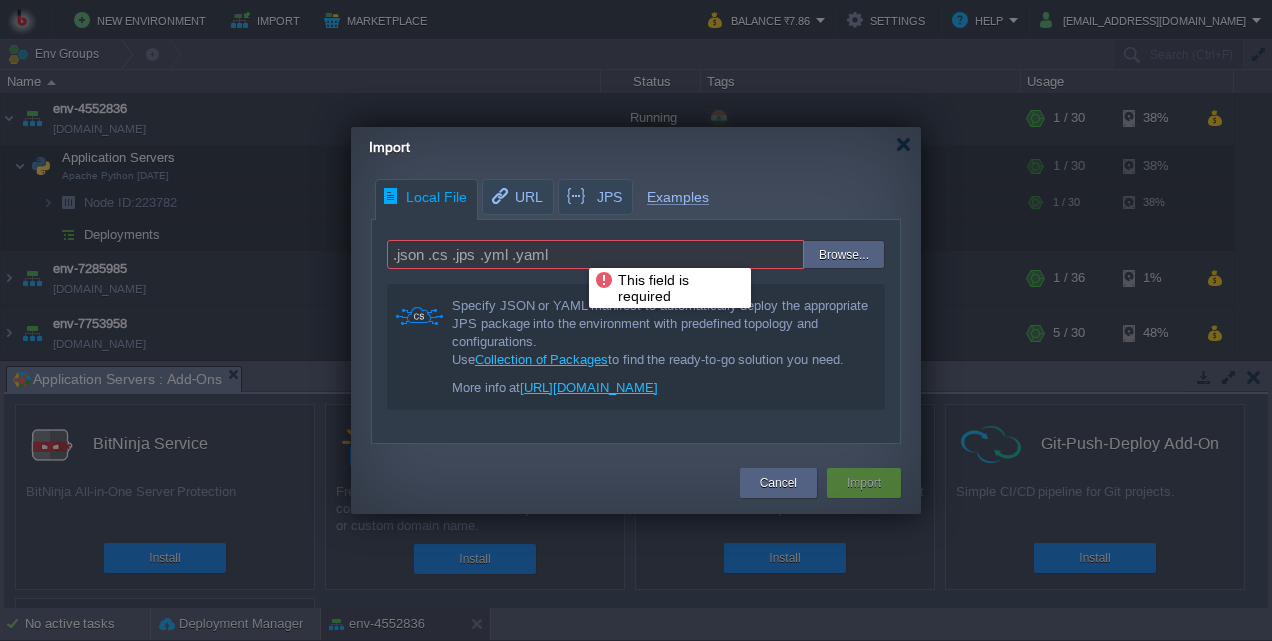 click on ".json .cs .jps .yml .yaml" at bounding box center [595, 254] 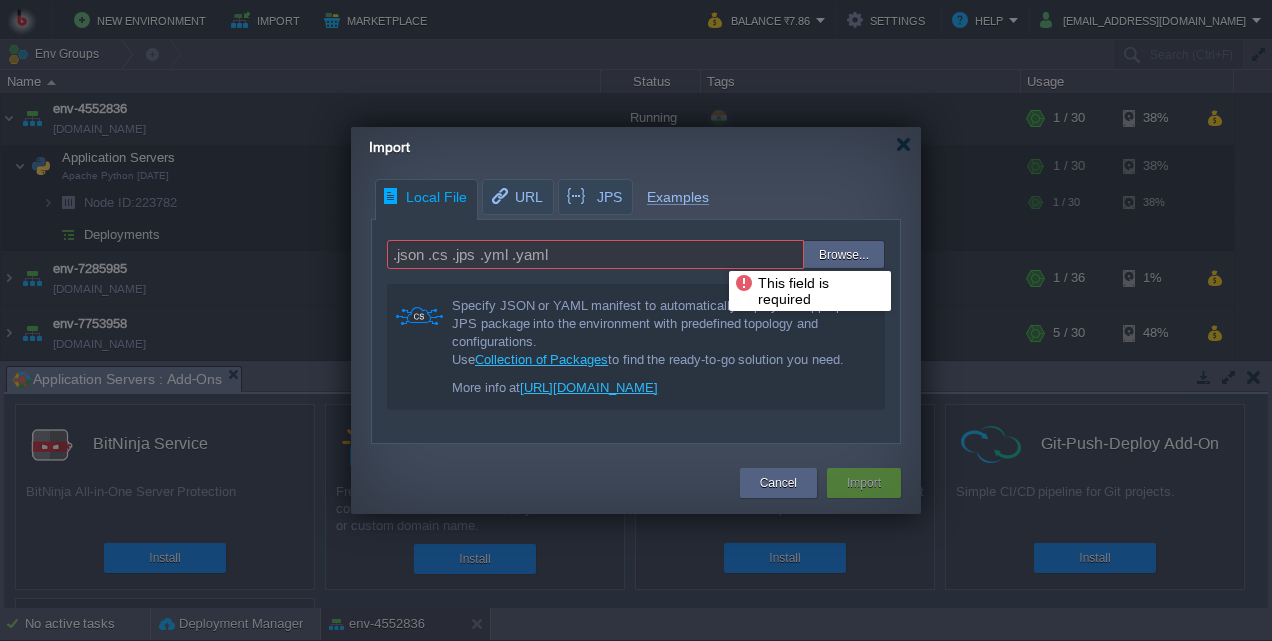 click on ".json .cs .jps .yml .yaml" at bounding box center [595, 254] 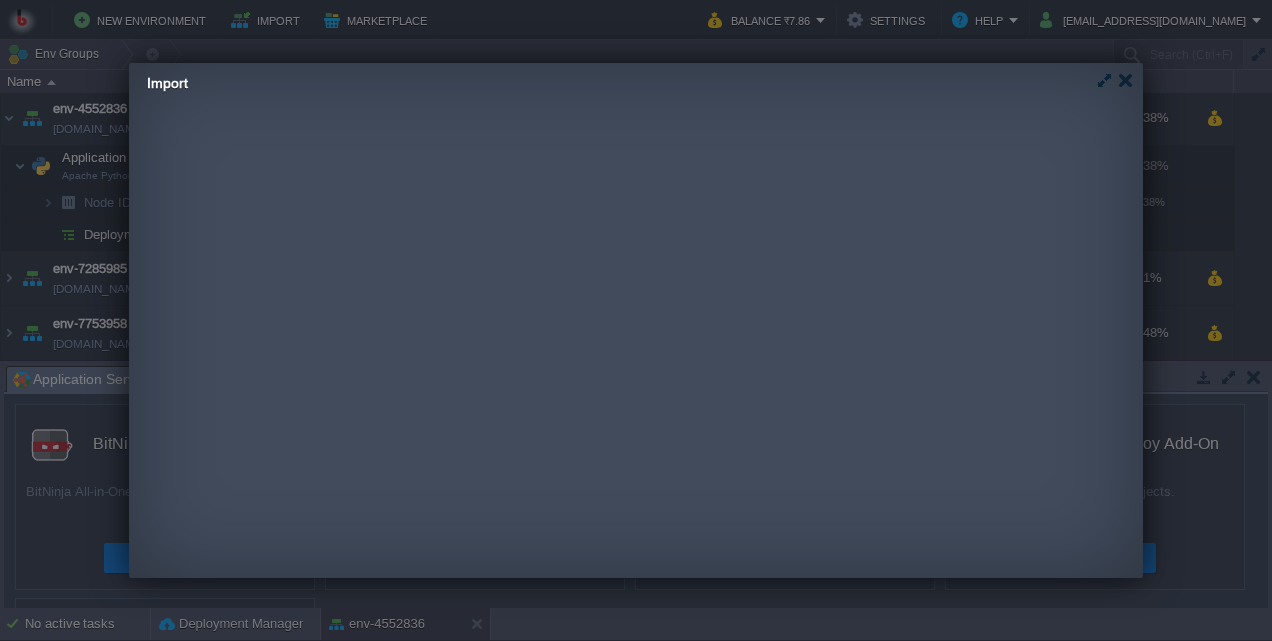 click on "Local File URL JPS Examples       Search View Logs YAML   type: install
name: FFmpeg Installer
categories:
- video
description: >
Deploys a simple Ubuntu node and installs FFmpeg using apt.
nodes:
ffmpeg:
nodeType: ubuntu
count: 1
cloudlets: 8
nodeGroup: cp
onInstall:
- cmd[ffmpeg]: |
apt-get update && apt-get install -y ffmpeg 15   1 type :  install 2 name :  FFmpeg Installer 3 categories : 4   -  video 5 description : > 6   Deploys a simple Ubuntu node and installs FFmpeg using apt. 7 nodes : 8   ffmpeg : 9     nodeType :  ubuntu 10     count :  1 11     cloudlets :  8 12     nodeGroup :  cp 13 onInstall : 14   -  cmd[ffmpeg] : | 15       apt-get update && apt-get install -y ffmpeg .json .cs .jps .yml .yaml Browse... Specify JSON or YAML manifest to automatically deploy the appropriate JPS package into the environment with predefined topology and configurations. Use  Collection of Packages  to find the ready-to-go solution you need. More info at" at bounding box center [414, 247] 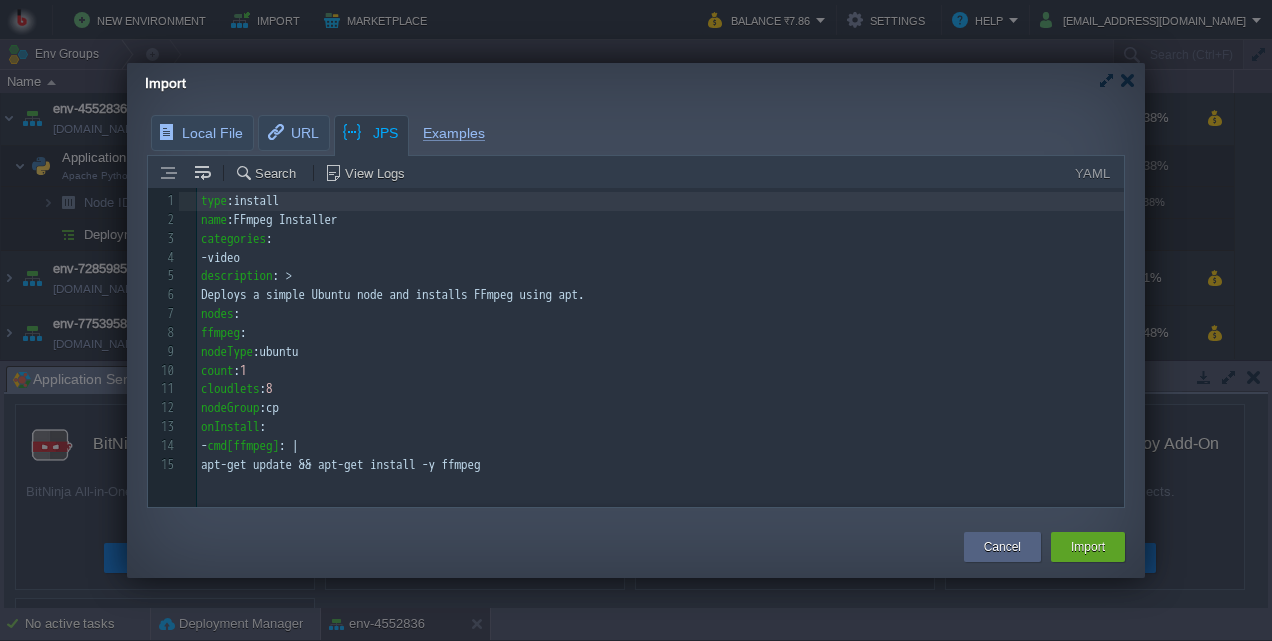 scroll, scrollTop: 6, scrollLeft: 0, axis: vertical 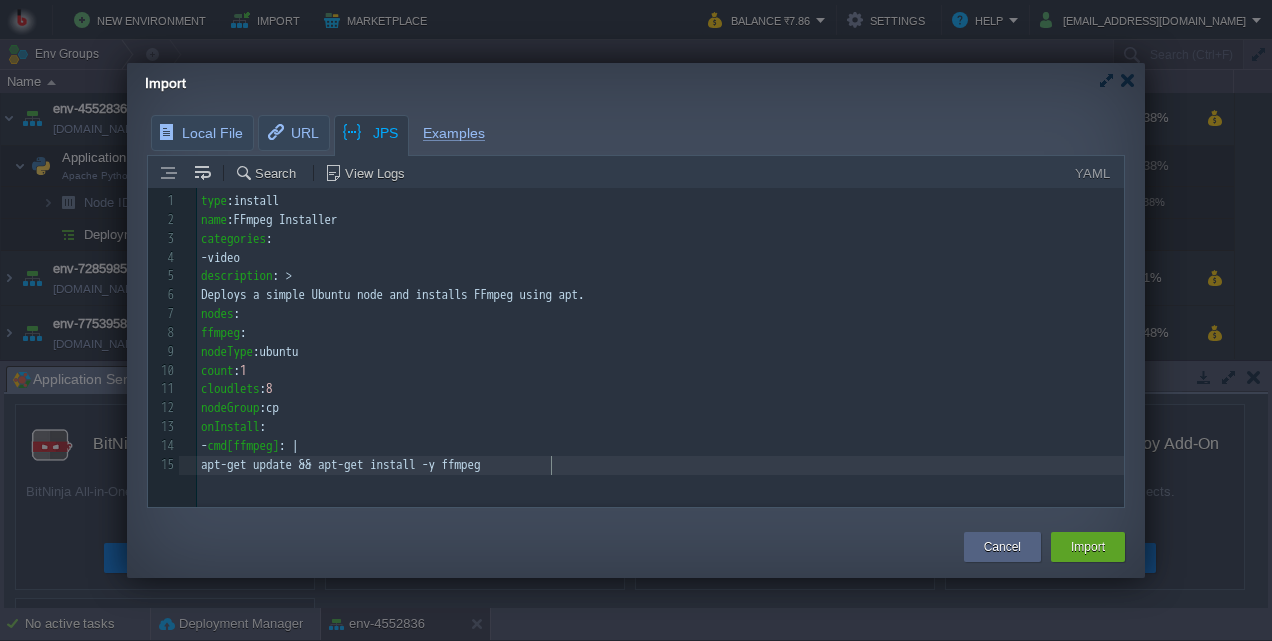 click on "apt-get update && apt-get install -y ffmpeg" at bounding box center (664, 465) 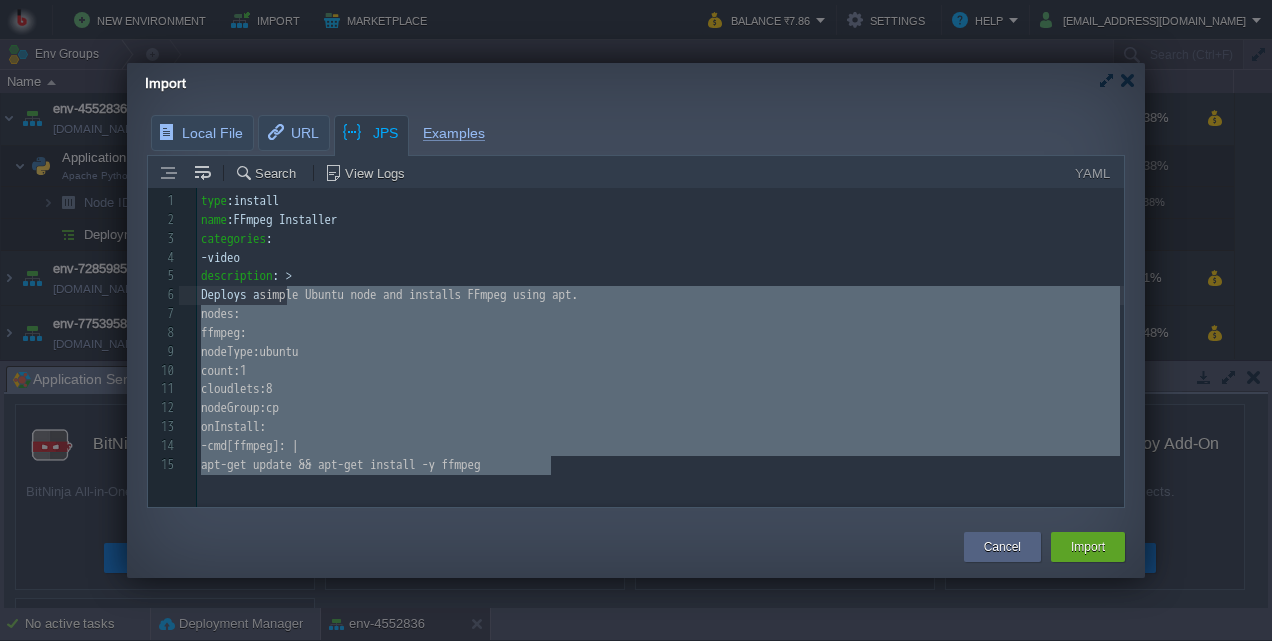 type on "type: install
name: FFmpeg Installer
categories:
- video
description: >
Deploys a simple Ubuntu node and installs FFmpeg using apt.
nodes:
ffmpeg:
nodeType: ubuntu
count: 1
cloudlets: 8
nodeGroup: cp
onInstall:
- cmd[ffmpeg]: |
apt-get update && apt-get install -y ffmpeg" 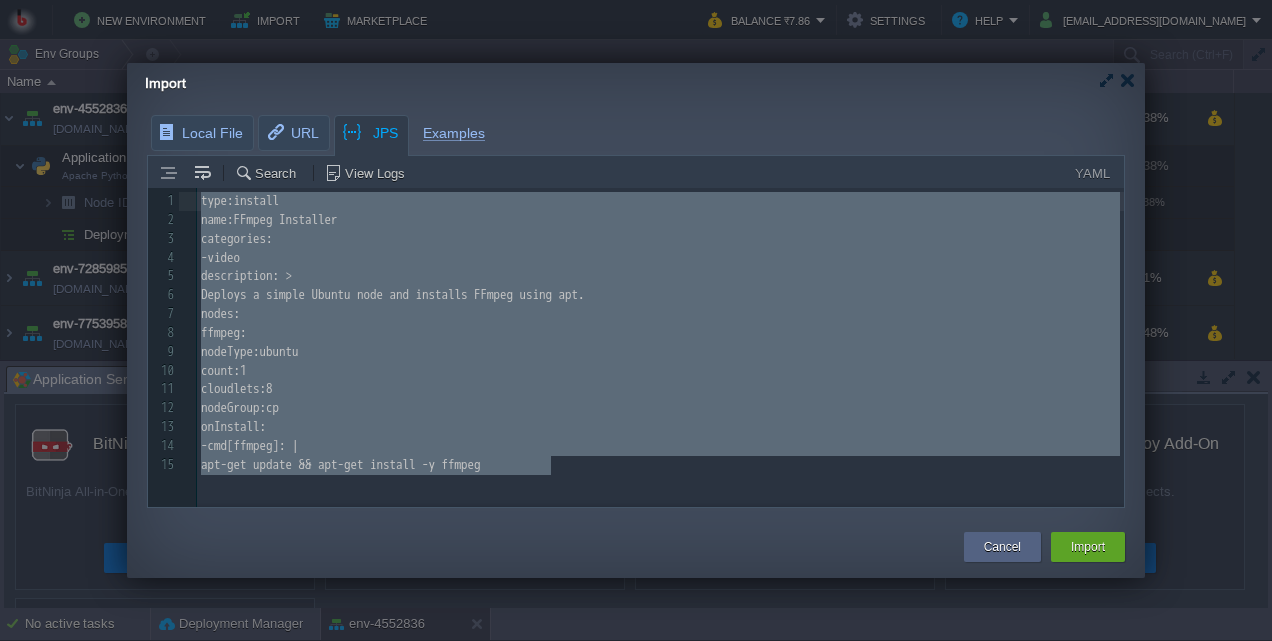 drag, startPoint x: 568, startPoint y: 466, endPoint x: 152, endPoint y: 181, distance: 504.26282 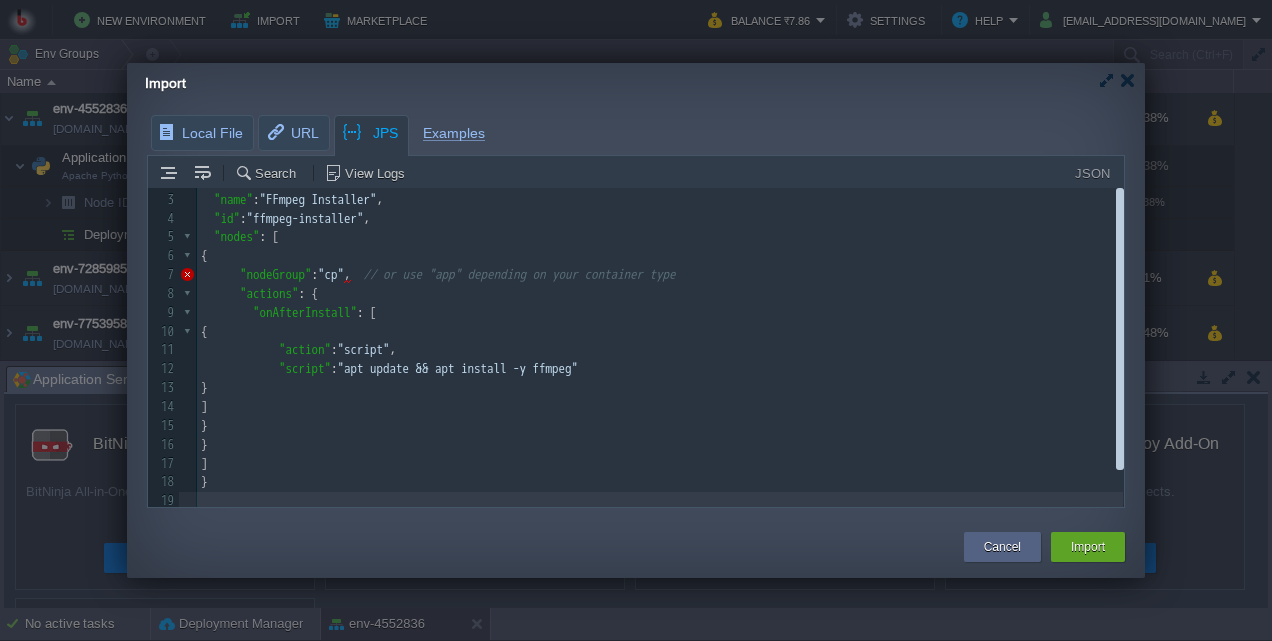scroll, scrollTop: 0, scrollLeft: 0, axis: both 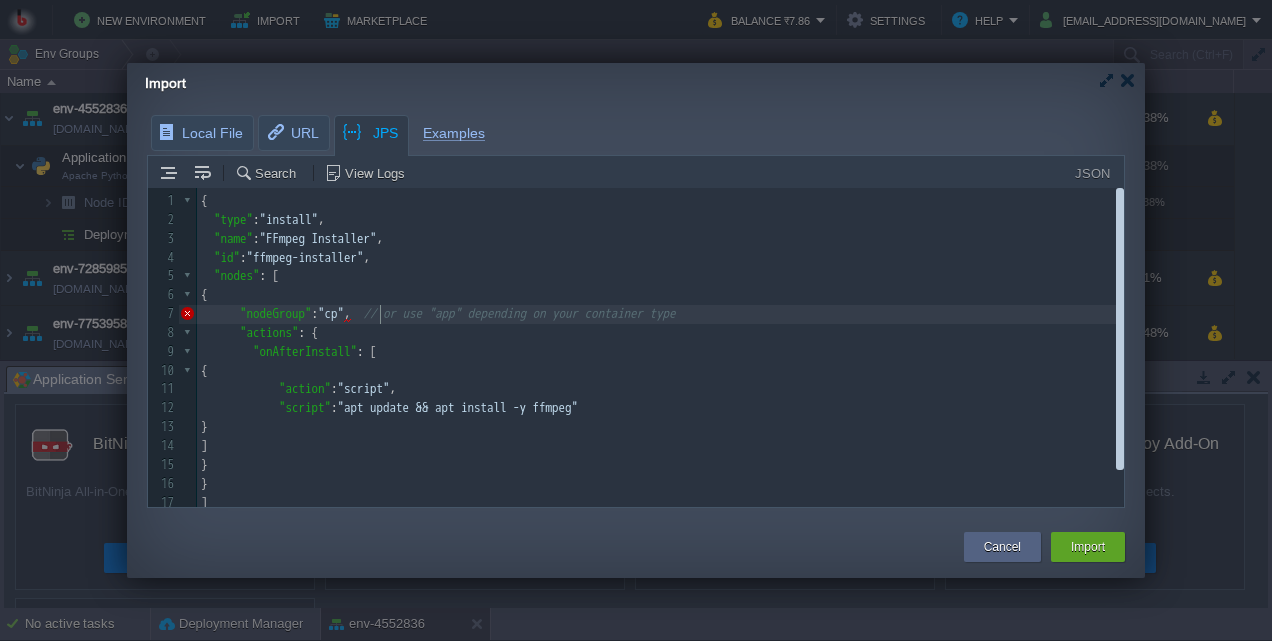 click on "19   1 { 2    "type" :  "install" , 3    "name" :  "FFmpeg Installer" , 4    "id" :  "ffmpeg-installer" , 5    "nodes" : [ 6     { 7        "nodeGroup" :  "cp" ,    // or use "app" depending on your container type 8        "actions" : { 9          "onAfterInstall" : [ 10           { 11              "action" :  "script" , 12              "script" :  "apt update && apt install -y ffmpeg" 13           } 14         ] 15       } 16     } 17   ] 18 } 19 ​" at bounding box center [660, 371] 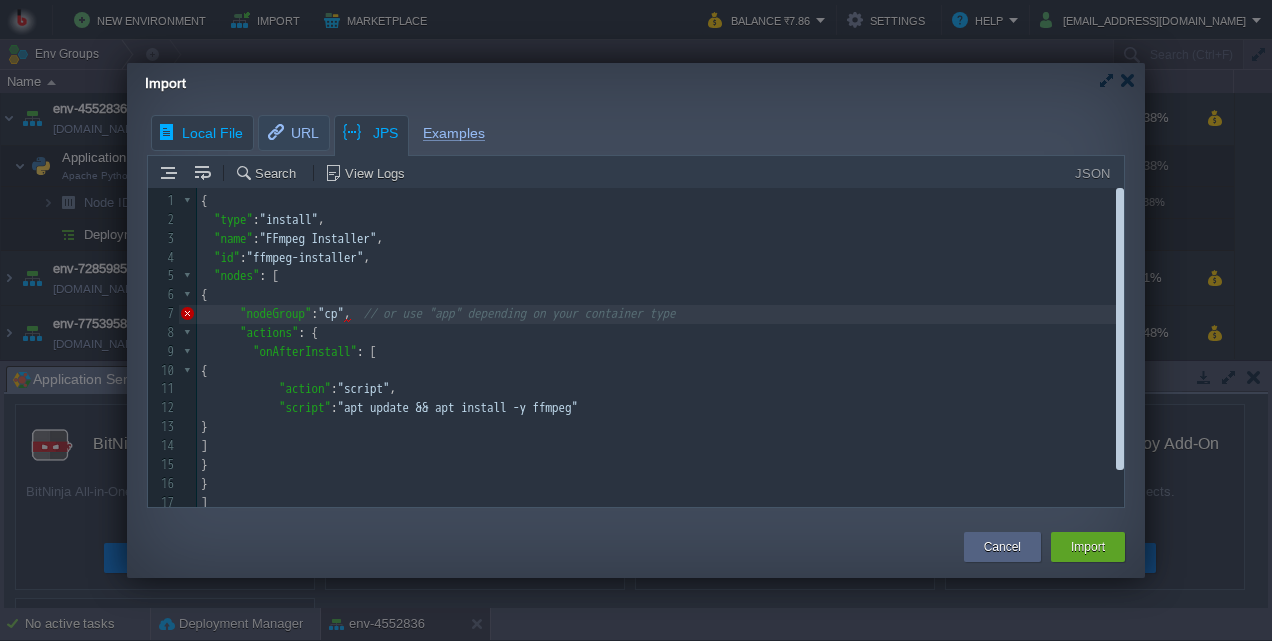 click on "New Environment Import Marketplace Bonus ₹0.00 Upgrade Account Balance ₹7.86 Settings Help jstourandtravels1190@gmail.com         Env Groups                     Search (Ctrl+F)         auto-gen Name Status Tags Usage env-4552836 env-4552836.in1.bitss.cloud Running                                 + Add to Env Group                                                                                                                                                            RAM                 1%                                         CPU                 0%                             1 / 30                    38%       Application Servers Apache Python 2.4.63                                                                                                                                                            RAM                 1%                                         CPU                 0%                             1 / 30                    38%     Node ID:  223782" at bounding box center (636, 320) 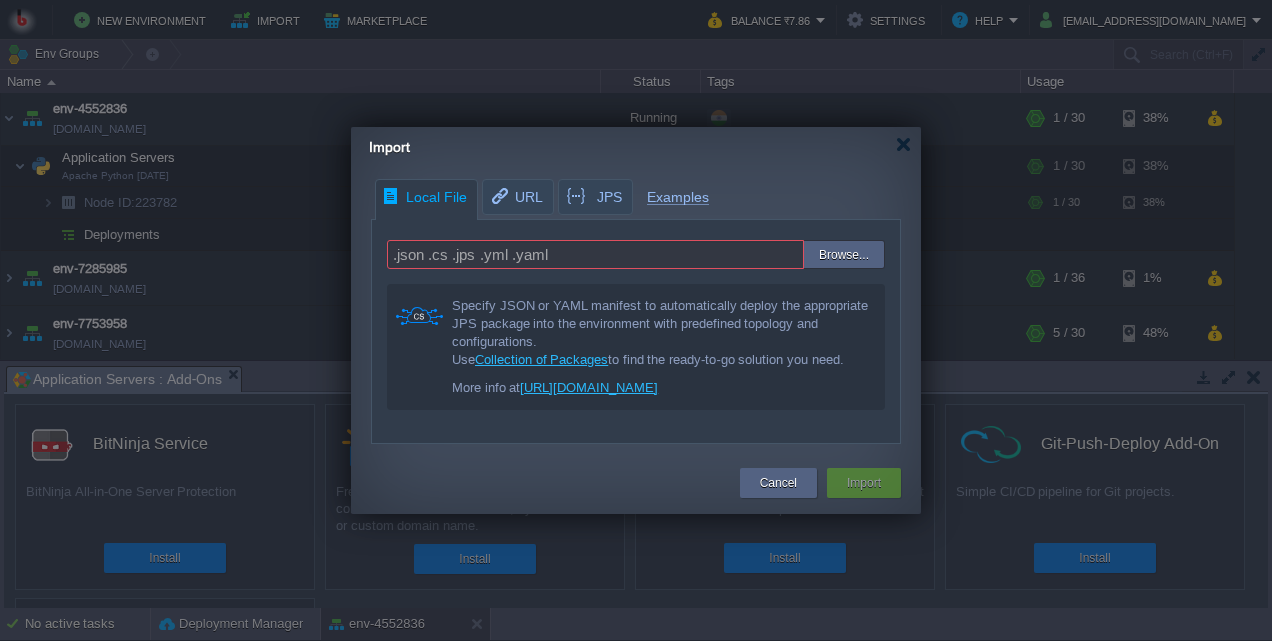 click at bounding box center [758, 255] 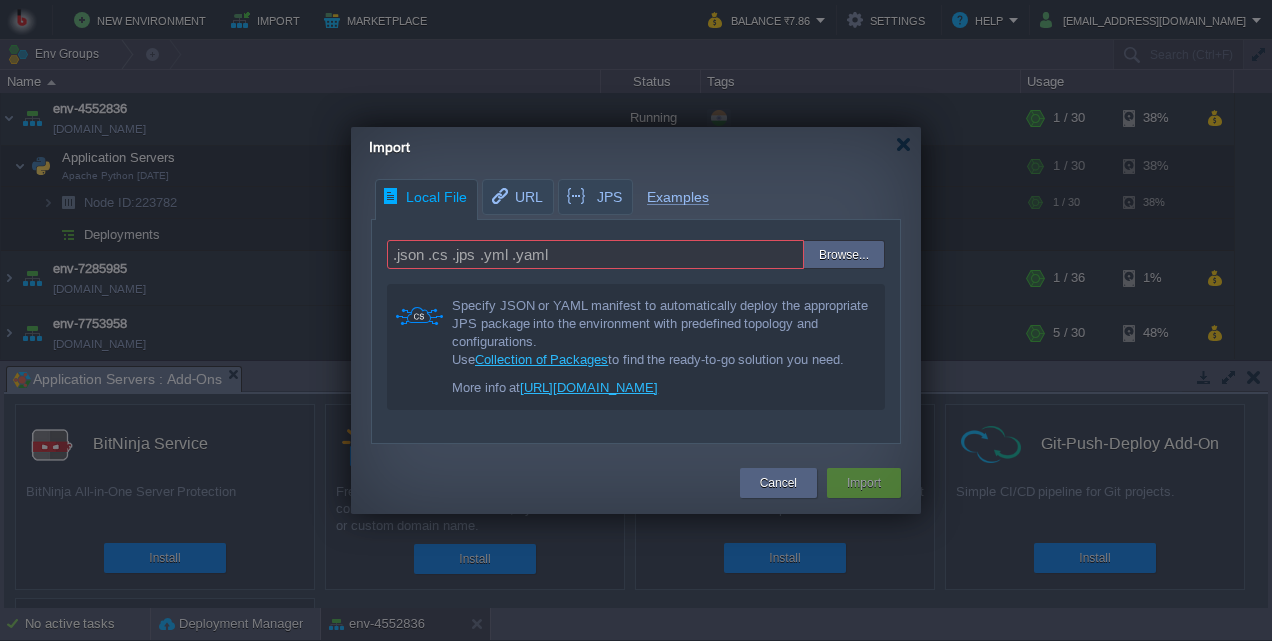 click at bounding box center (758, 255) 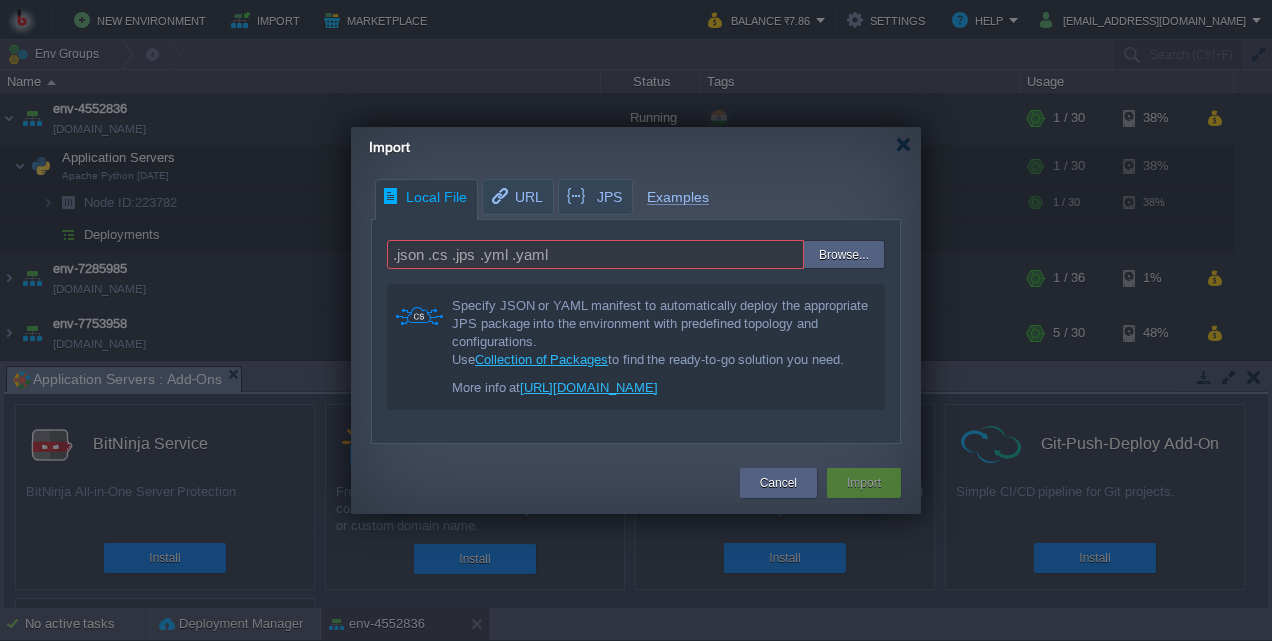 type on "C:\fakepath\ffmpeg-install.jps.txt" 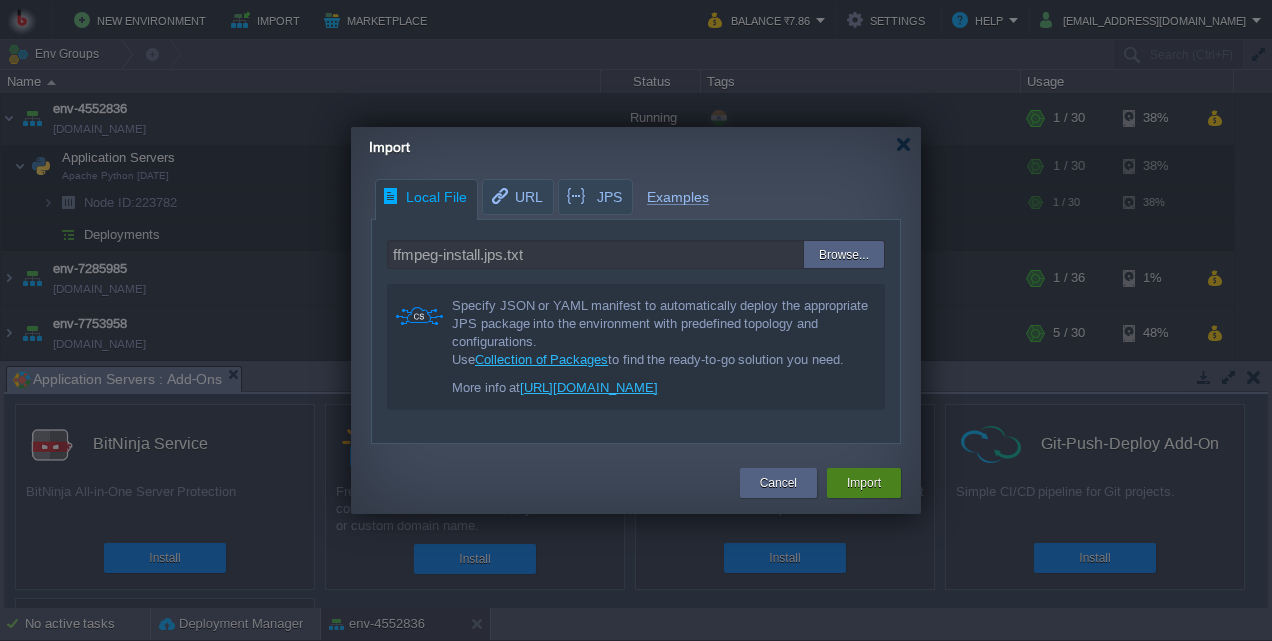click on "Import" at bounding box center [864, 483] 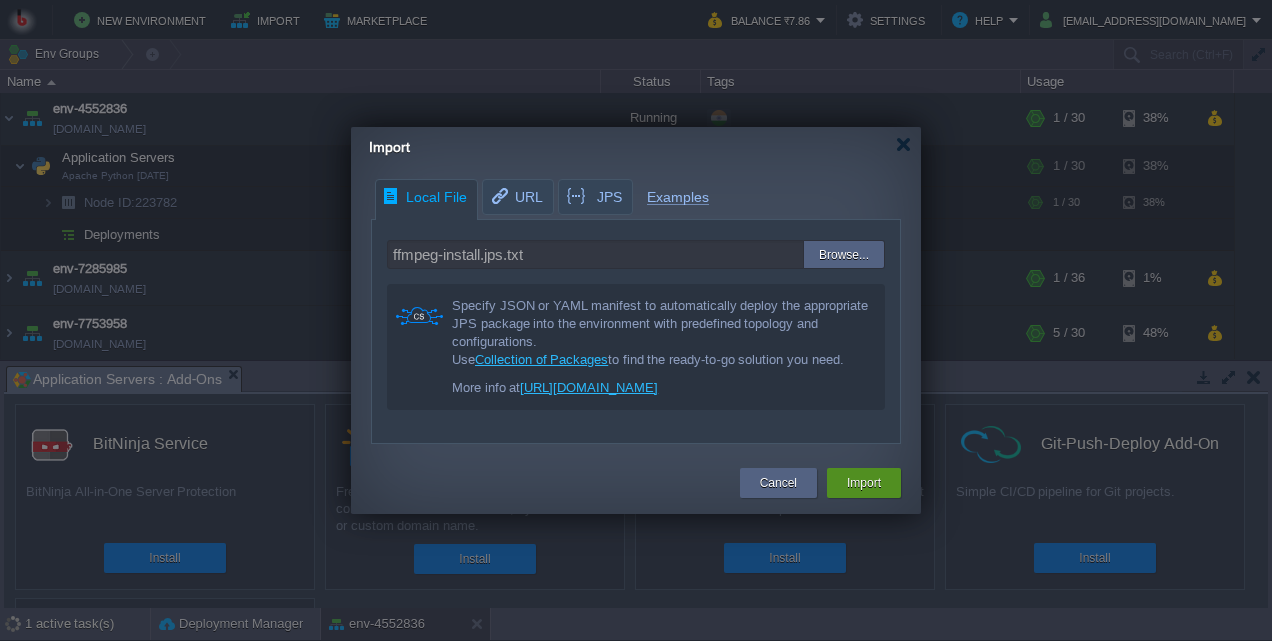 type on ".json .cs .jps .yml .yaml" 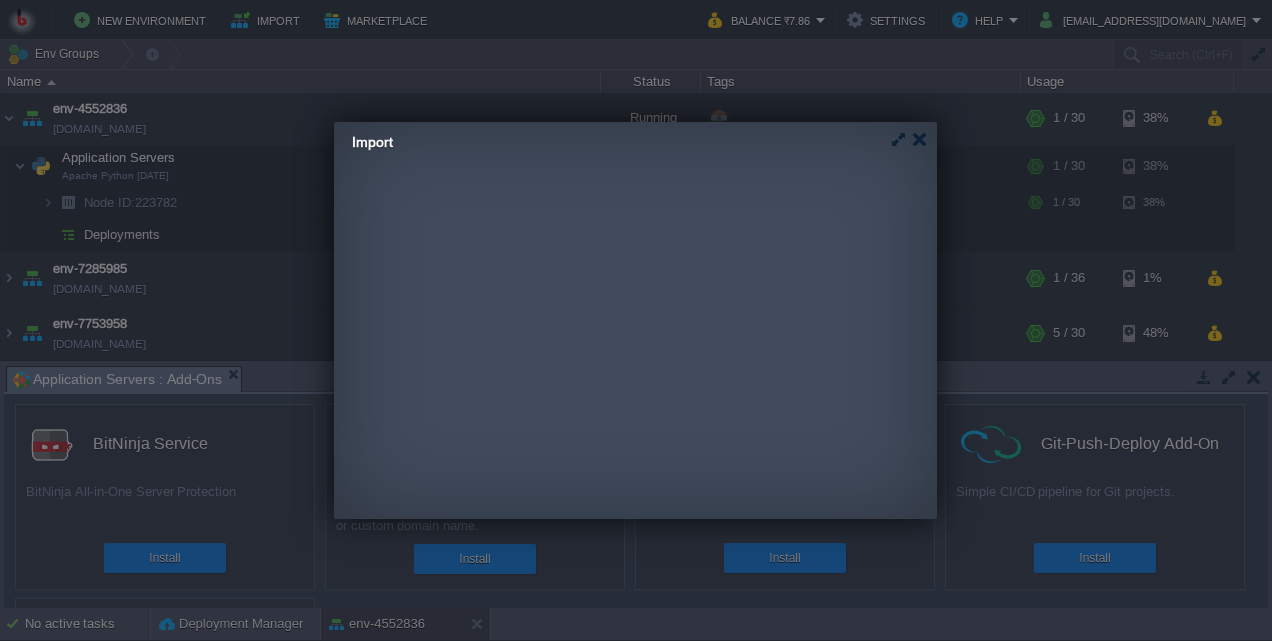click on "Local File URL JPS Examples       Search View Logs JSON   type: install
name: FFmpeg Installer
categories:
- video
description: >
Deploys a simple Ubuntu node and installs FFmpeg using apt.
nodes:
ffmpeg:
nodeType: ubuntu
count: 1
cloudlets: 8
nodeGroup: cp
onInstall:
- cmd[ffmpeg]: |
apt-get update && apt-get install -y ffmpeg 19   1 { 2    "type" :  "install" , 3    "name" :  "FFmpeg Installer" , 4    "id" :  "ffmpeg-installer" , 5    "nodes" : [ 6     { 7        "nodeGroup" :  "cp" ,    // or use "app" depending on your container type 8        "actions" : { 9          "onAfterInstall" : [ 10           { 11              "action" :  "script" , 12              "script" :  "apt update && apt install -y ffmpeg" 13           } 14         ] 15       } 16     } 17   ] 18 } 19 ​ .json .cs .jps .yml .yaml Browse... Specify JSON or YAML manifest to automatically deploy the appropriate JPS package into the environment with predefined topology and configurations. Use  More info at" at bounding box center [619, 306] 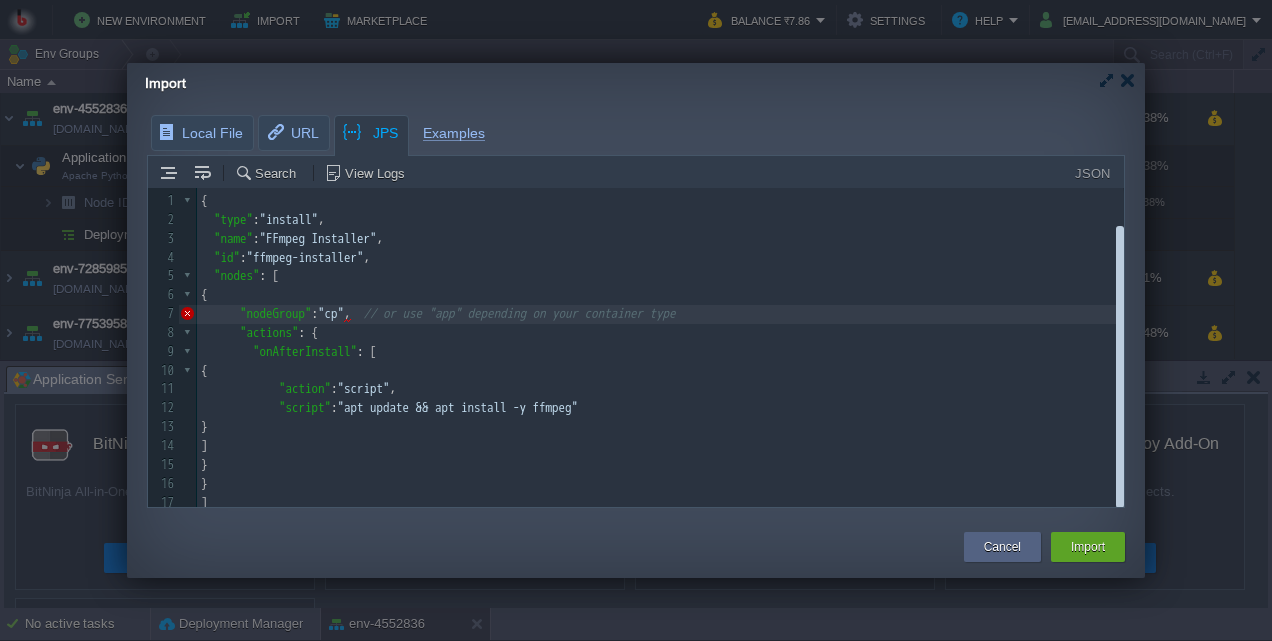 scroll, scrollTop: 46, scrollLeft: 0, axis: vertical 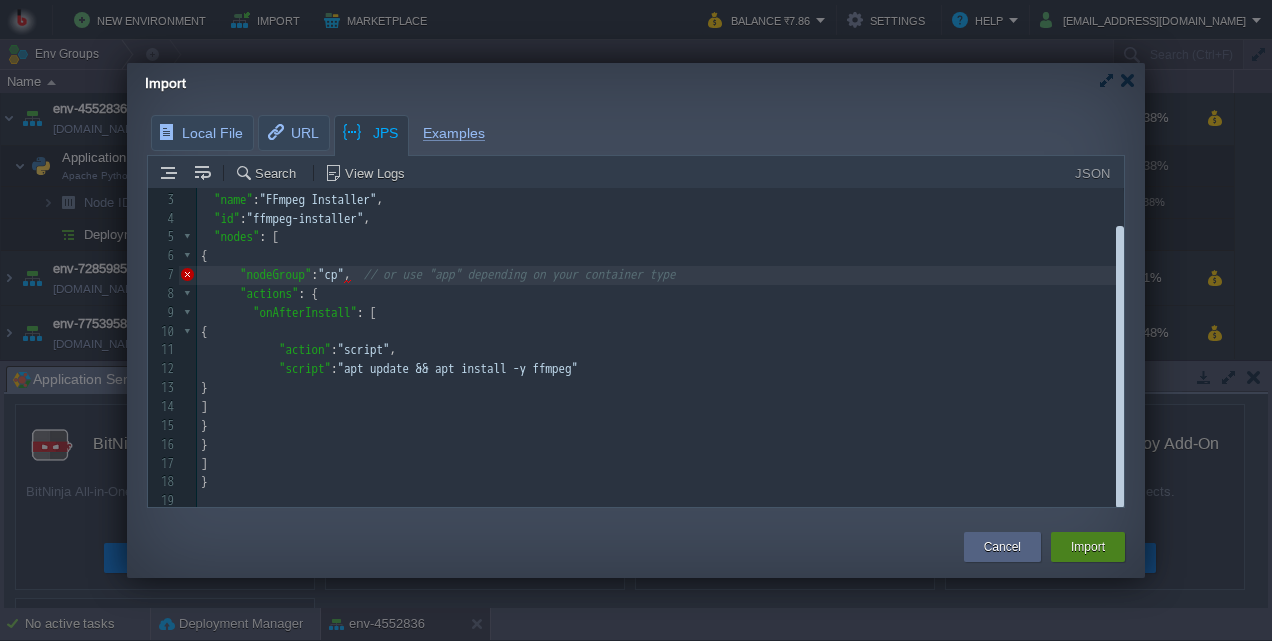 click on "Import" at bounding box center [1088, 547] 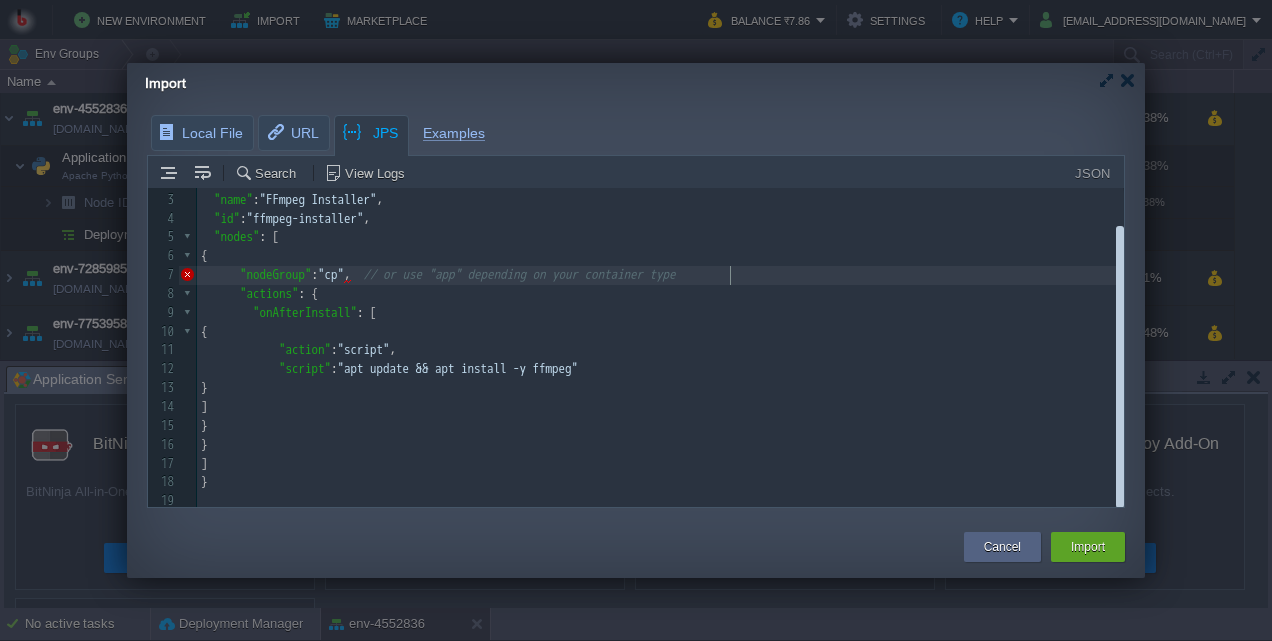 click on ""nodeGroup" :  "cp" ,    // or use "app" depending on your container type" at bounding box center (660, 275) 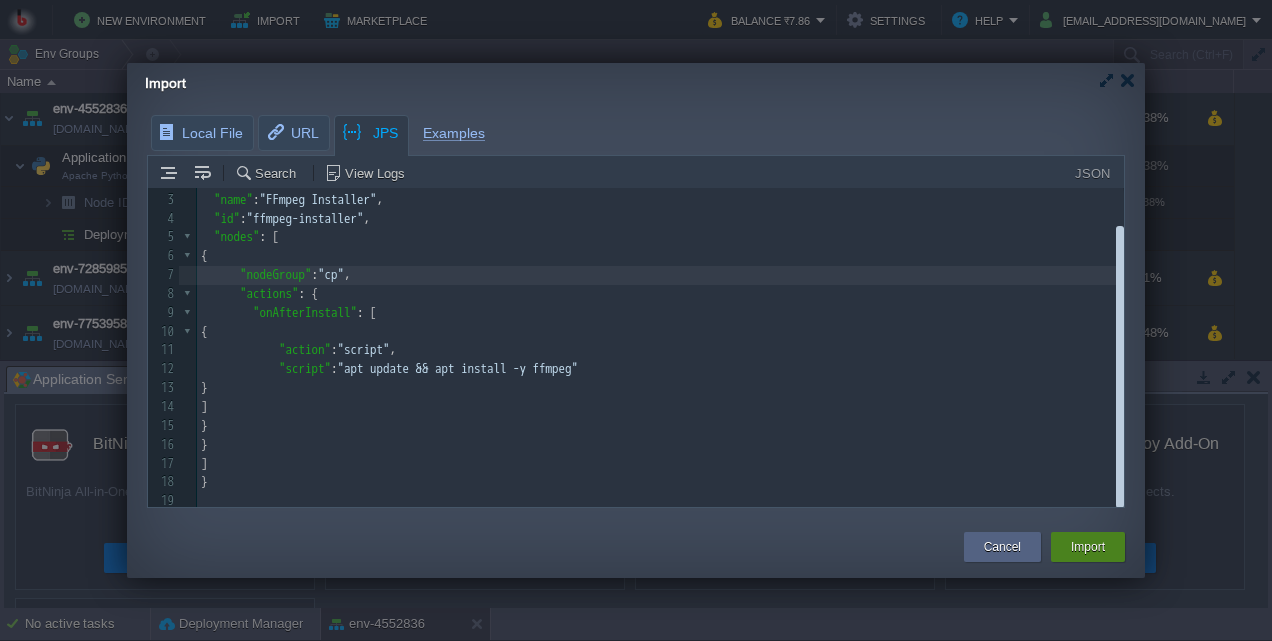 click on "Import" at bounding box center (1088, 547) 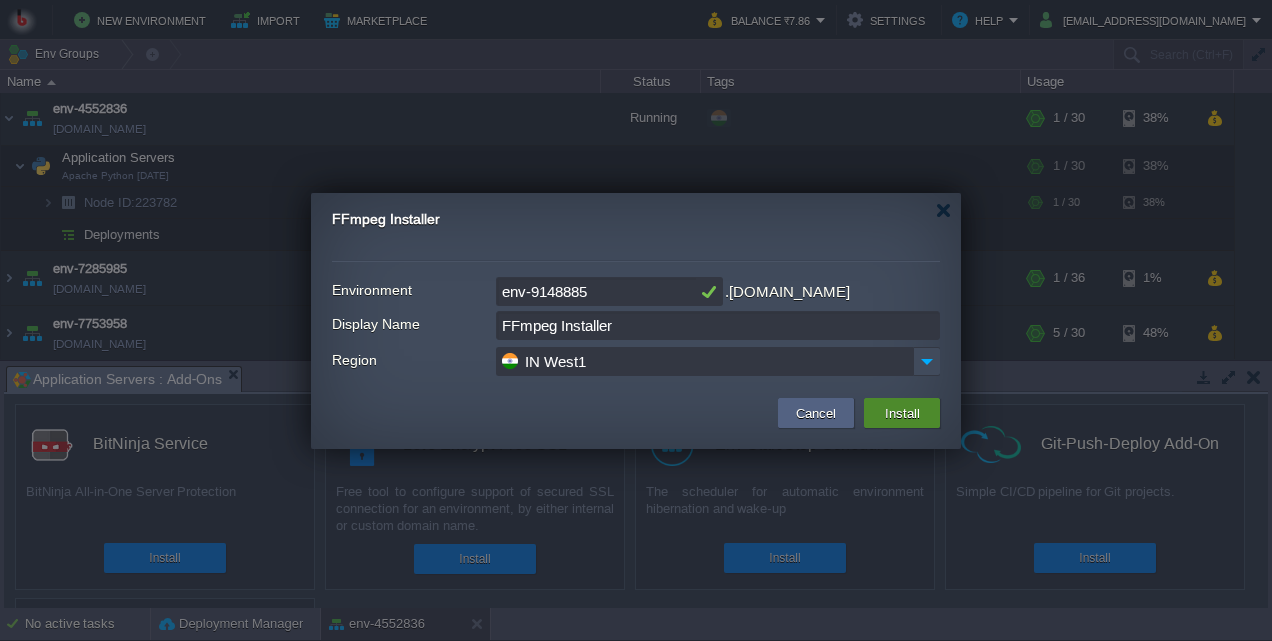 click on "Install" at bounding box center [902, 413] 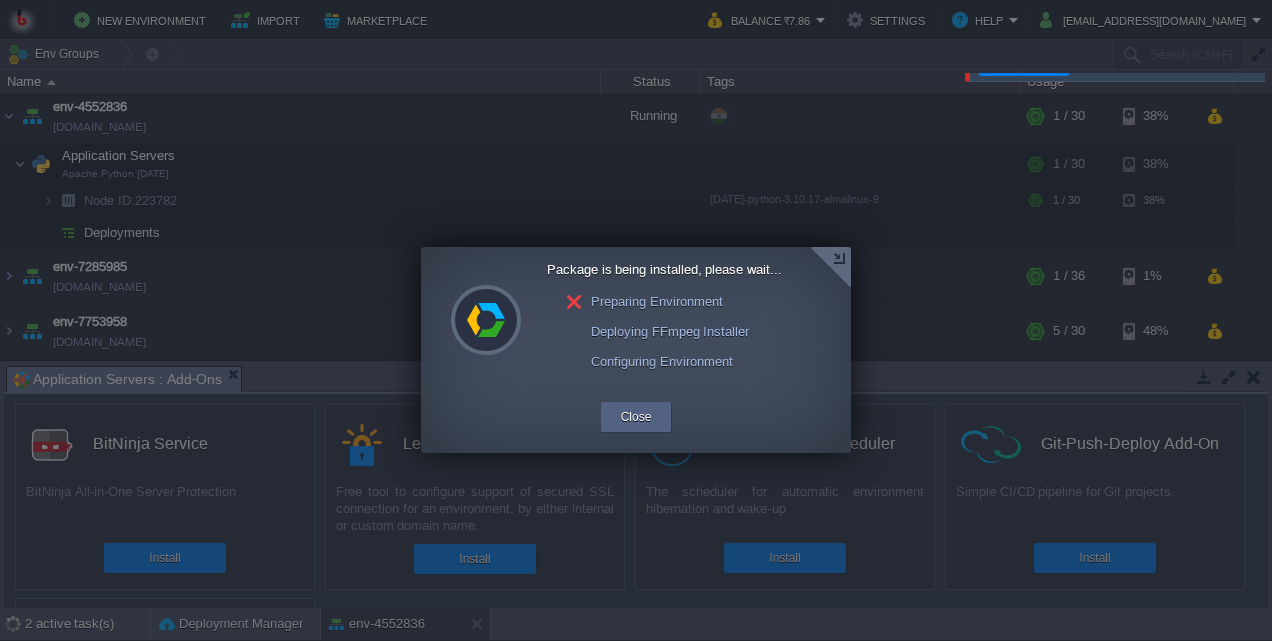 scroll, scrollTop: 2, scrollLeft: 0, axis: vertical 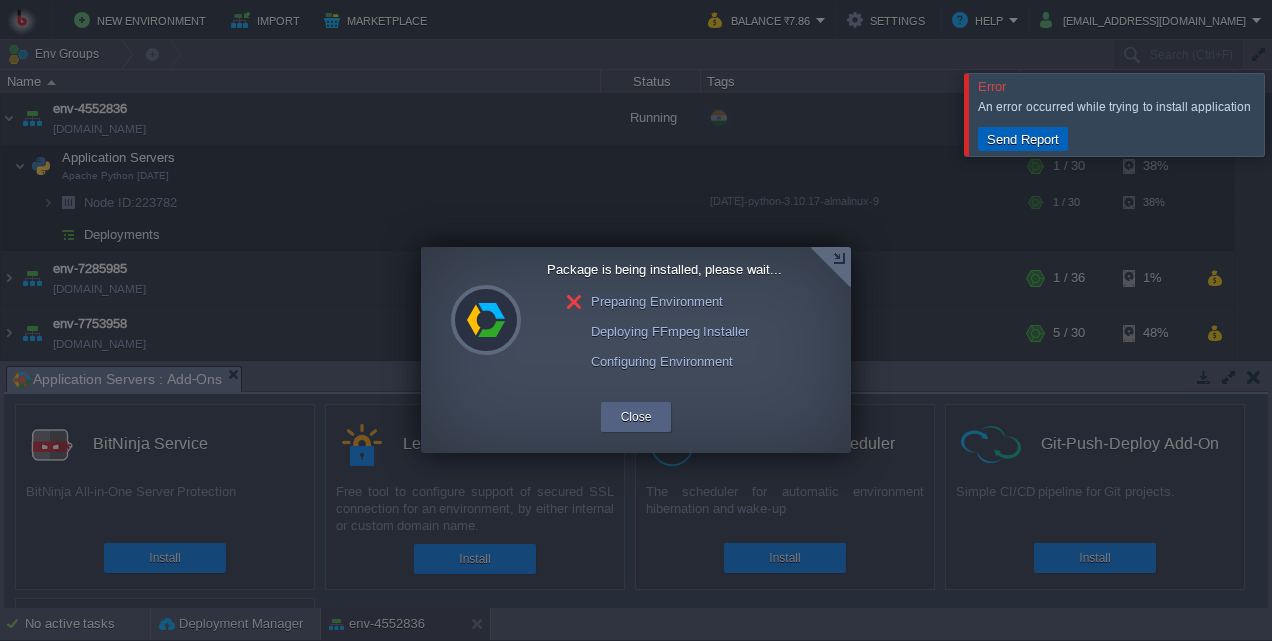 click on "Send Report" at bounding box center [1023, 139] 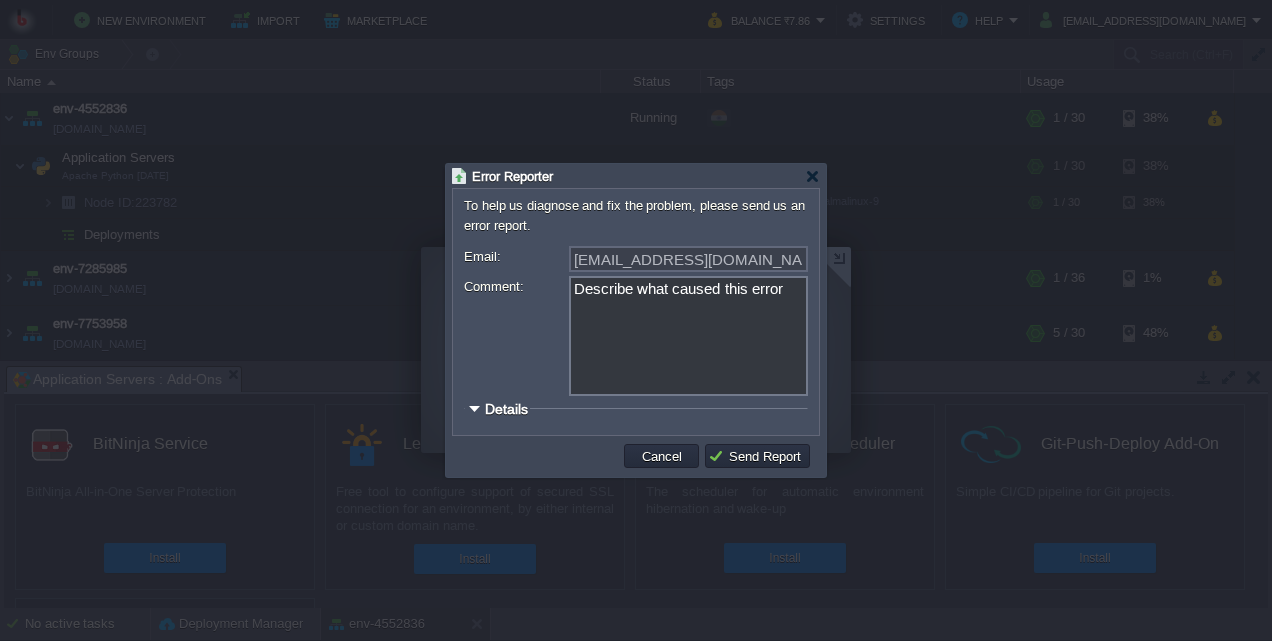 type 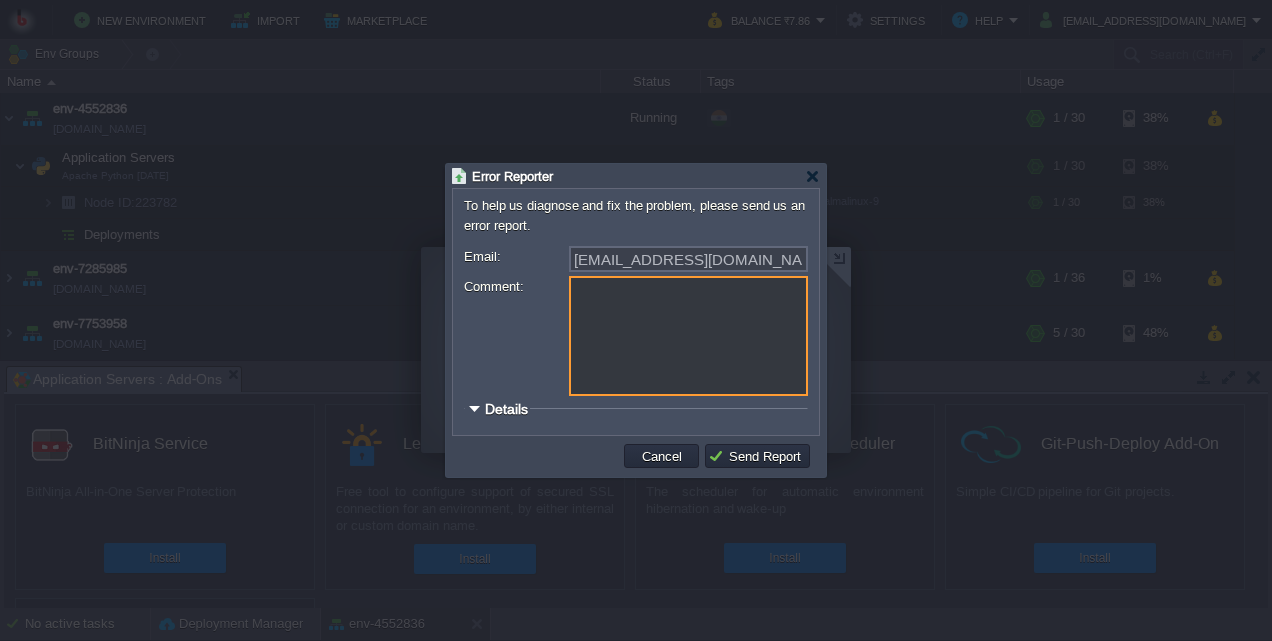 click on "Comment:" at bounding box center (688, 336) 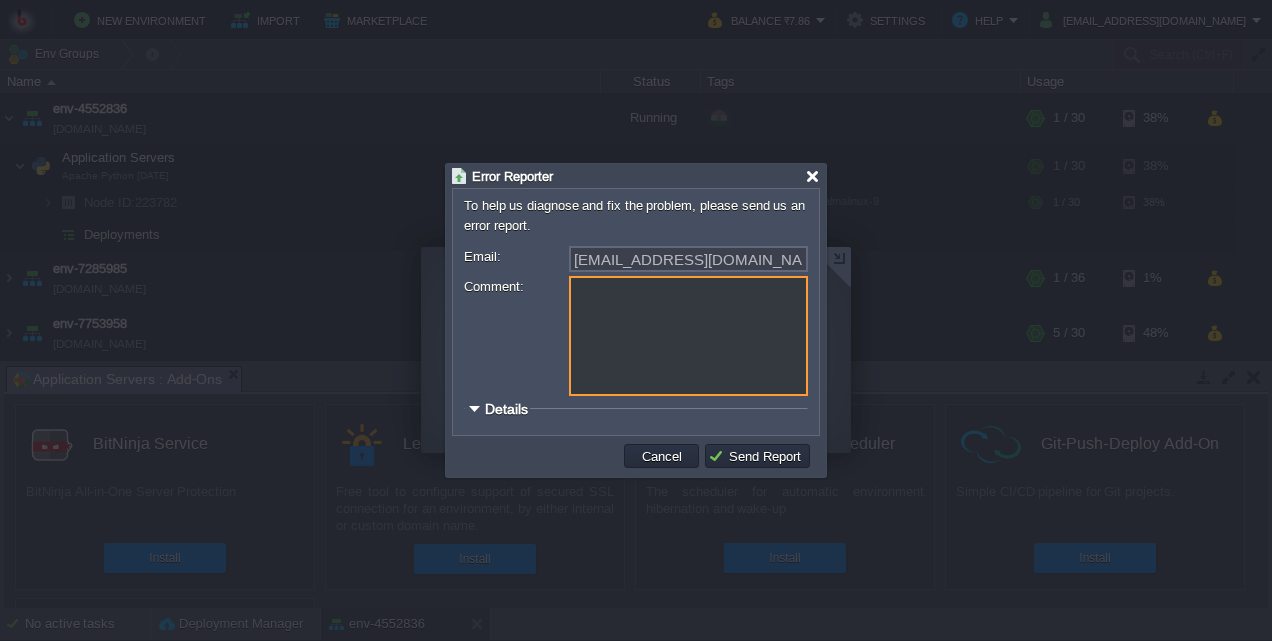 click at bounding box center [812, 176] 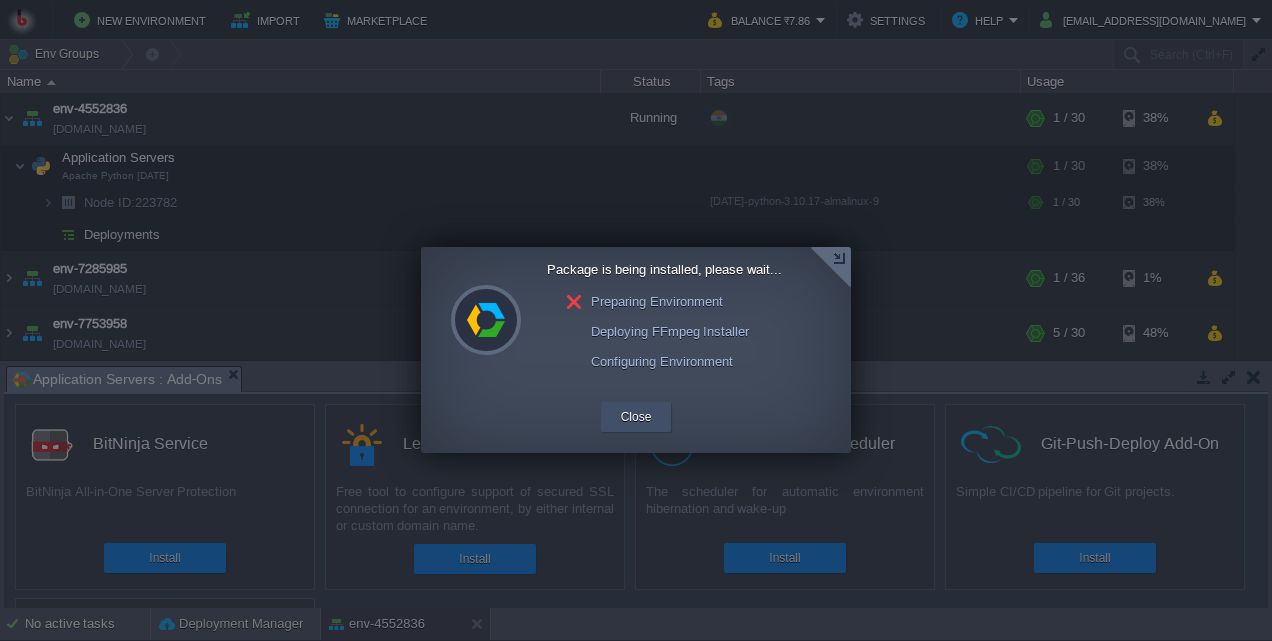 click on "Close" at bounding box center [636, 417] 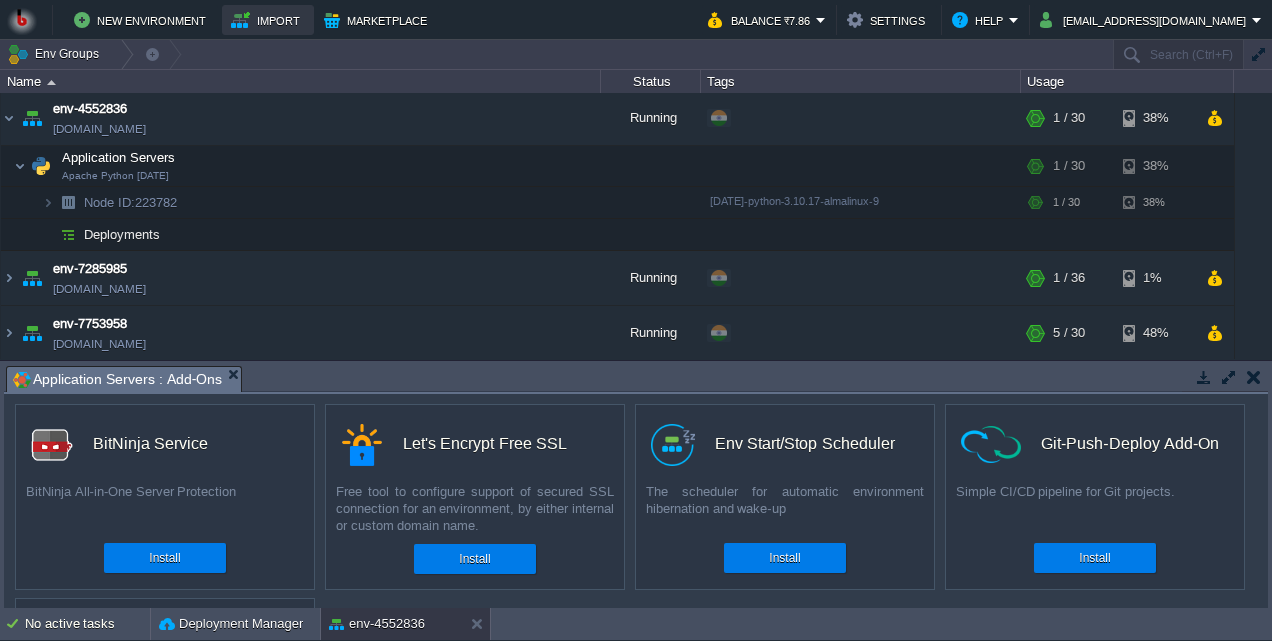 click on "Import" at bounding box center (268, 20) 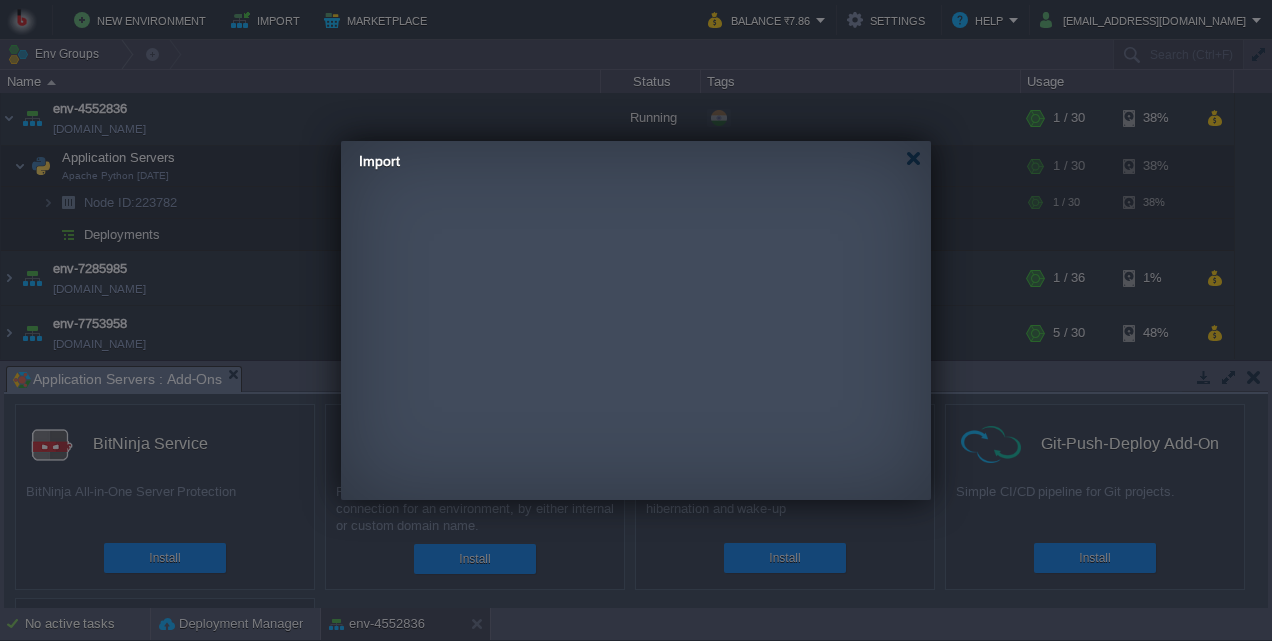 click on "New Environment Import Marketplace Bonus ₹0.00 Upgrade Account Balance ₹7.86 Settings Help jstourandtravels1190@gmail.com         Env Groups                     Search (Ctrl+F)         auto-gen Name Status Tags Usage env-4552836 env-4552836.in1.bitss.cloud Running                                 + Add to Env Group                                                                                                                                                            RAM                 1%                                         CPU                 0%                             1 / 30                    38%       Application Servers Apache Python 2.4.63                                                                                                                                                            RAM                 1%                                         CPU                 0%                             1 / 30                    38%     Node ID:  223782" at bounding box center [636, 320] 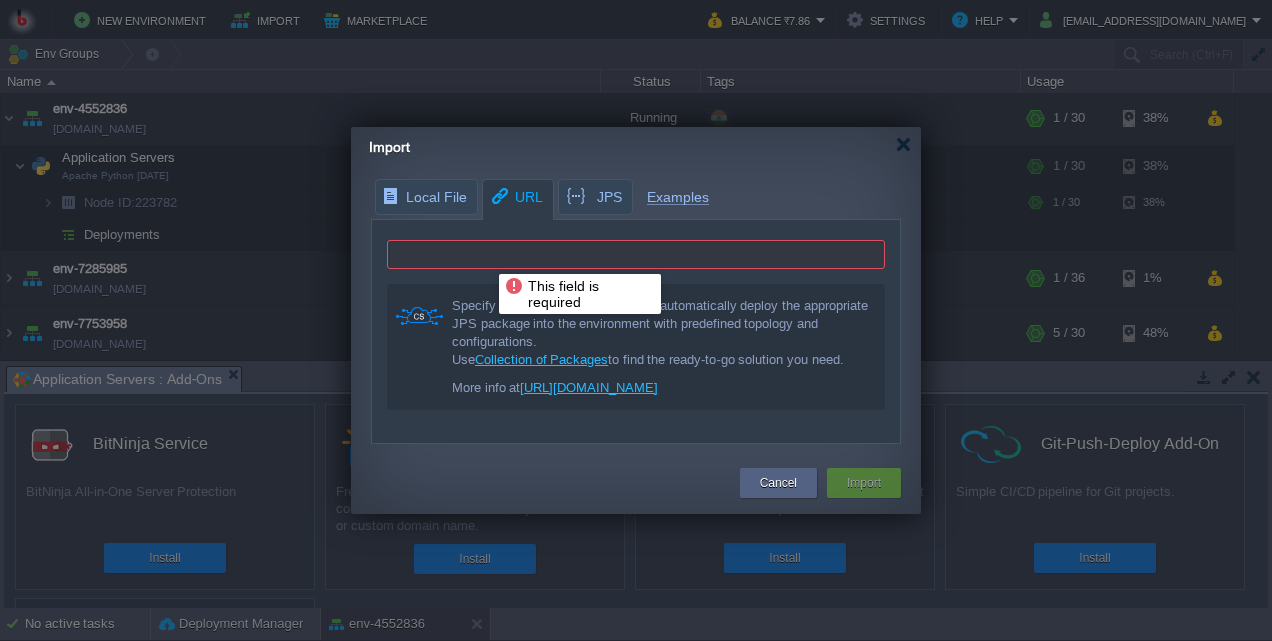click at bounding box center [636, 254] 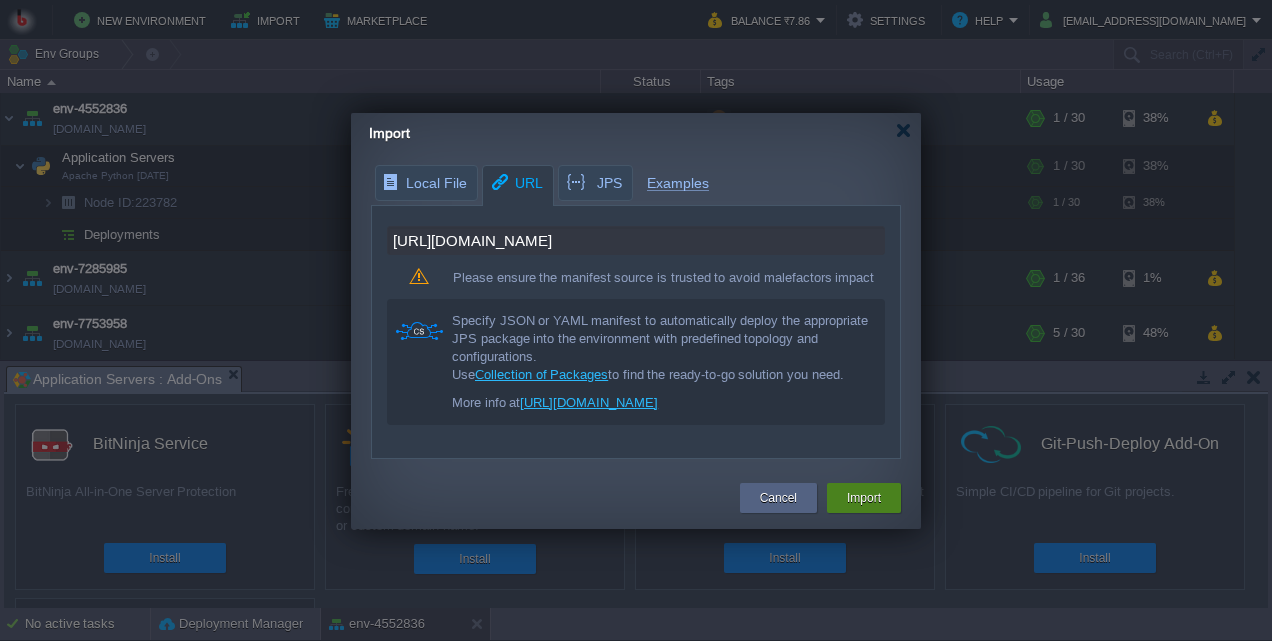 click on "Import" at bounding box center [864, 498] 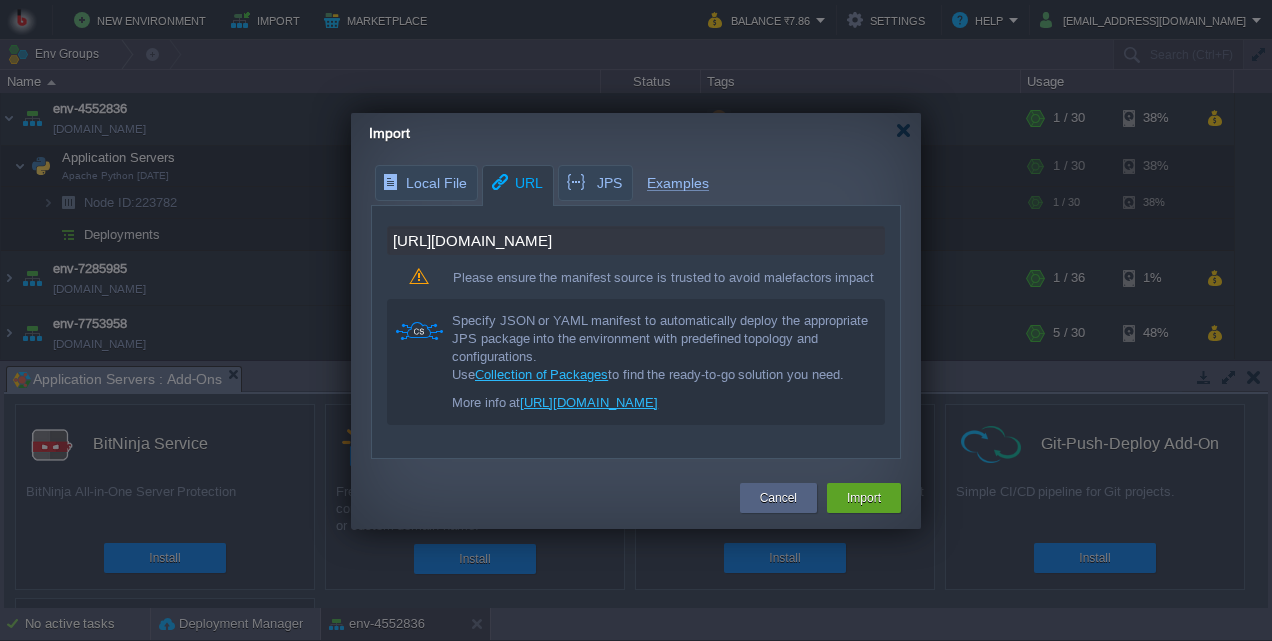 click on "https://packages.ubuntu.com/search?keywords=ffmpeg" at bounding box center [636, 240] 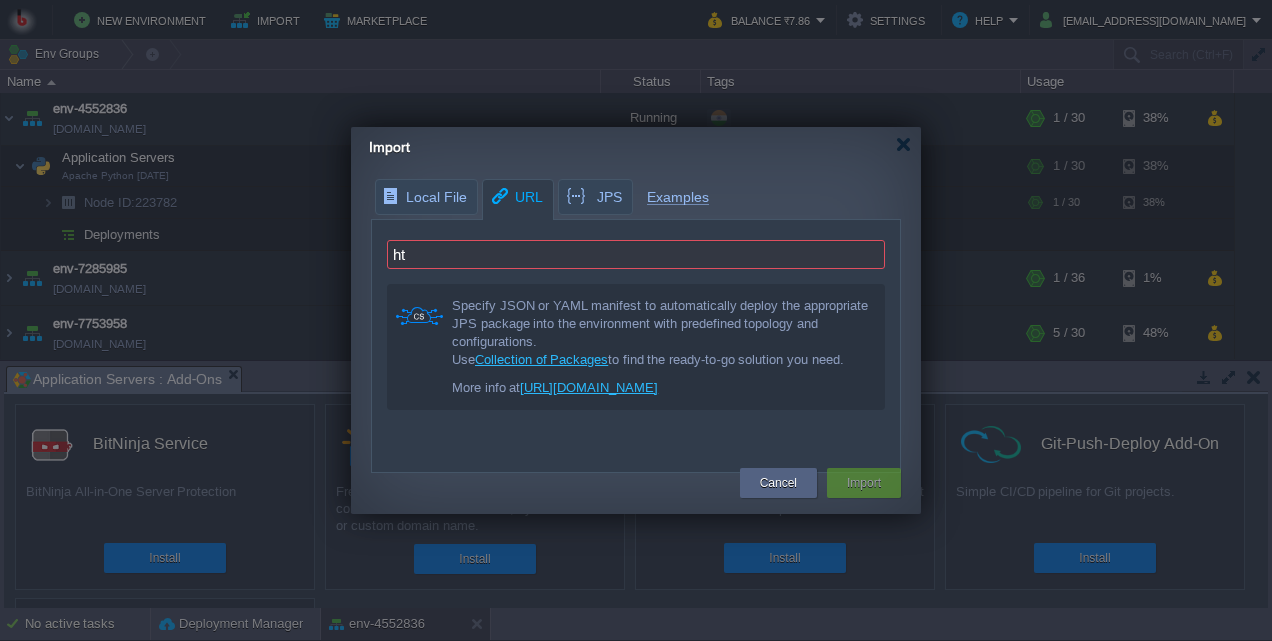 type on "h" 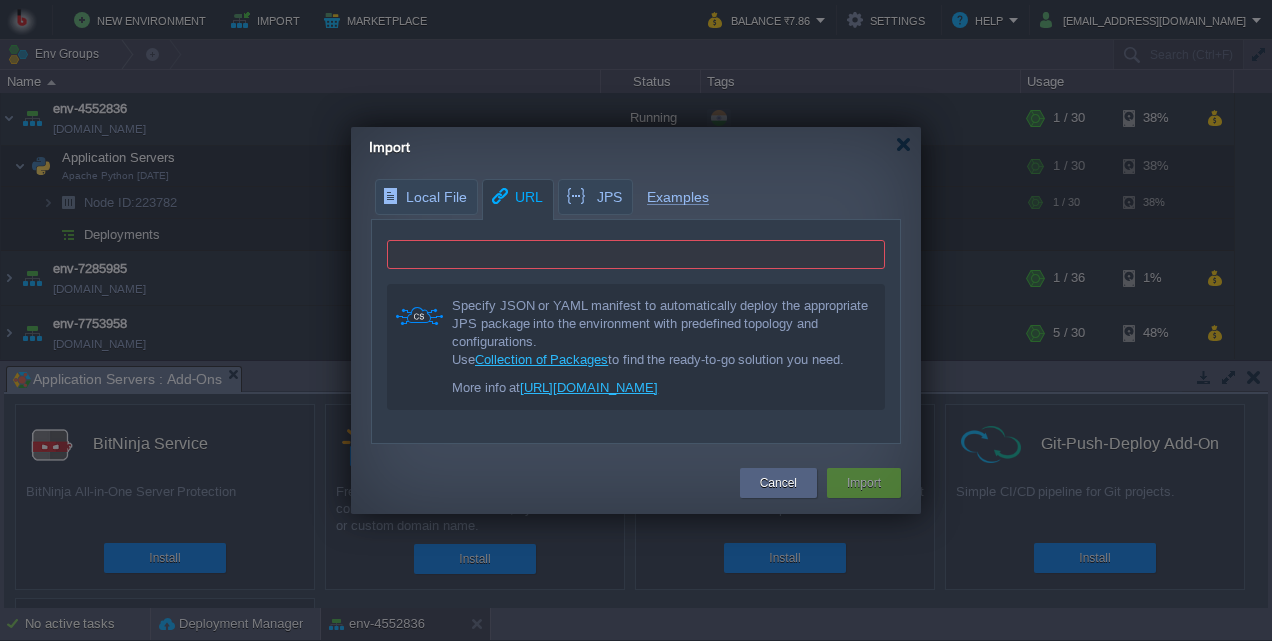 paste on "https://raw.githubusercontent.com/devgauravmishra/jelastic-jps/main/ffmpeg-install.jps" 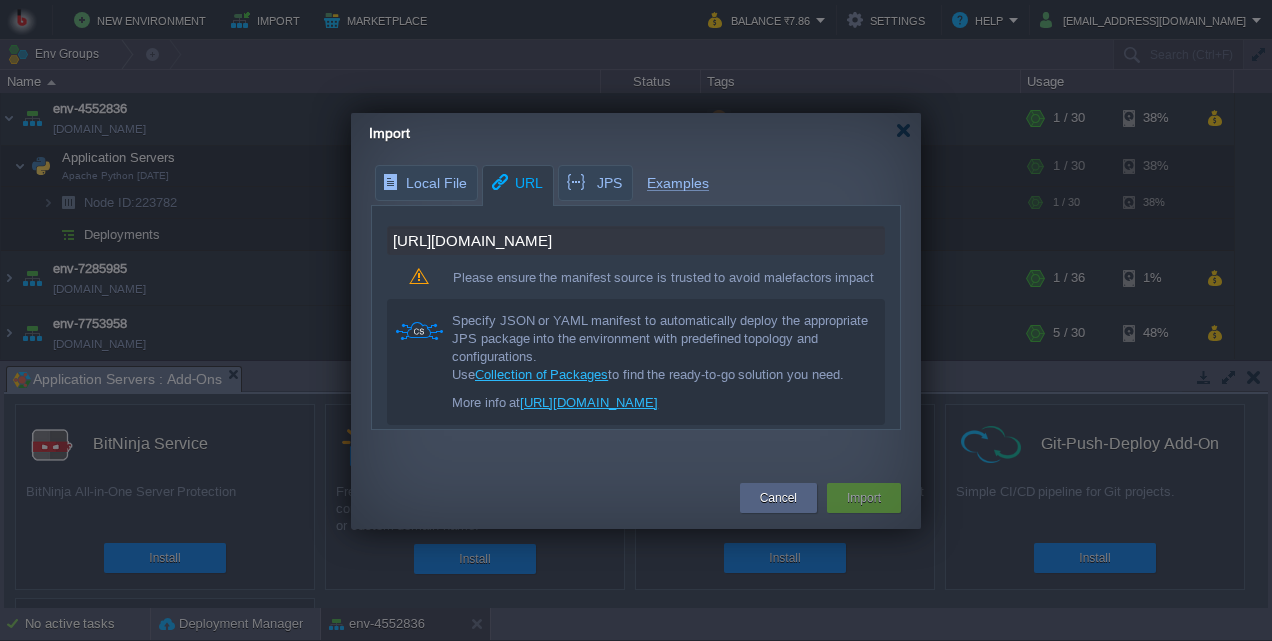 scroll, scrollTop: 0, scrollLeft: 95, axis: horizontal 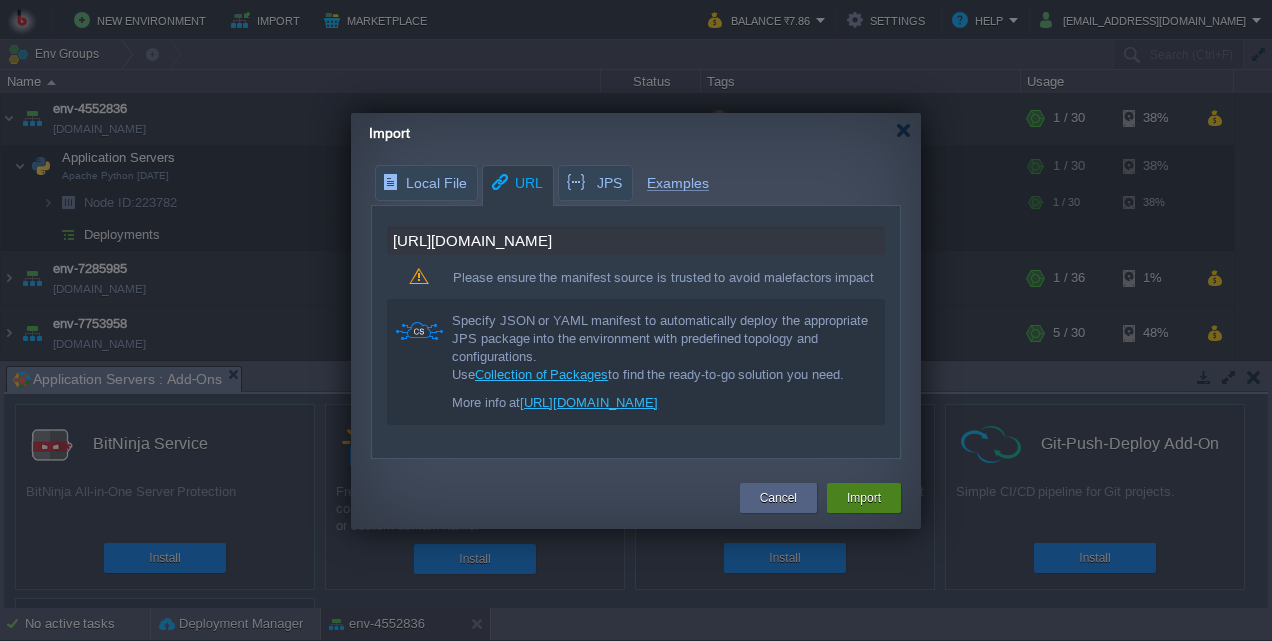 click on "Import" at bounding box center [864, 498] 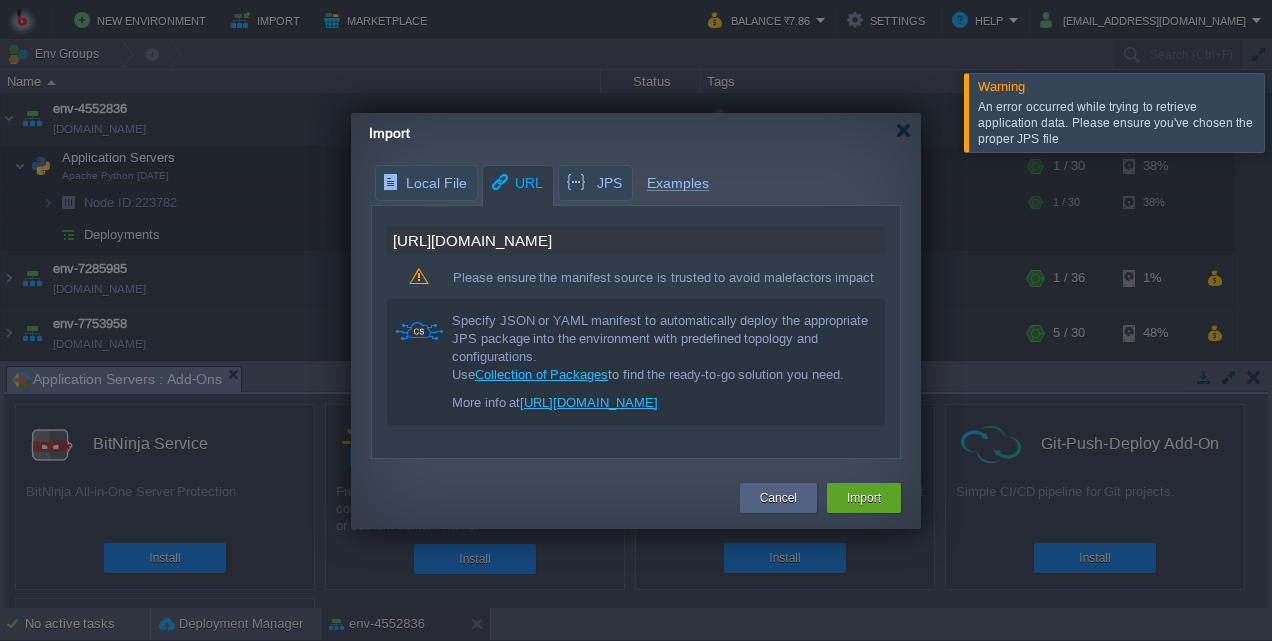 click on "https://raw.githubusercontent.com/devgauravmishra/jelastic-jps/main/ffmpeg-install.jps" at bounding box center (636, 240) 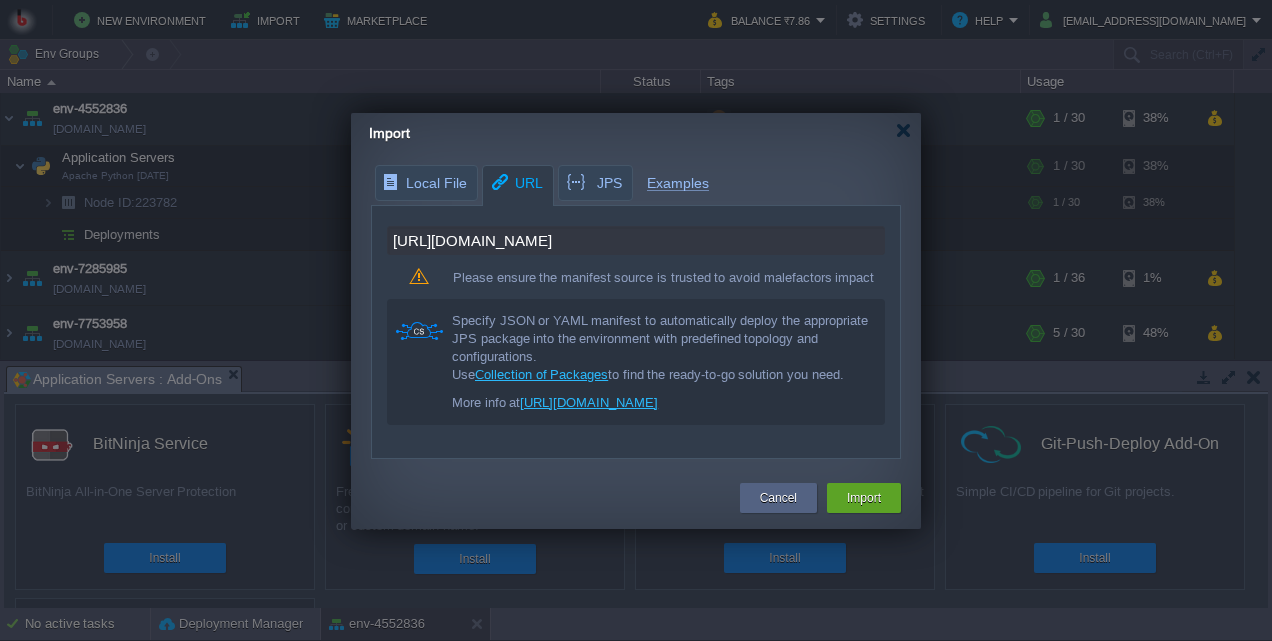 scroll, scrollTop: 0, scrollLeft: 0, axis: both 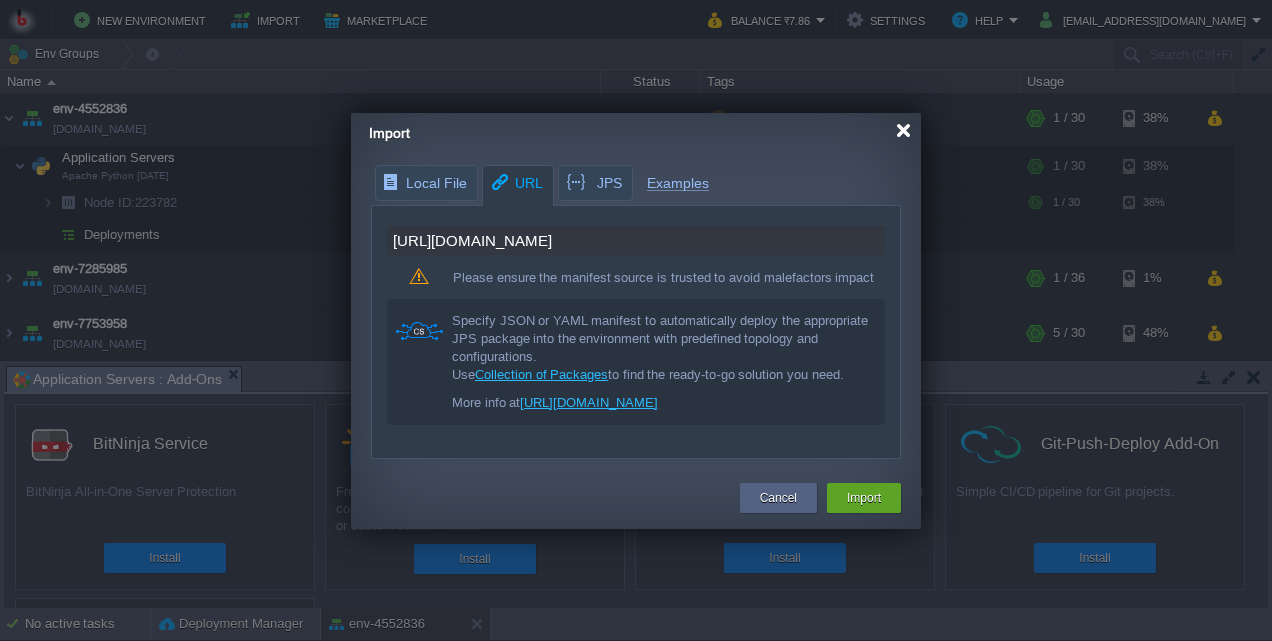 click at bounding box center [903, 130] 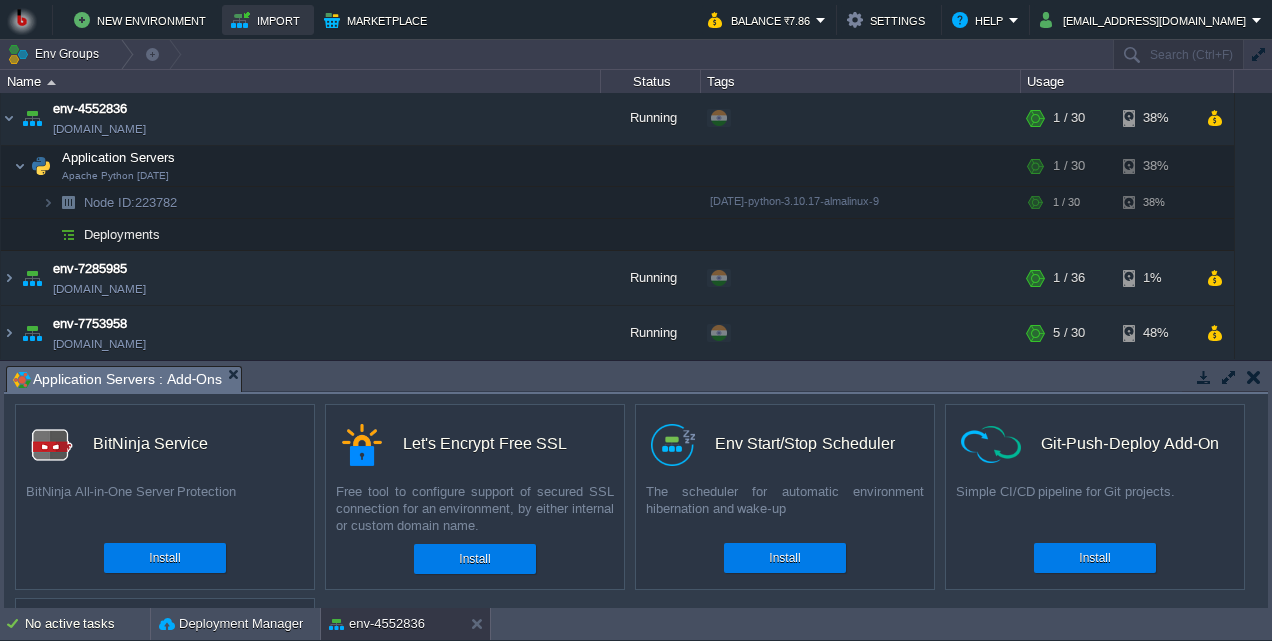 click on "Import" at bounding box center (268, 20) 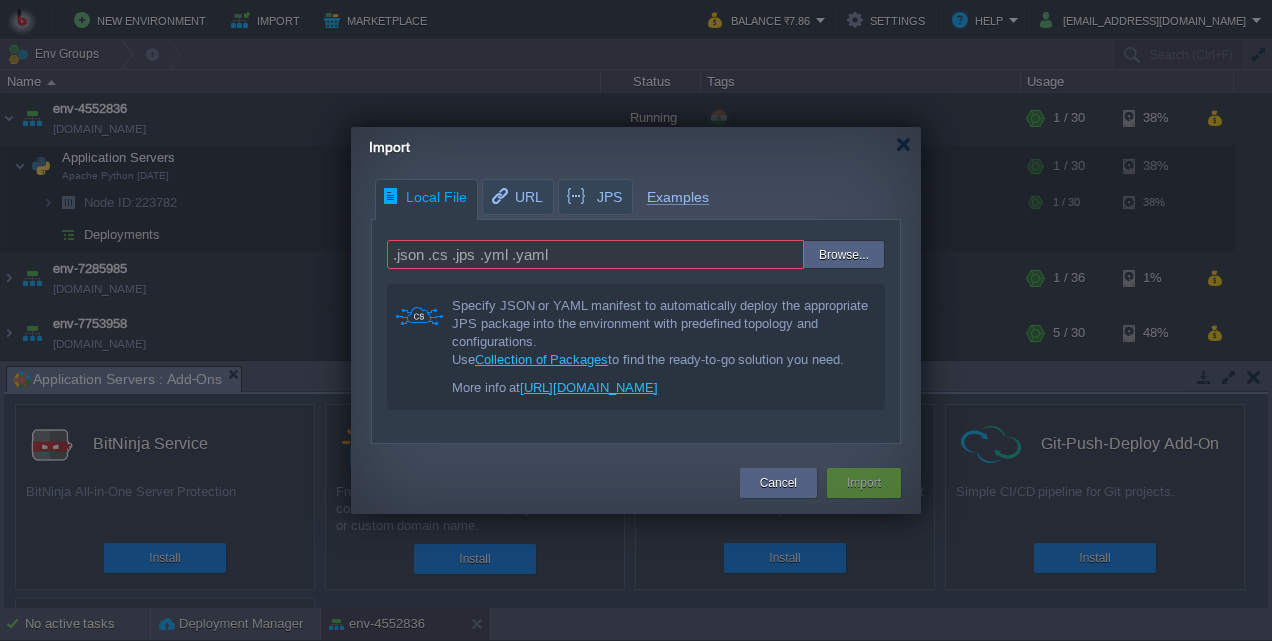click on "Local File" at bounding box center (424, 197) 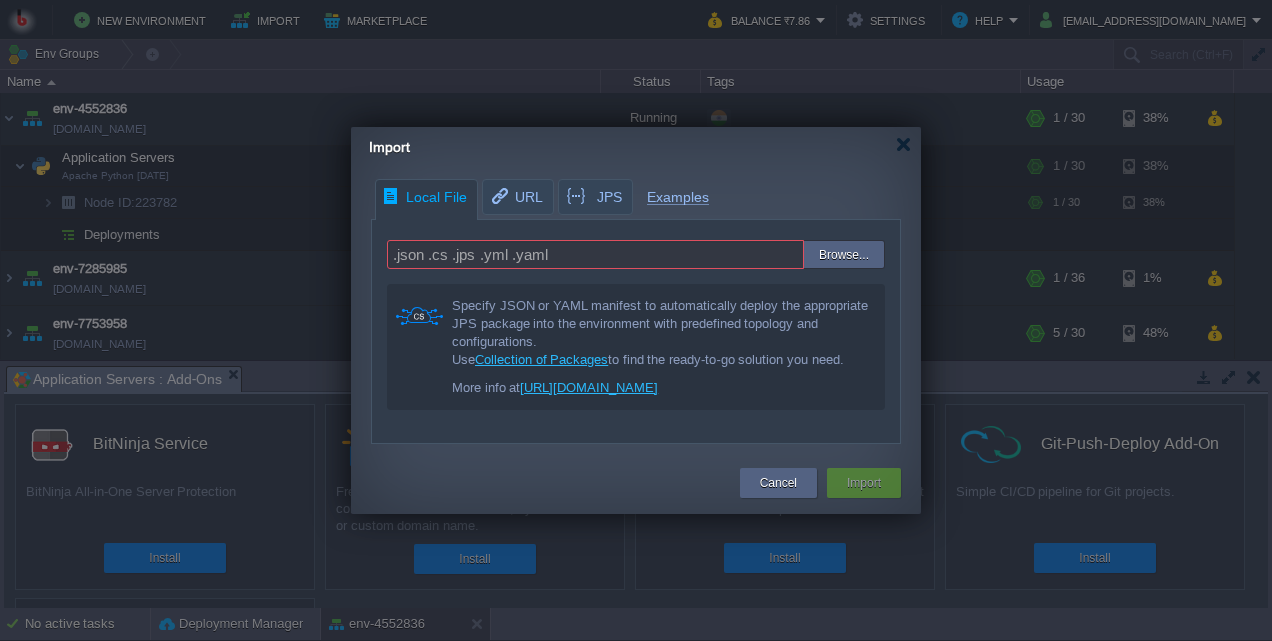 type on "C:\fakepath\ffmpeg-install.jps.txt" 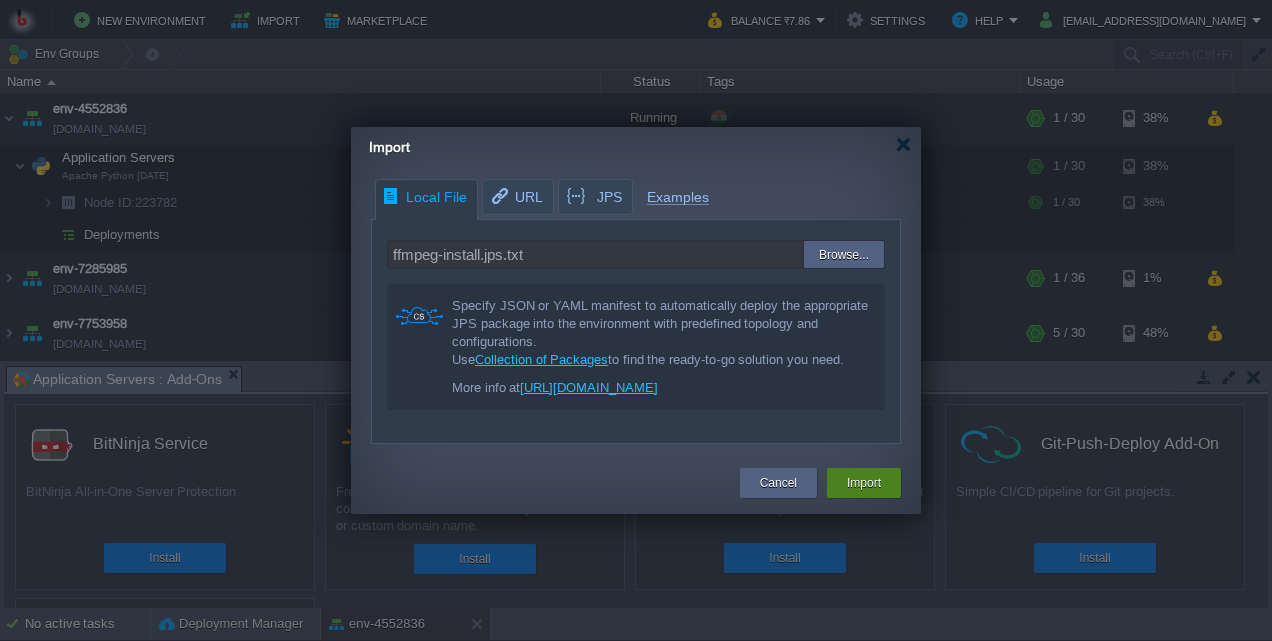 click on "Import" at bounding box center [864, 483] 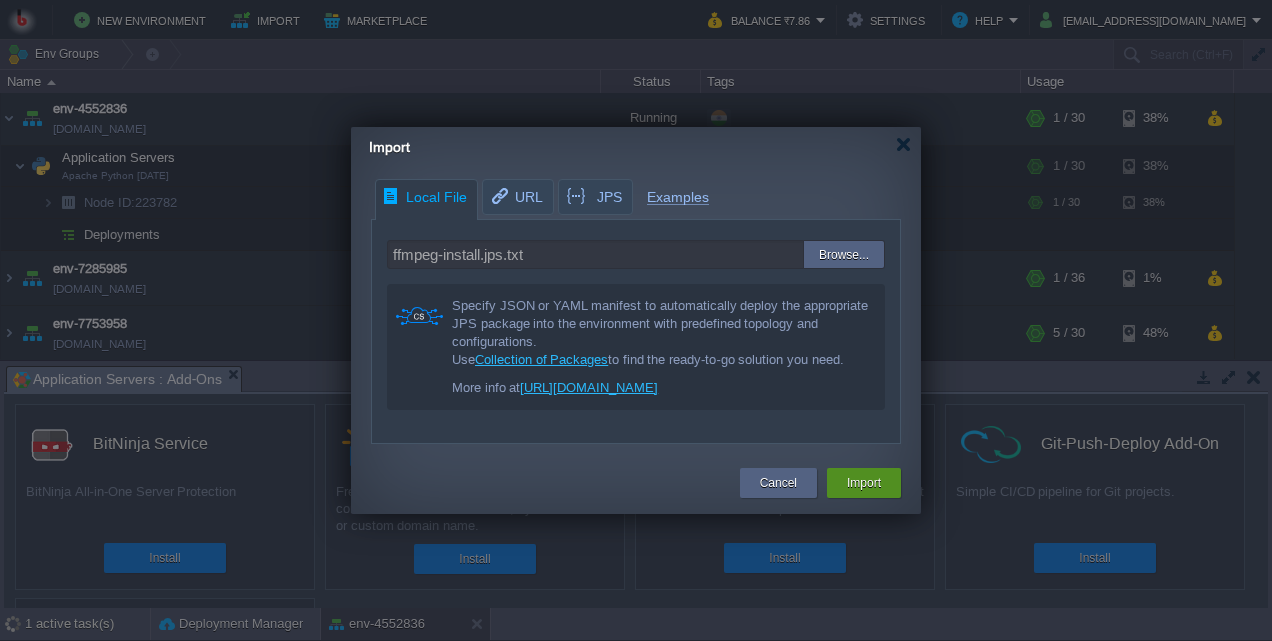 type on ".json .cs .jps .yml .yaml" 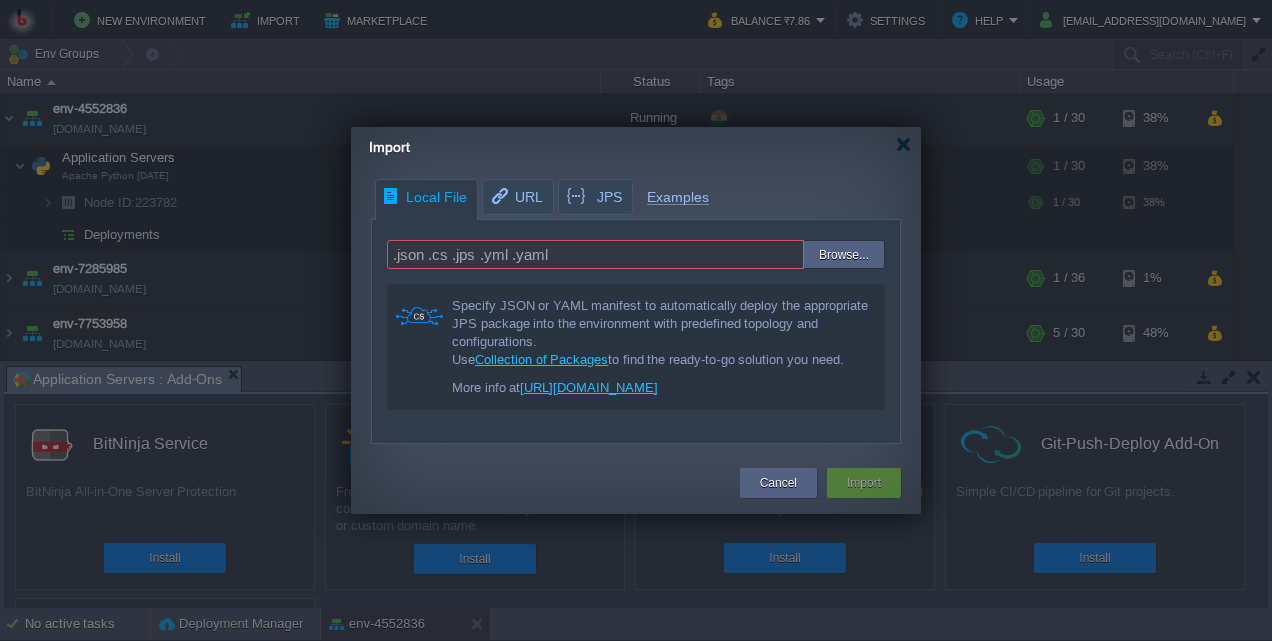 click on "Browse..." at bounding box center (844, 255) 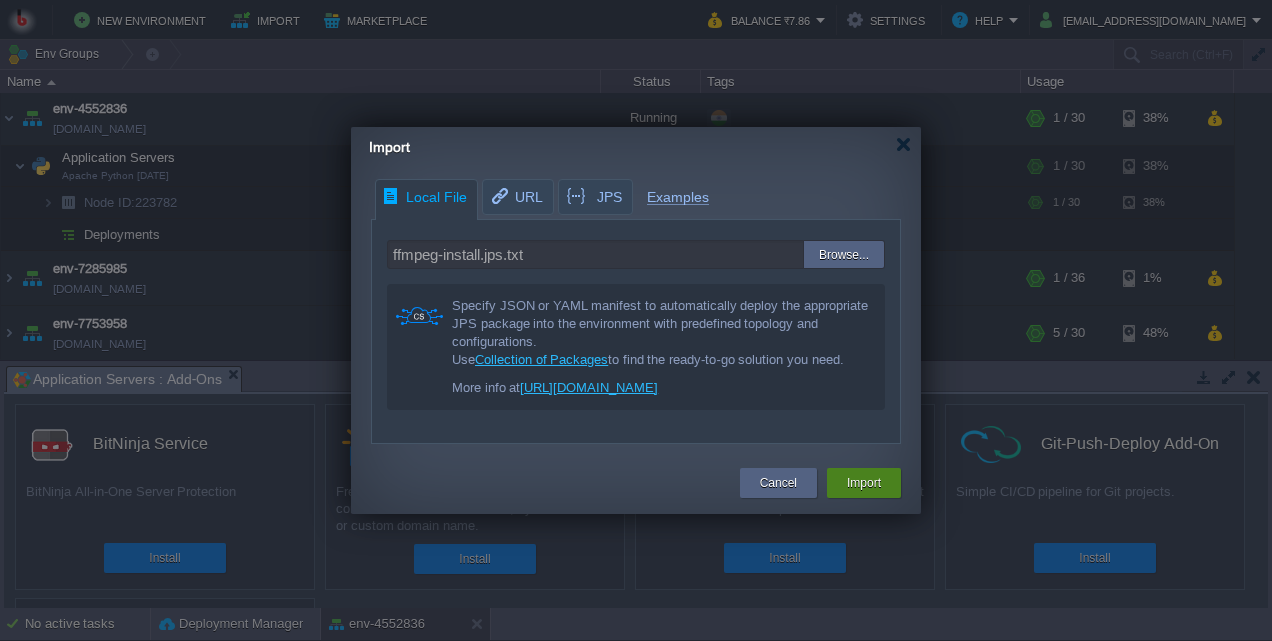 click on "Import" at bounding box center (864, 483) 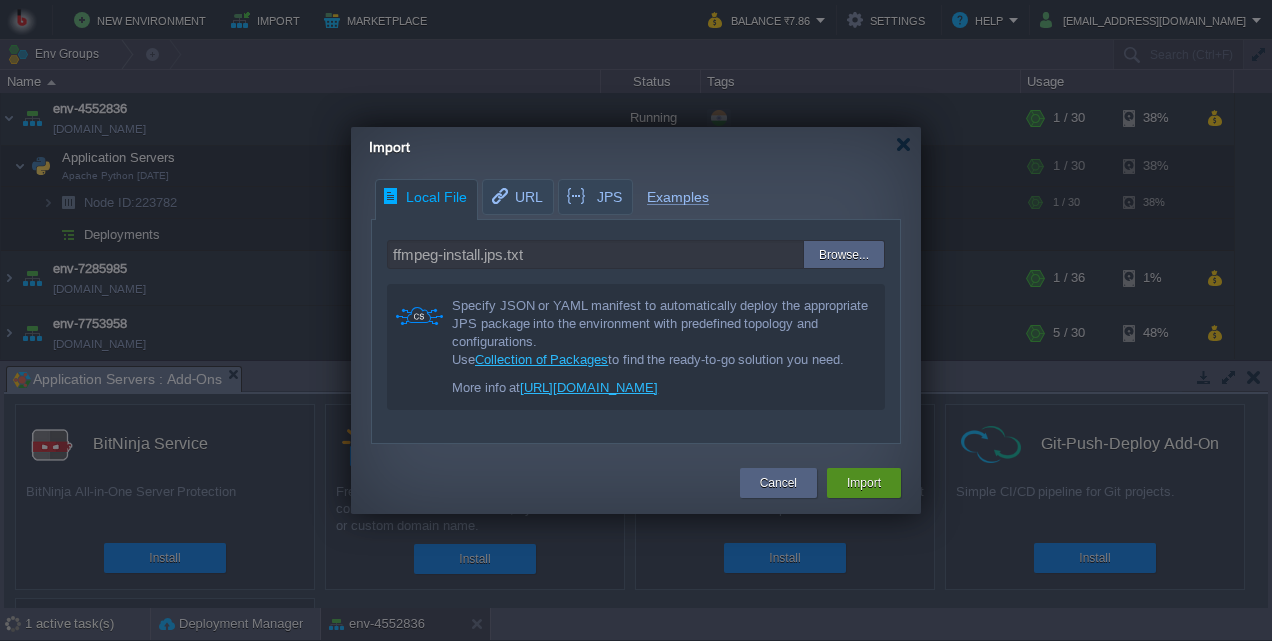 type on ".json .cs .jps .yml .yaml" 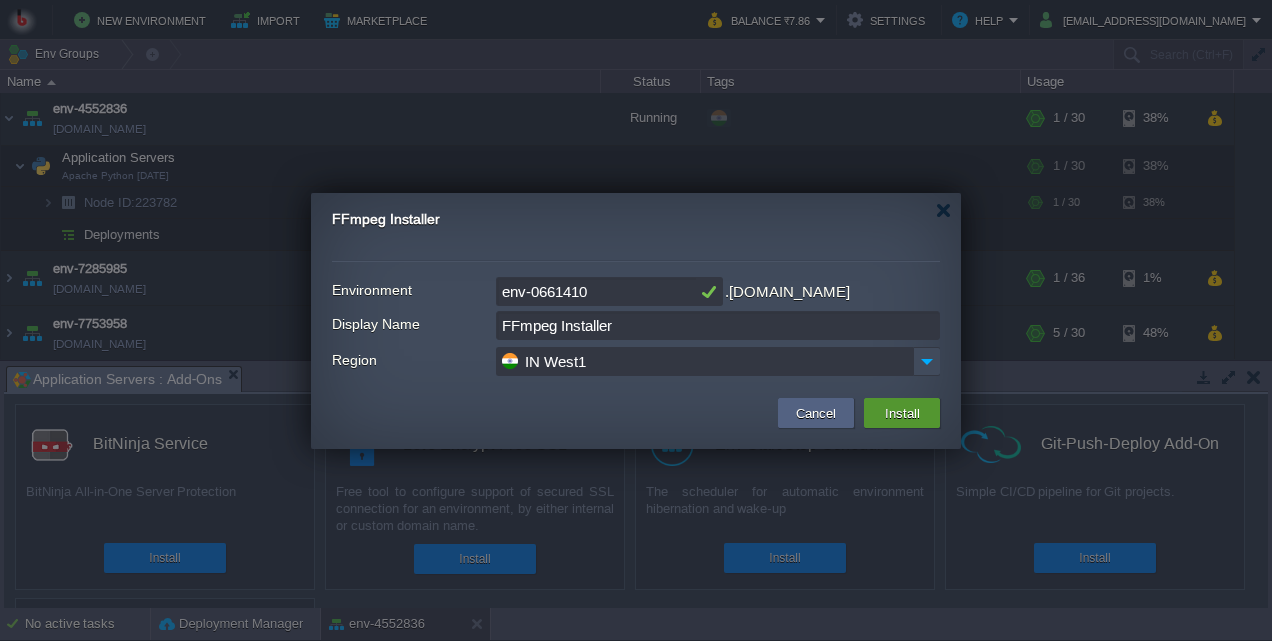click on "Install" at bounding box center [902, 413] 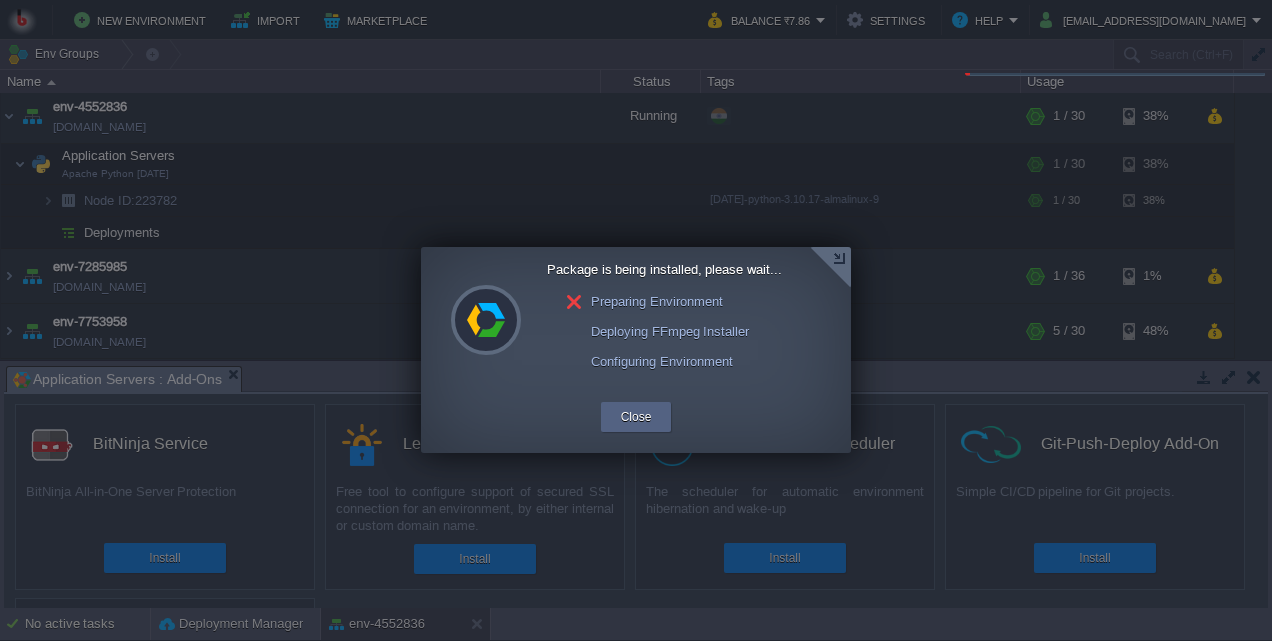 scroll, scrollTop: 2, scrollLeft: 0, axis: vertical 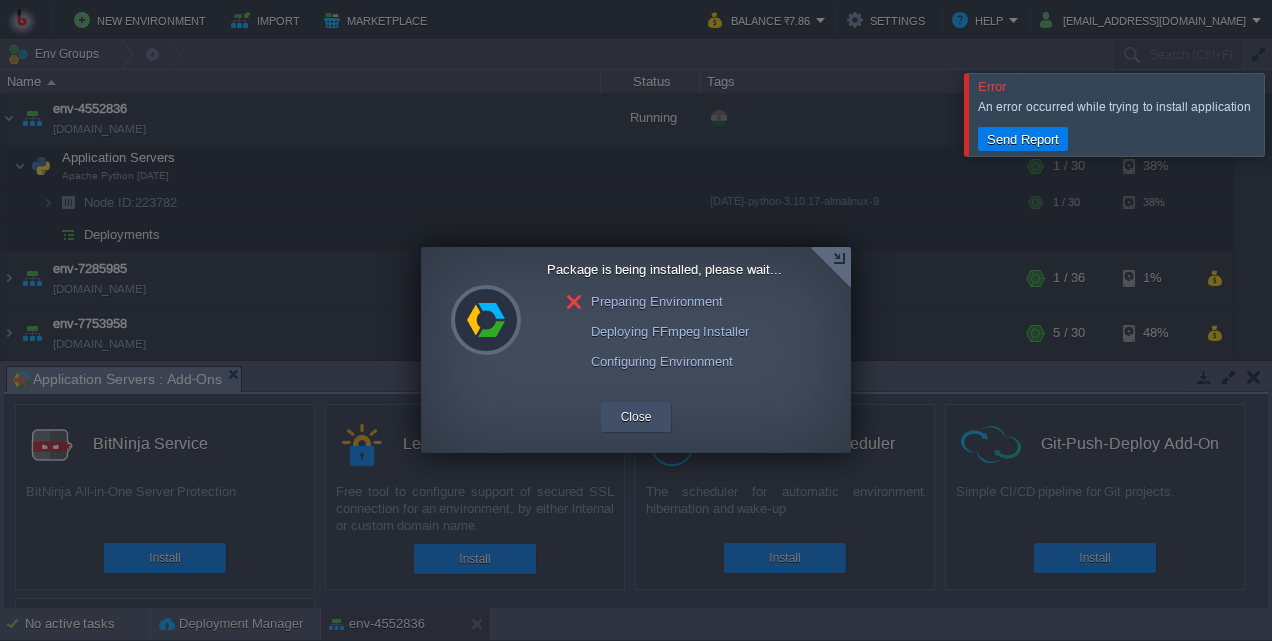 click on "Close" at bounding box center (636, 417) 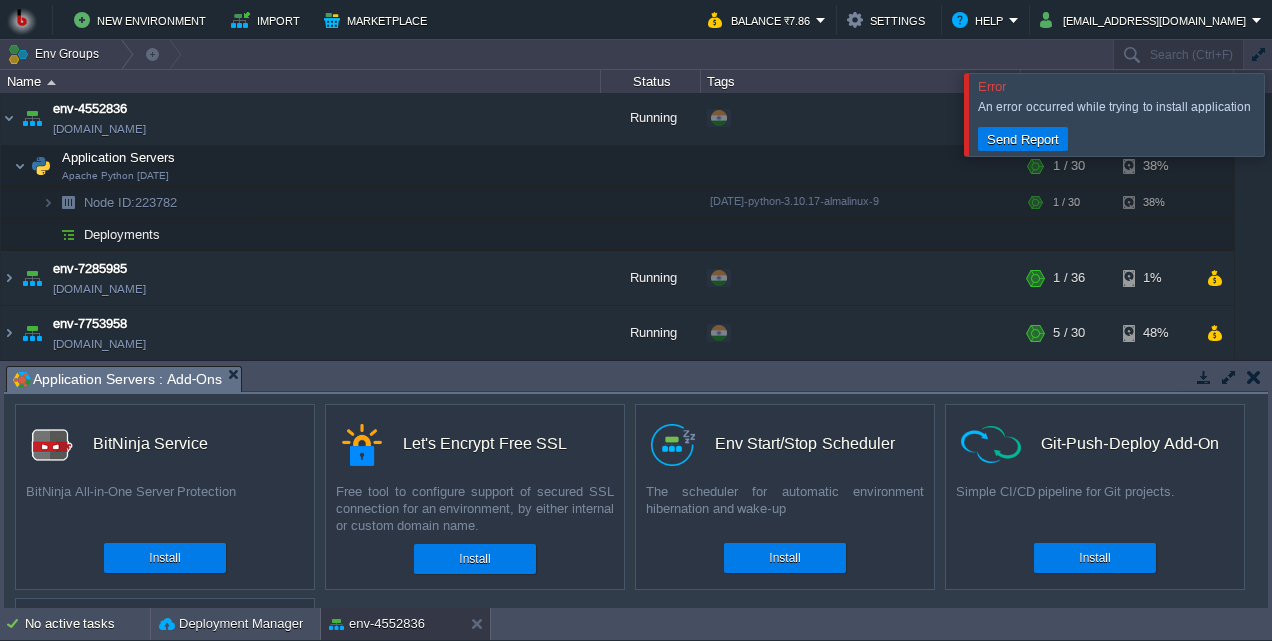 click at bounding box center [1296, 114] 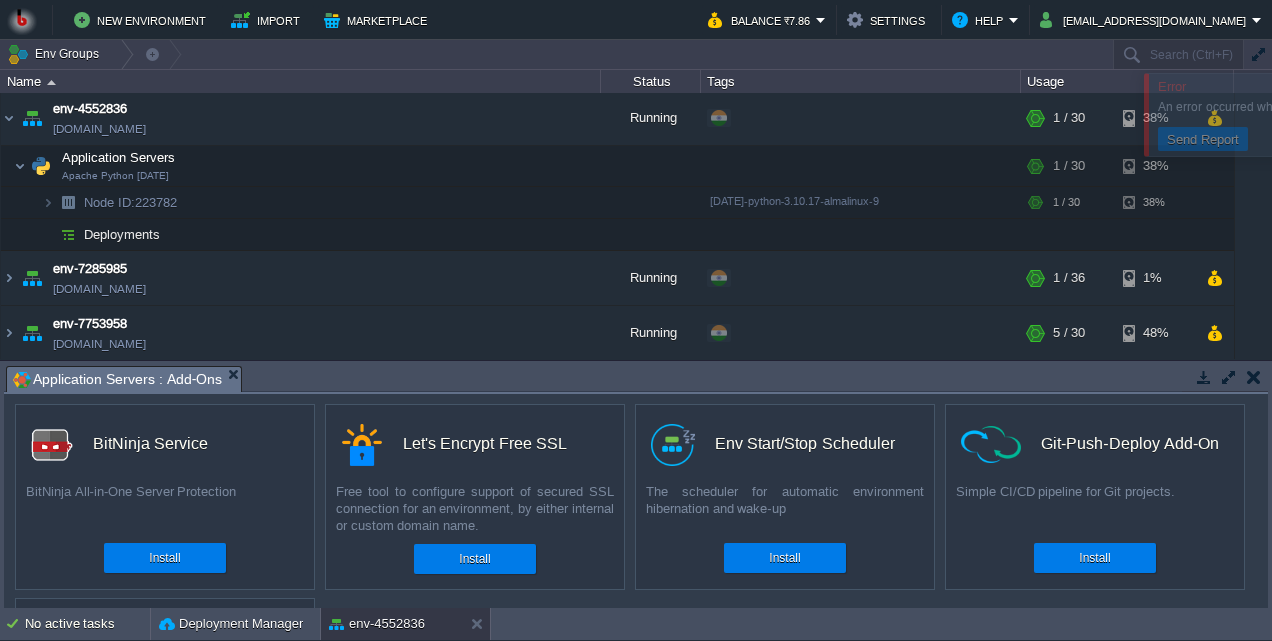click on "Error An error occurred while trying to install application Send Report" at bounding box center (1294, 115) 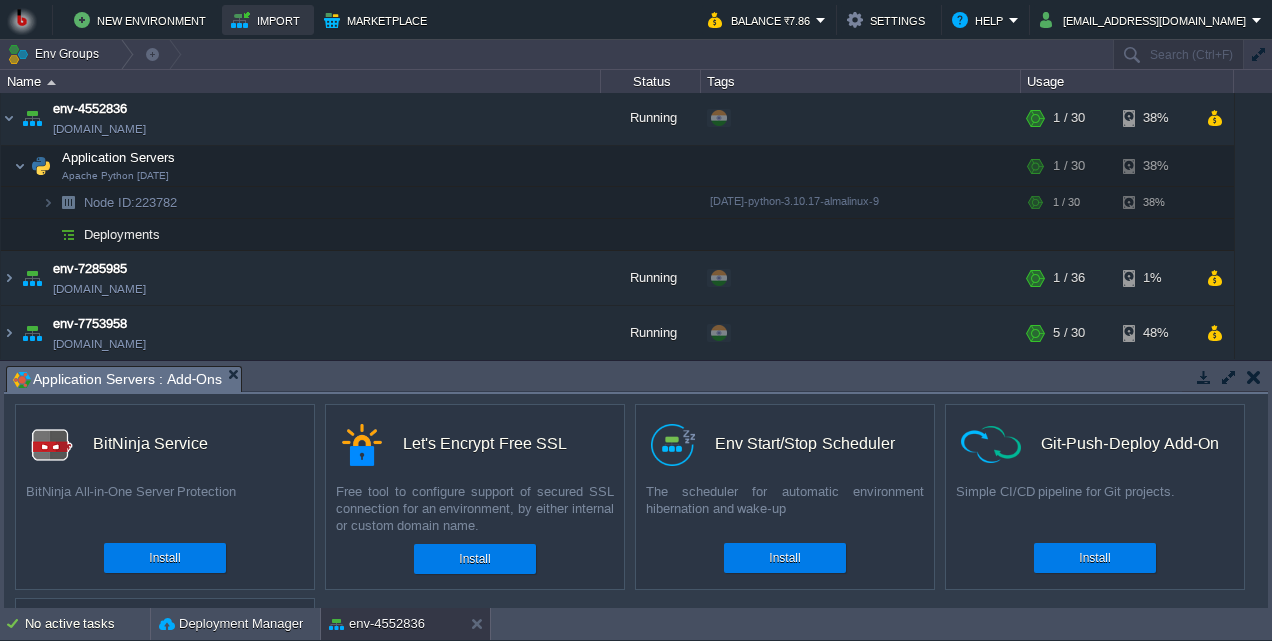 click on "Import" at bounding box center [268, 20] 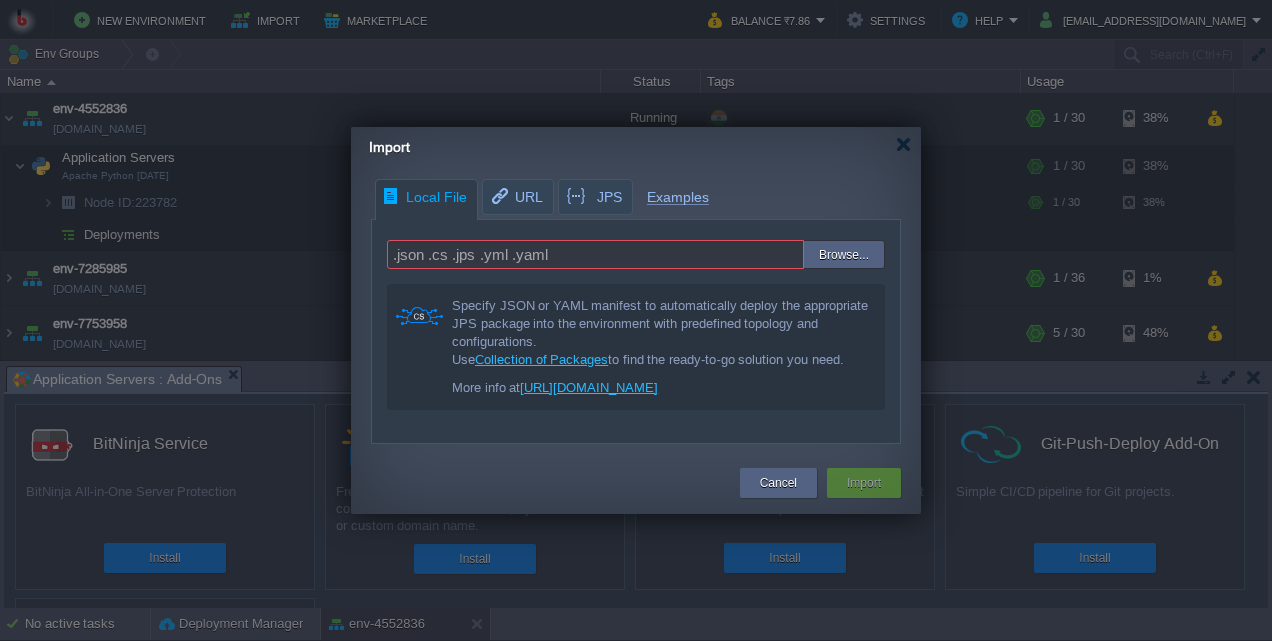 click at bounding box center (758, 255) 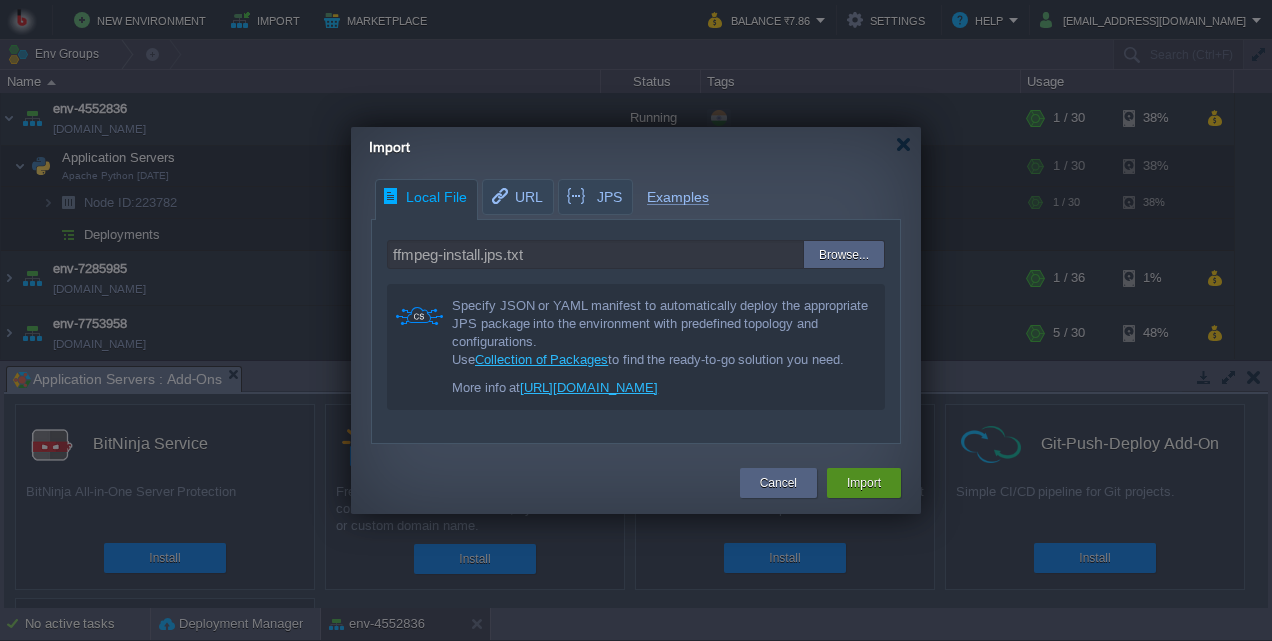 click on "Import" at bounding box center (864, 483) 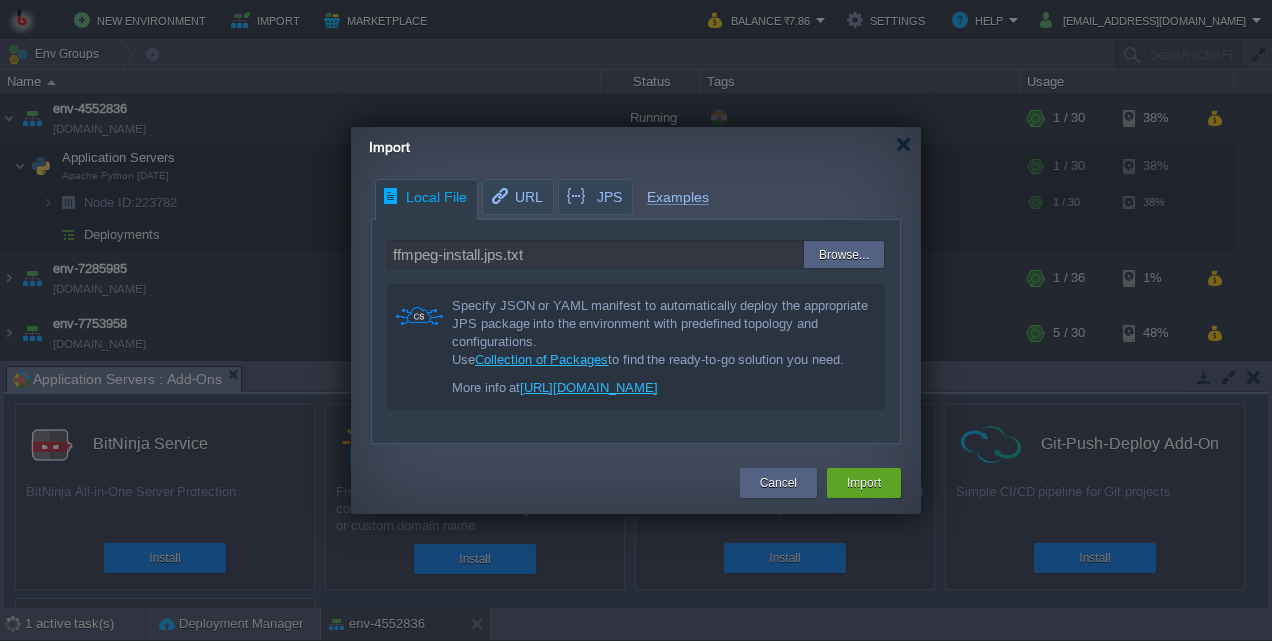 type on ".json .cs .jps .yml .yaml" 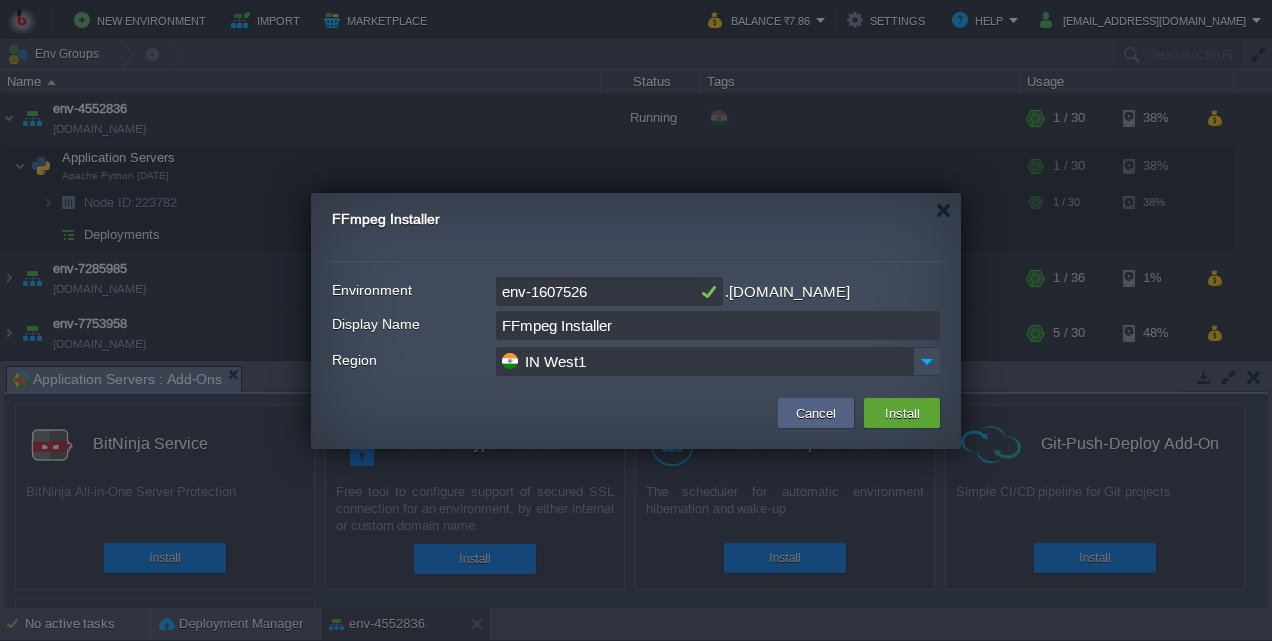click on "env-1607526" at bounding box center [596, 291] 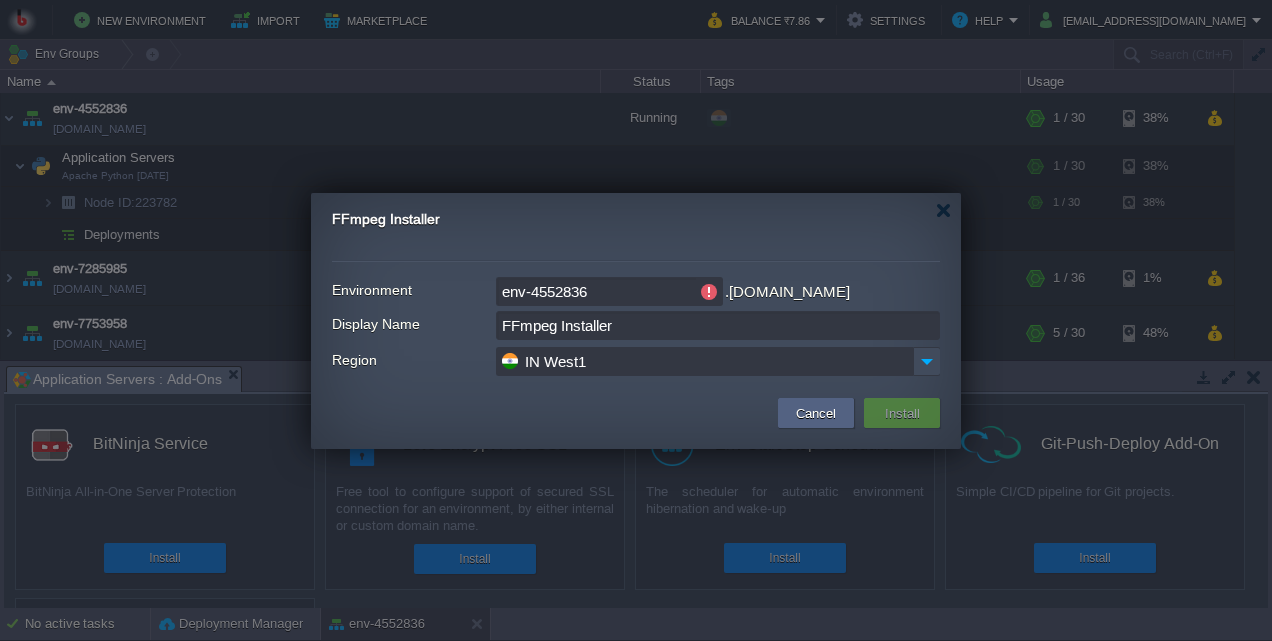 click on "Install" at bounding box center [902, 413] 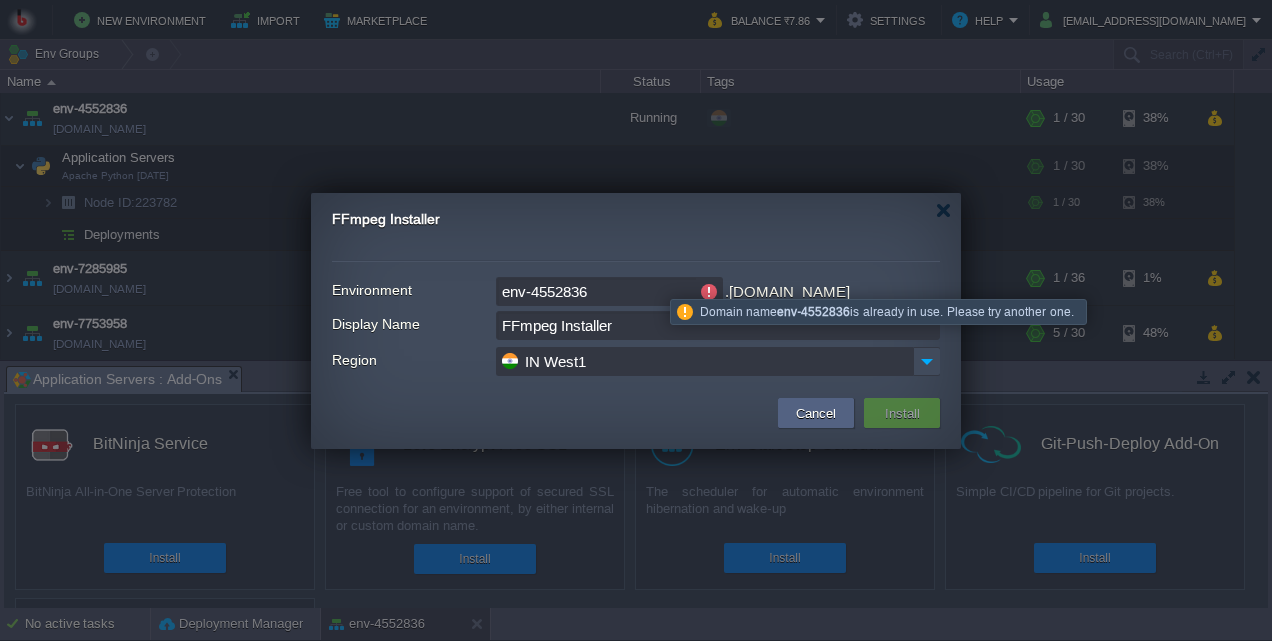 click on "env-4552836" at bounding box center (596, 291) 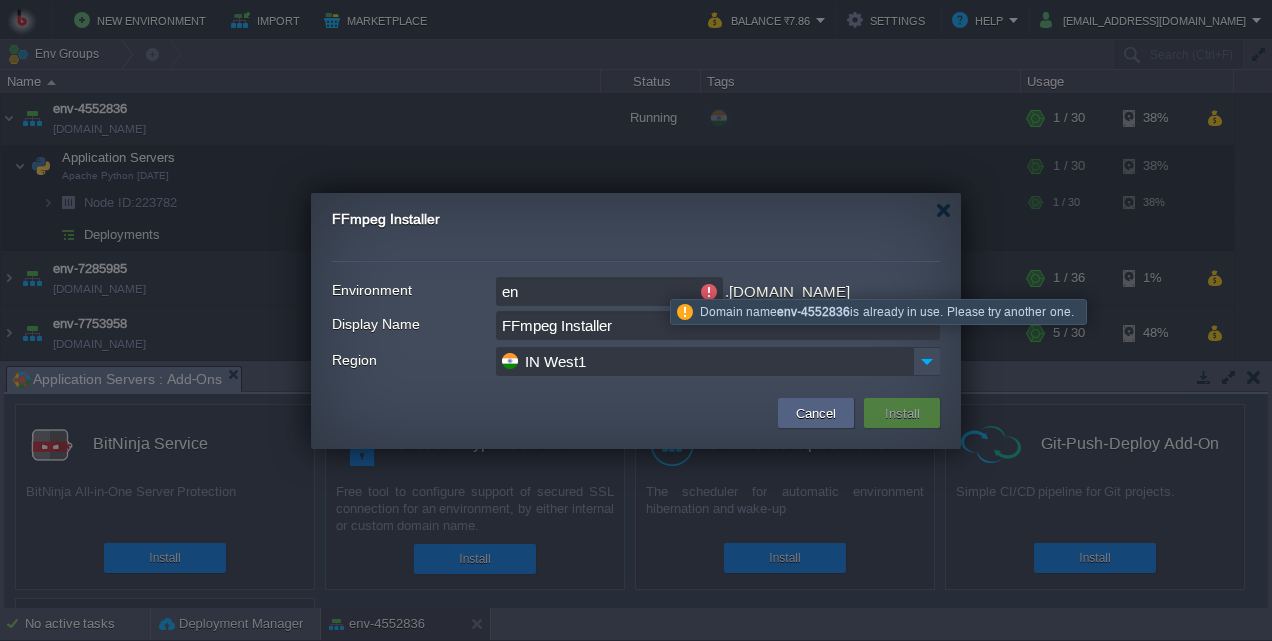 type on "e" 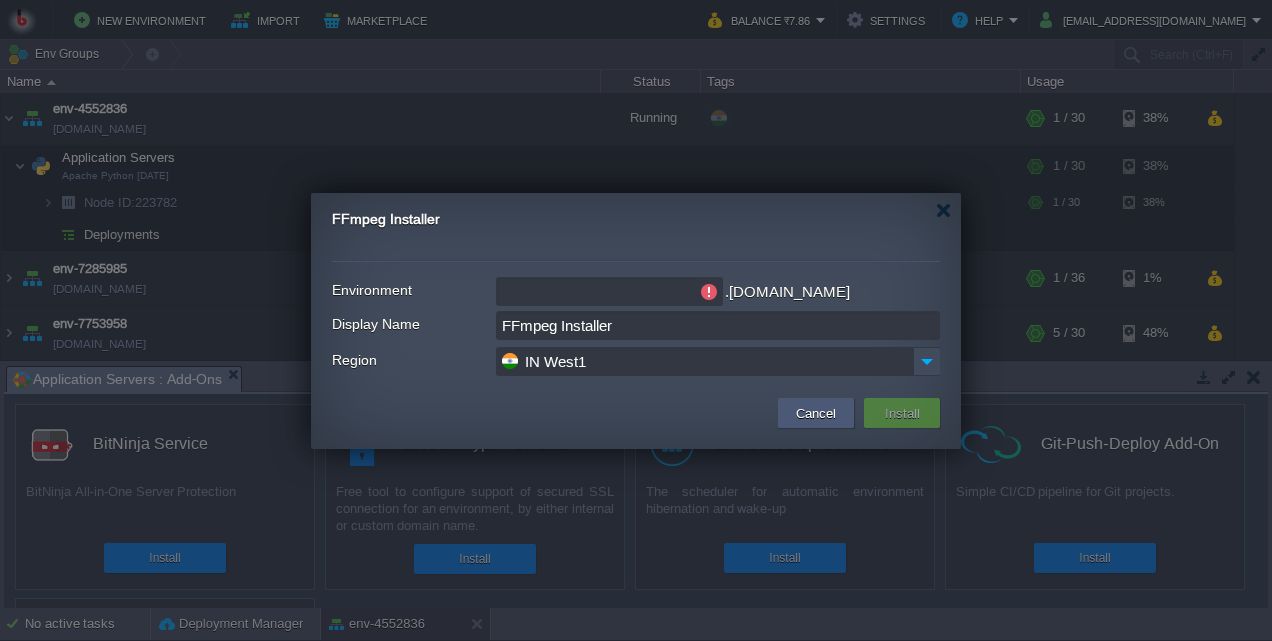 type 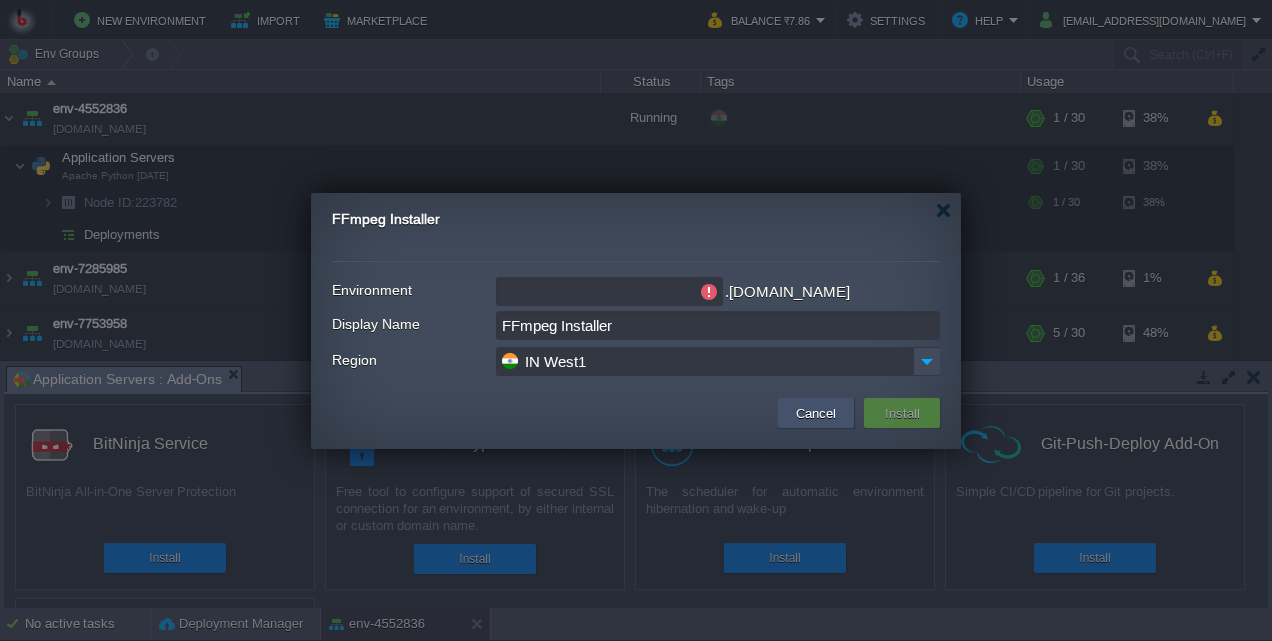 click on "Cancel" at bounding box center (816, 413) 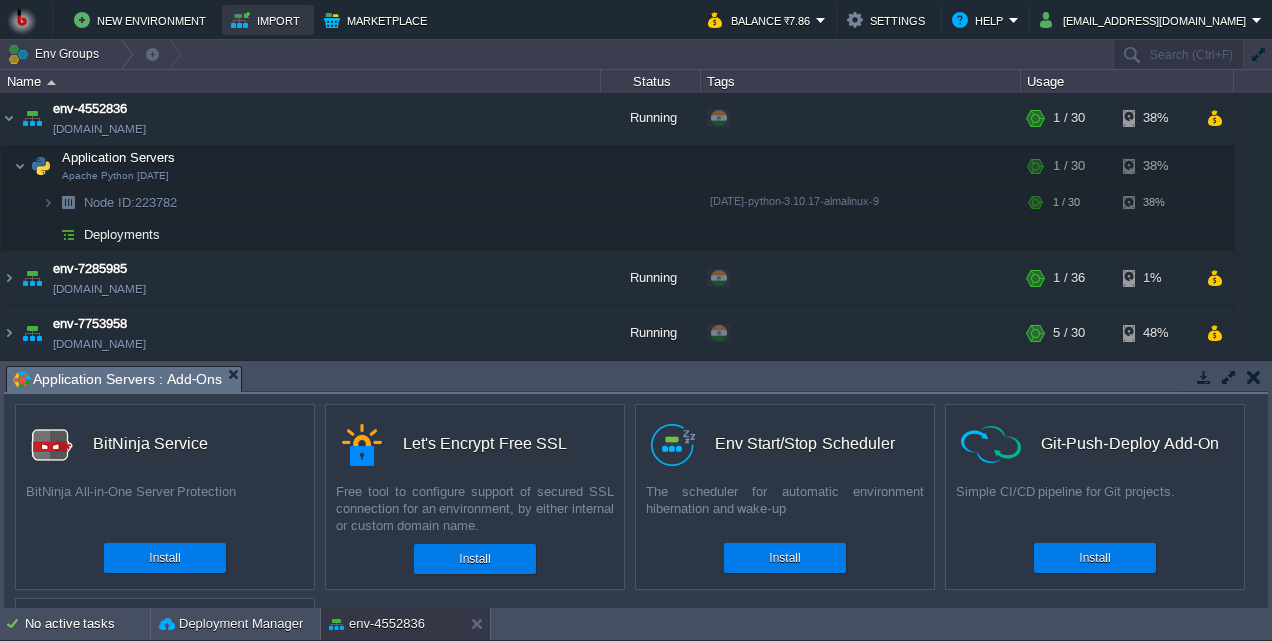 click on "Import" at bounding box center [268, 20] 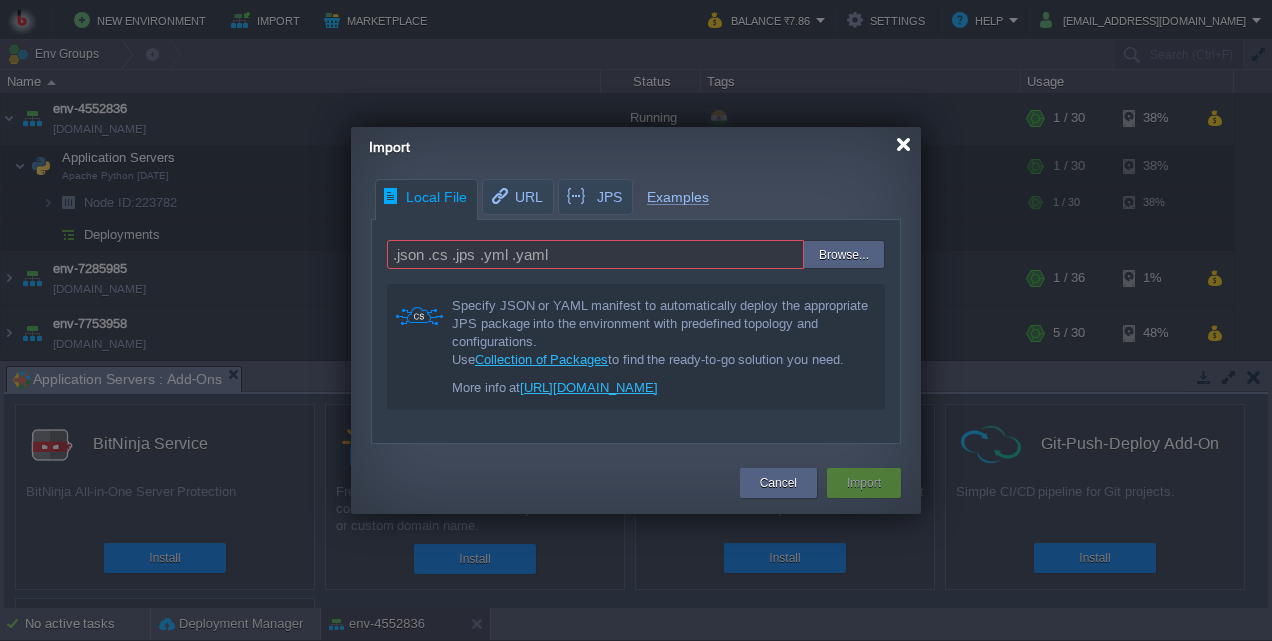 click at bounding box center (903, 144) 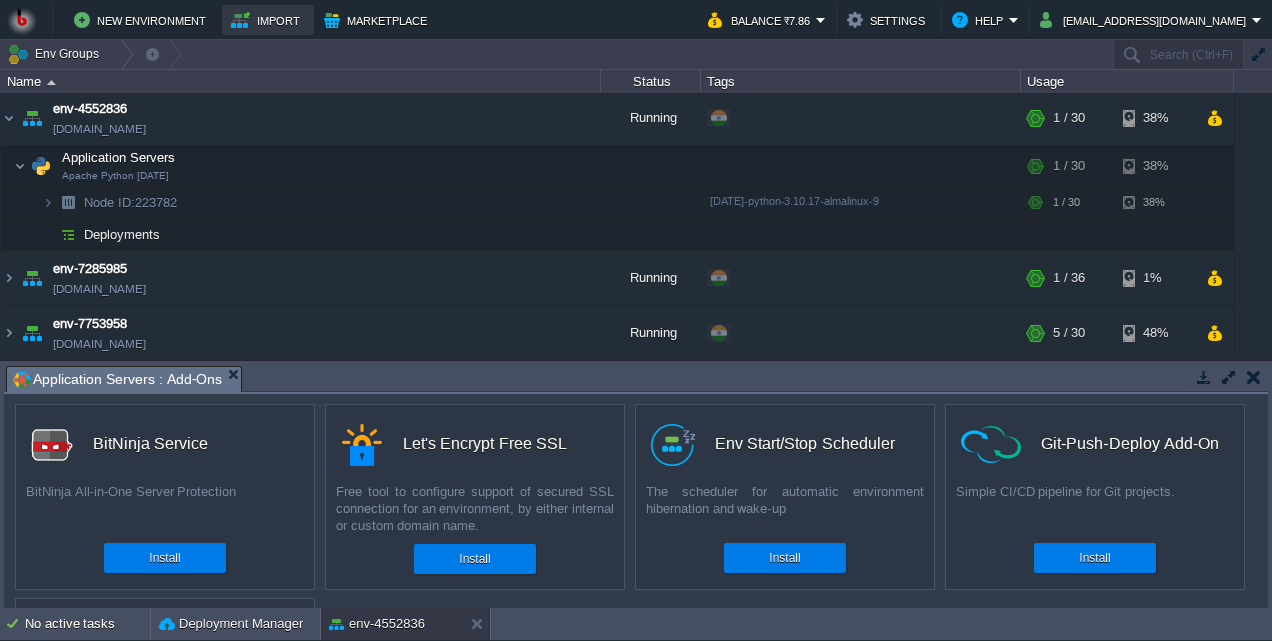 click on "Import" at bounding box center (268, 20) 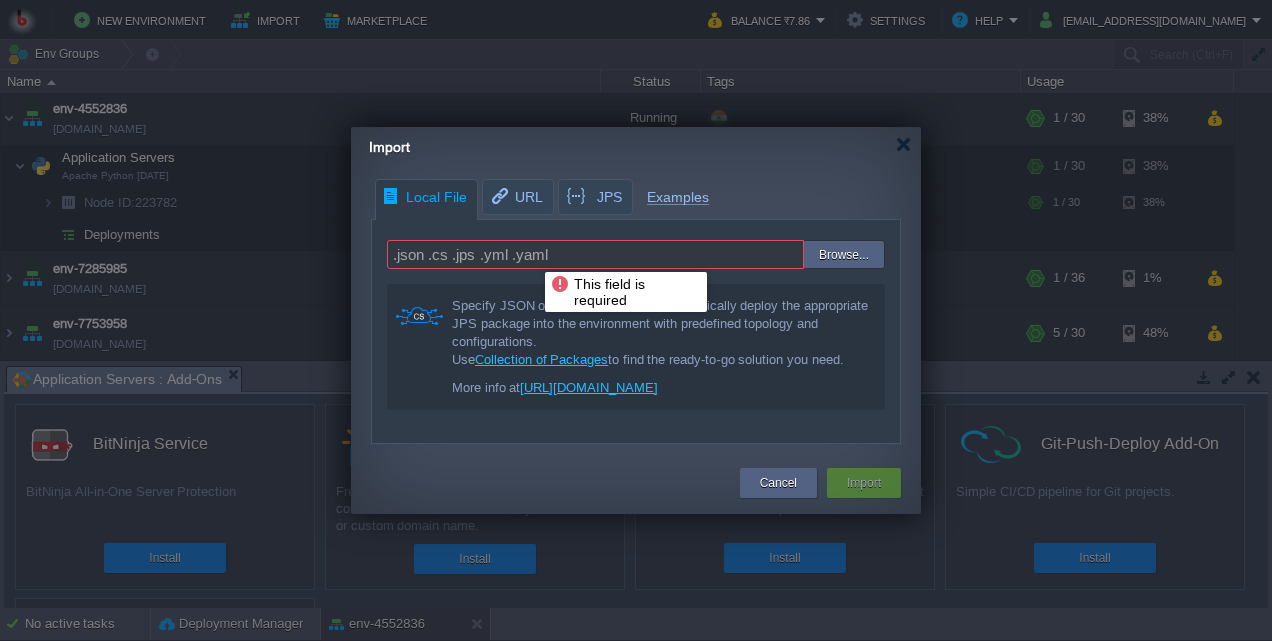 click on ".json .cs .jps .yml .yaml" at bounding box center (595, 254) 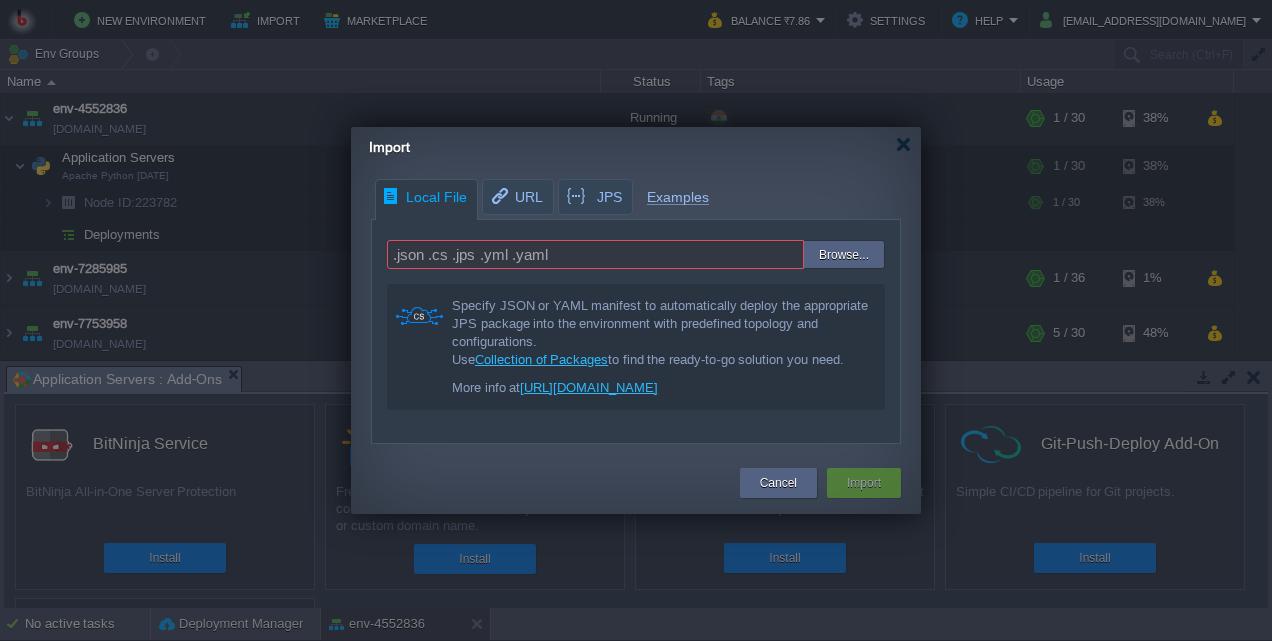 click at bounding box center [758, 255] 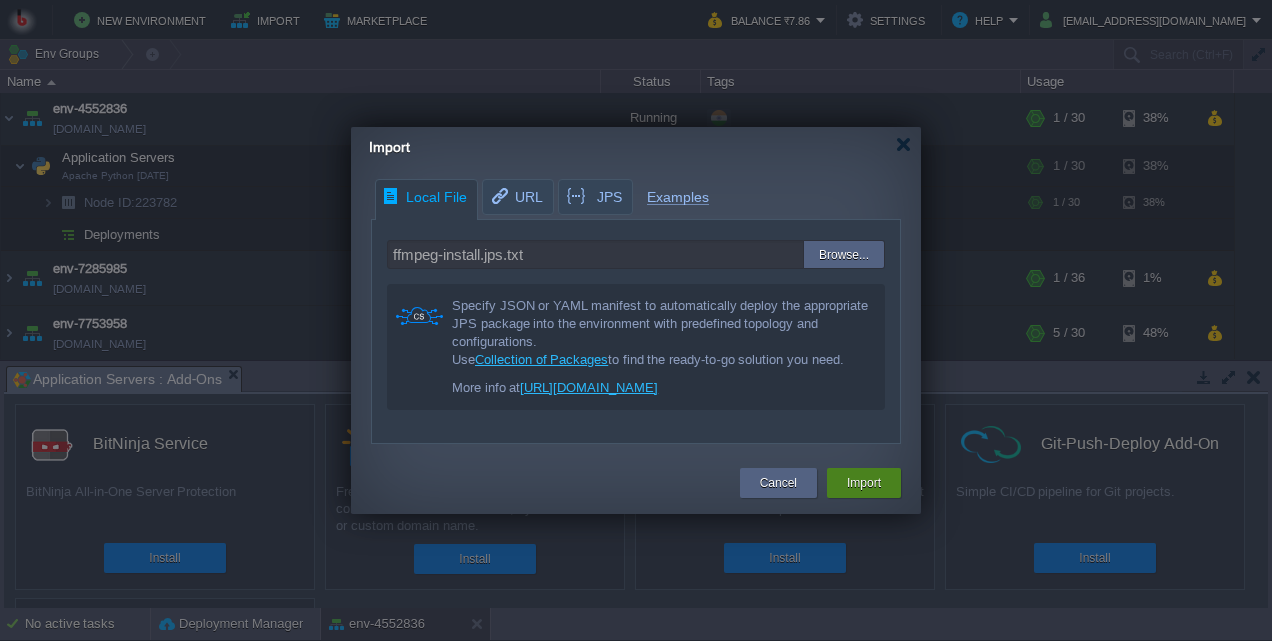 click on "Import" at bounding box center [864, 483] 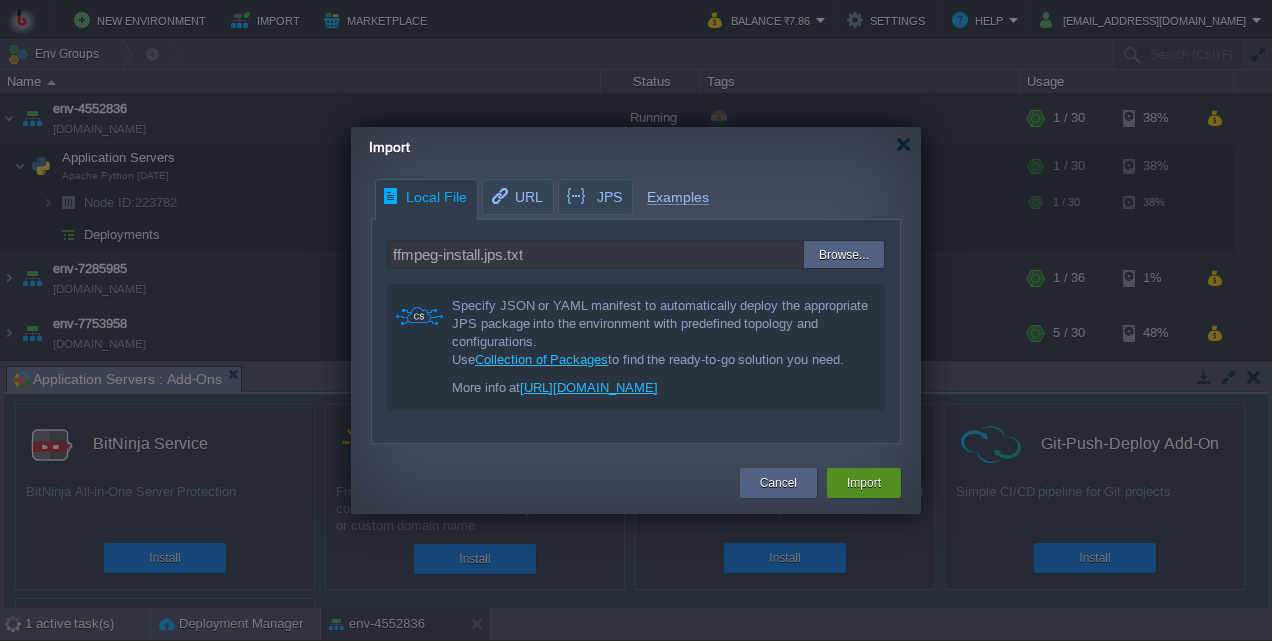 type on ".json .cs .jps .yml .yaml" 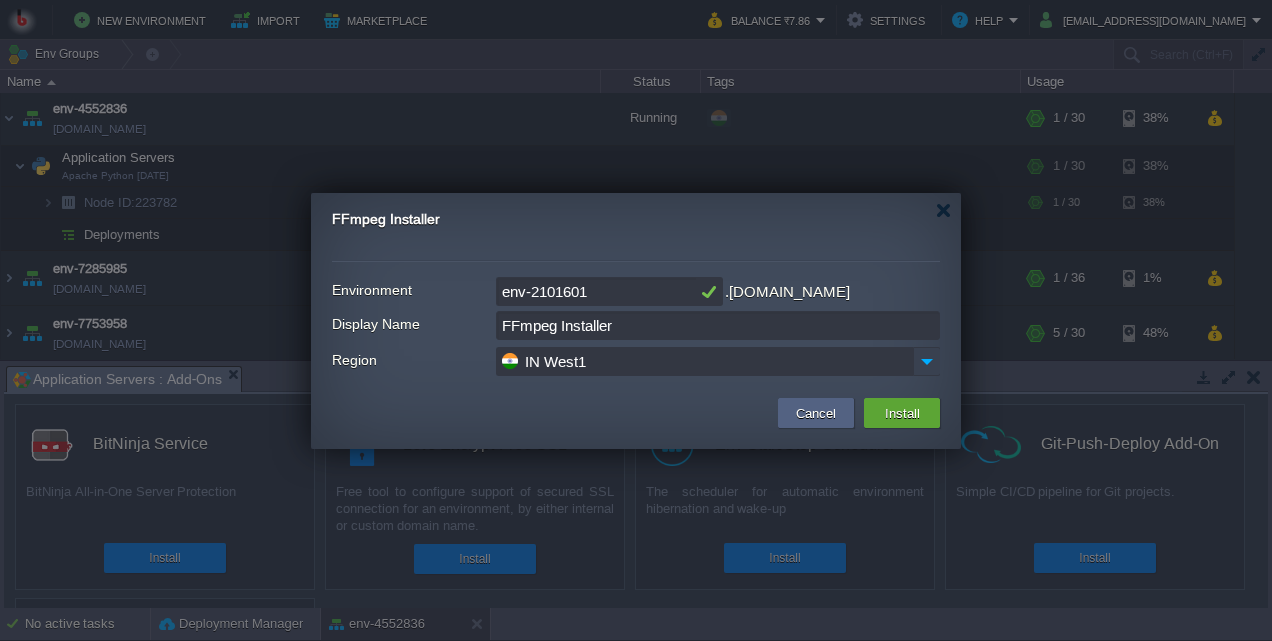 click at bounding box center (927, 361) 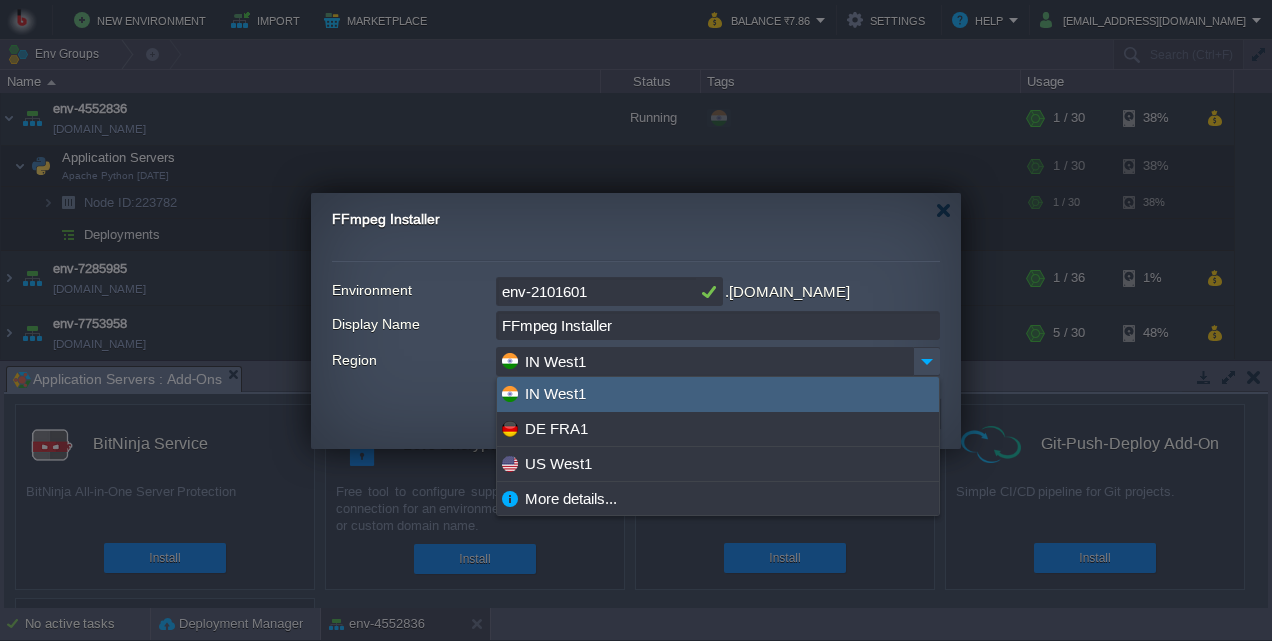 click on "IN West1" at bounding box center [704, 361] 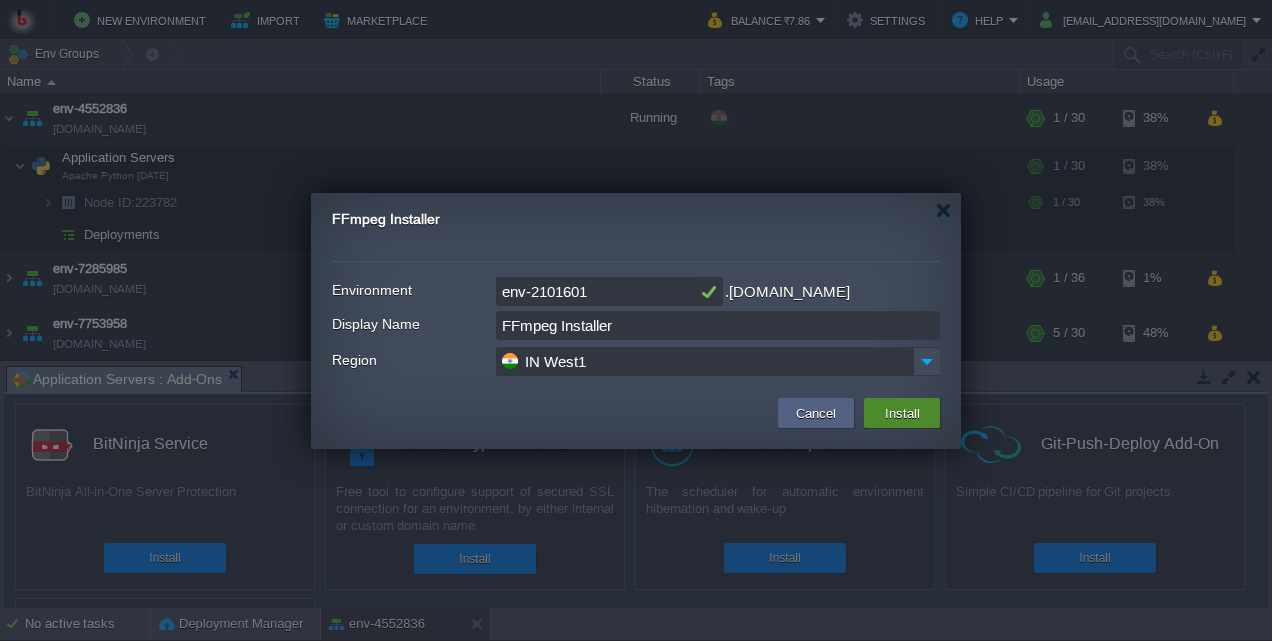 click on "Install" at bounding box center [902, 413] 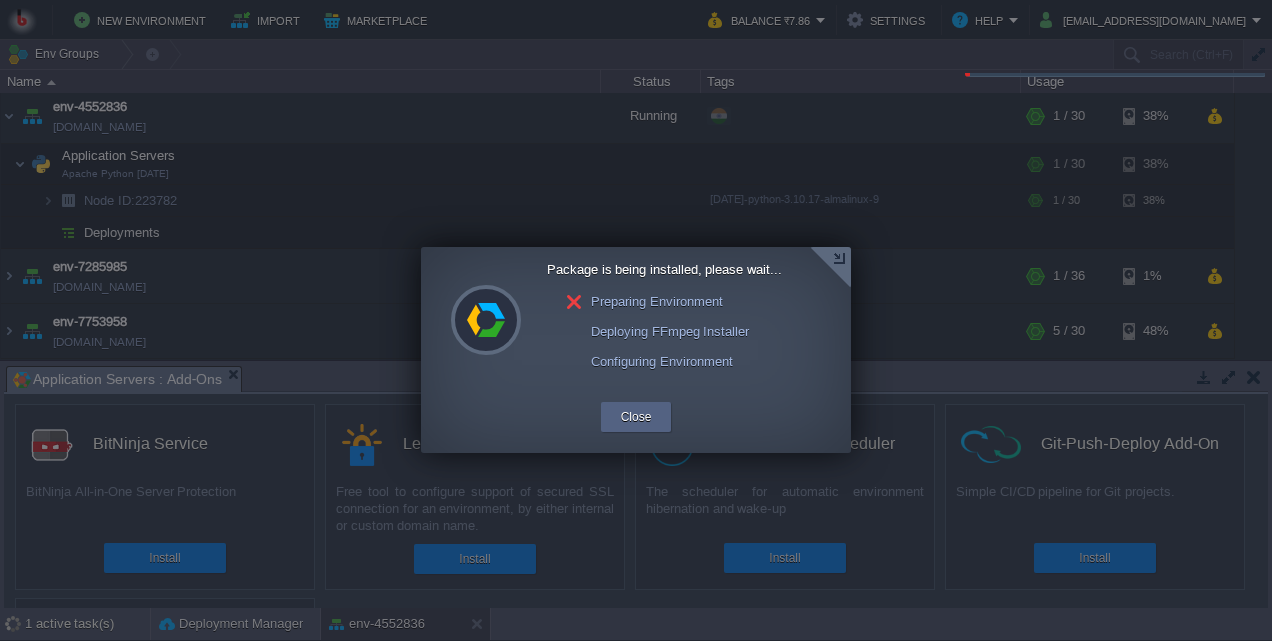 scroll, scrollTop: 2, scrollLeft: 0, axis: vertical 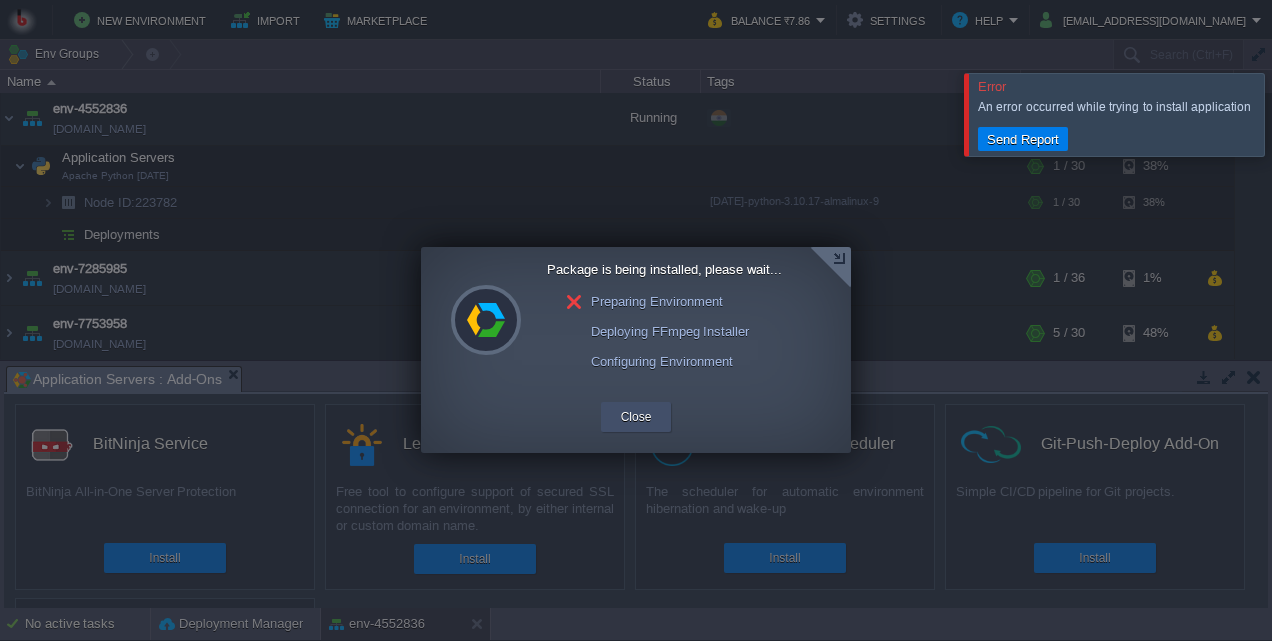 click on "Close" at bounding box center (636, 417) 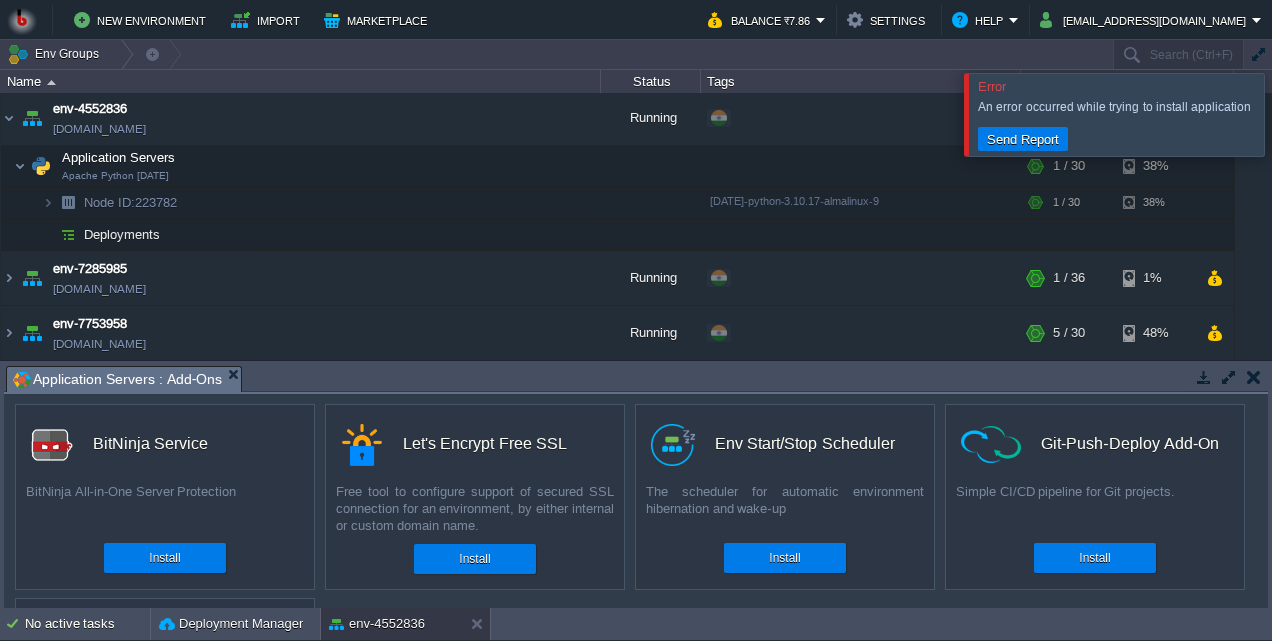 click at bounding box center (1296, 114) 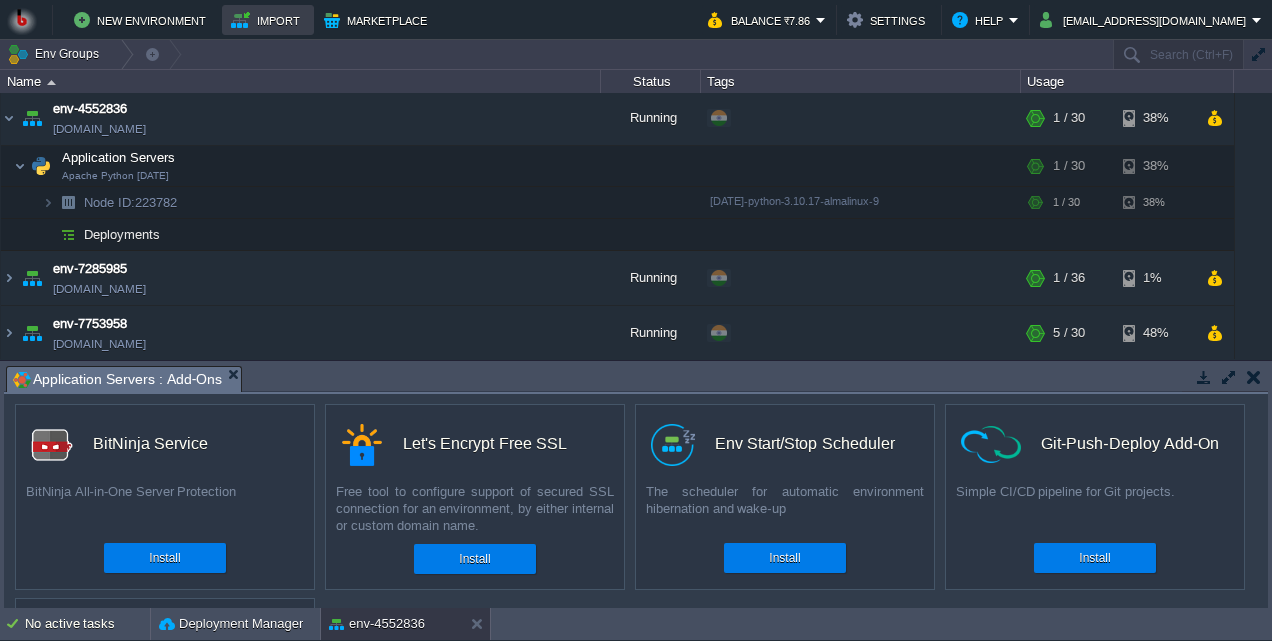 click on "Import" at bounding box center [268, 20] 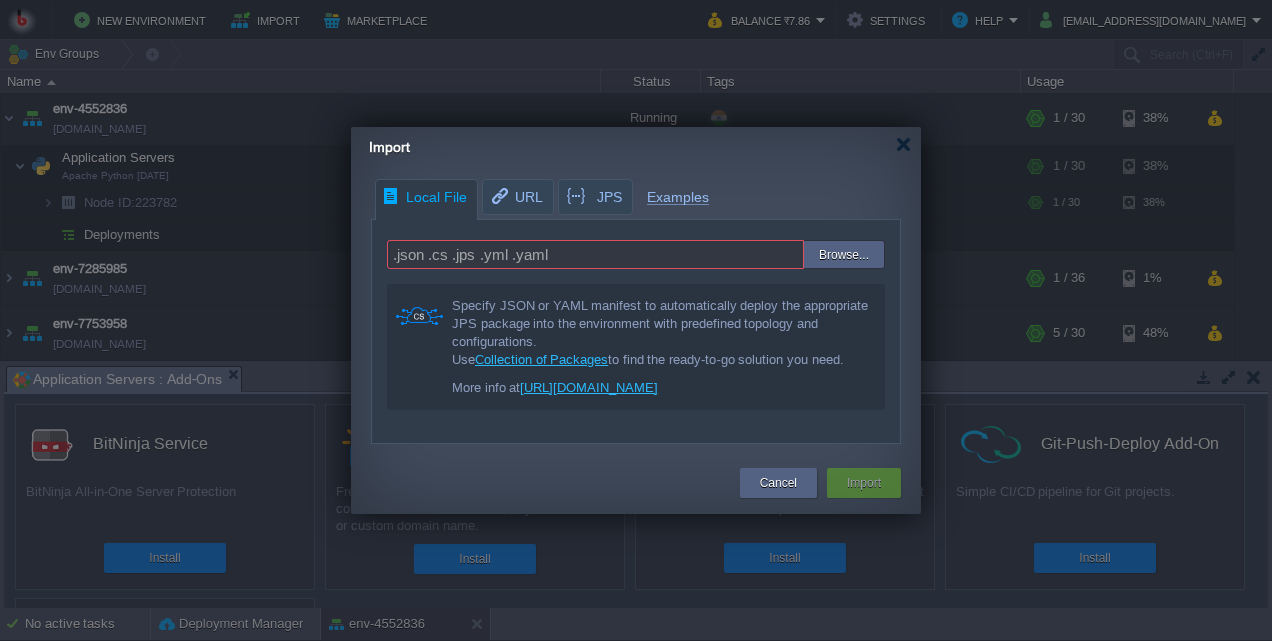click at bounding box center (758, 255) 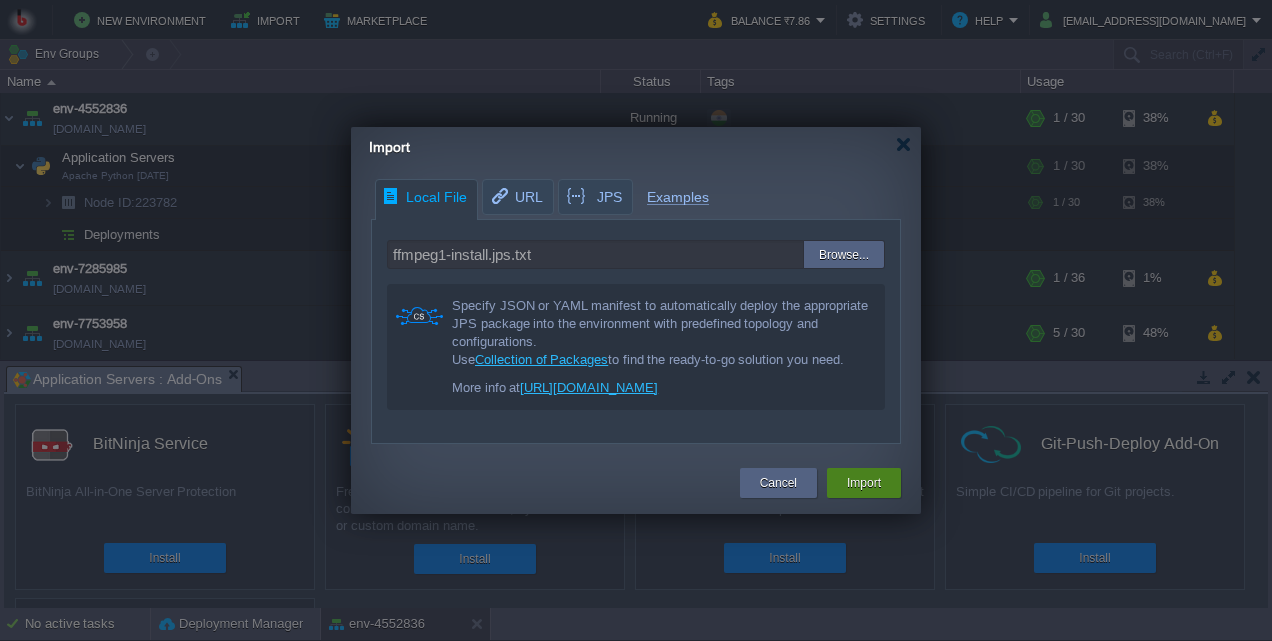 click on "Import" at bounding box center (864, 483) 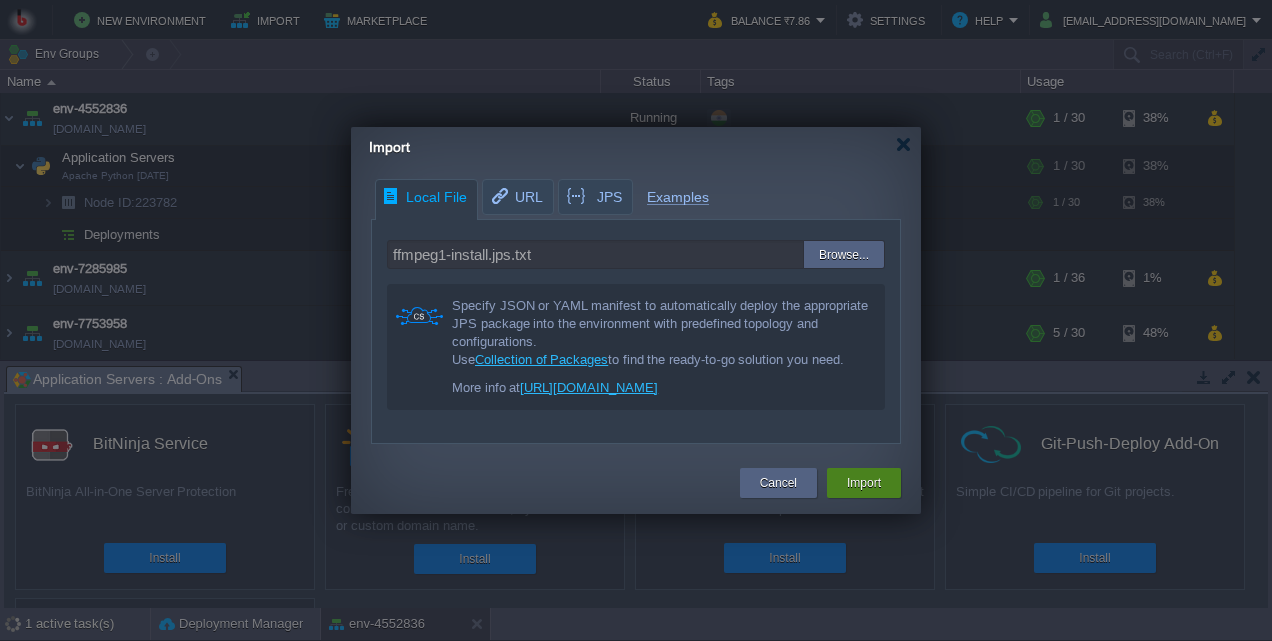 click on "Import" at bounding box center [864, 483] 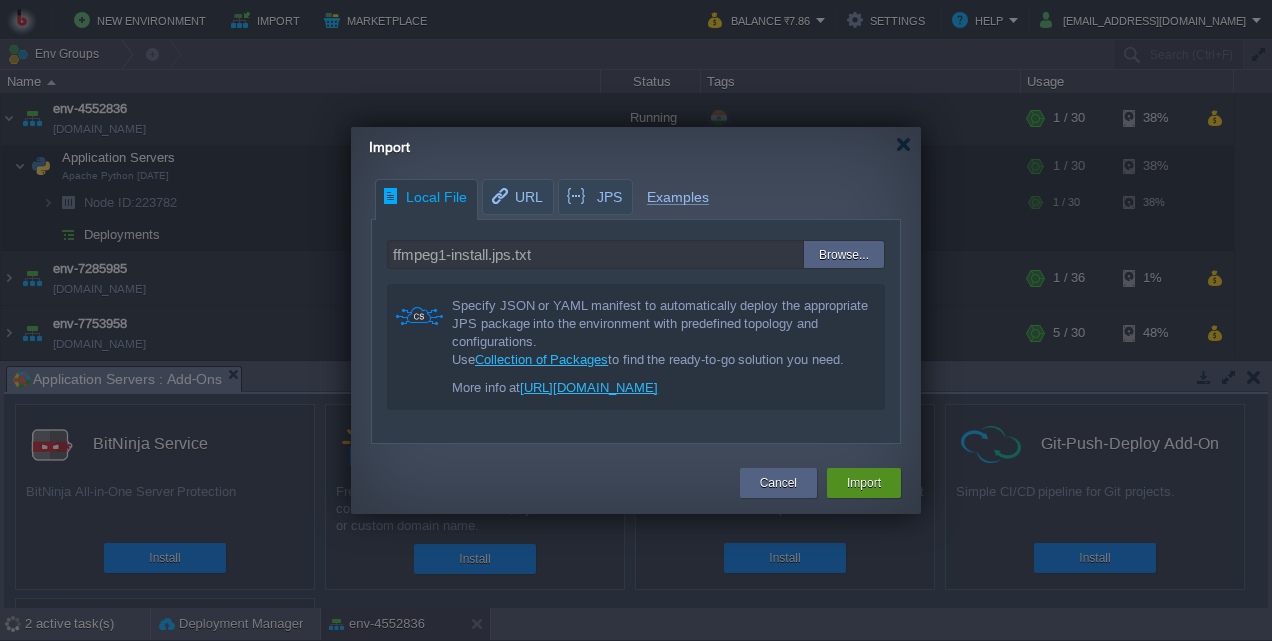type on ".json .cs .jps .yml .yaml" 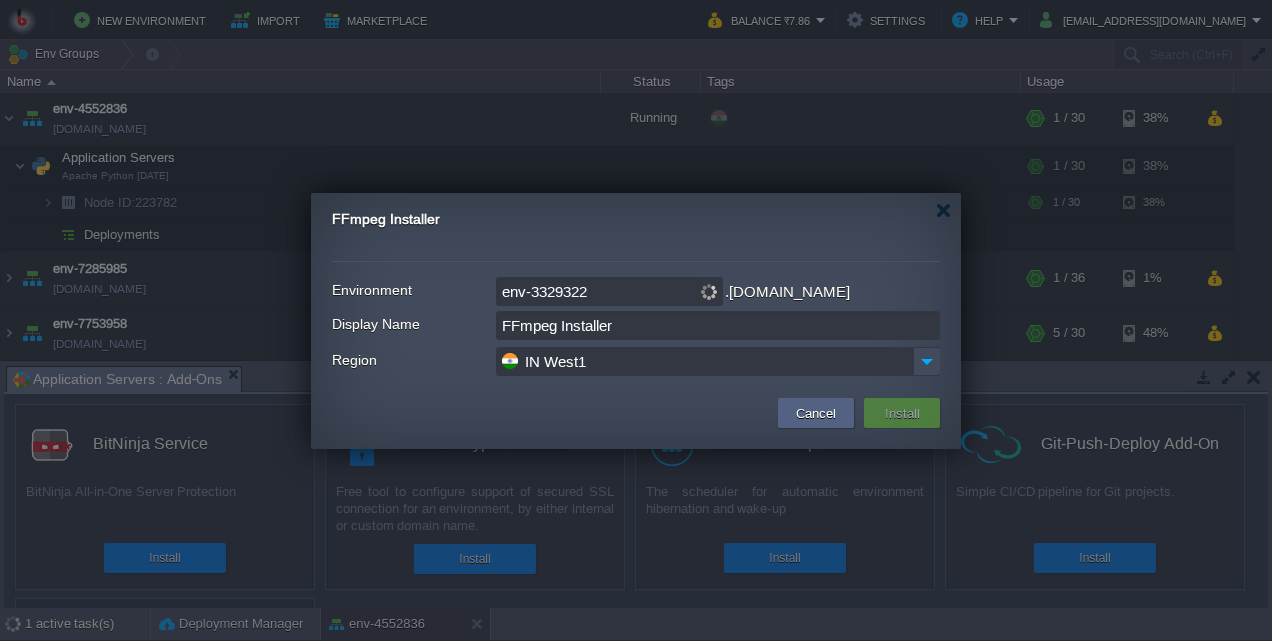 scroll, scrollTop: 0, scrollLeft: 0, axis: both 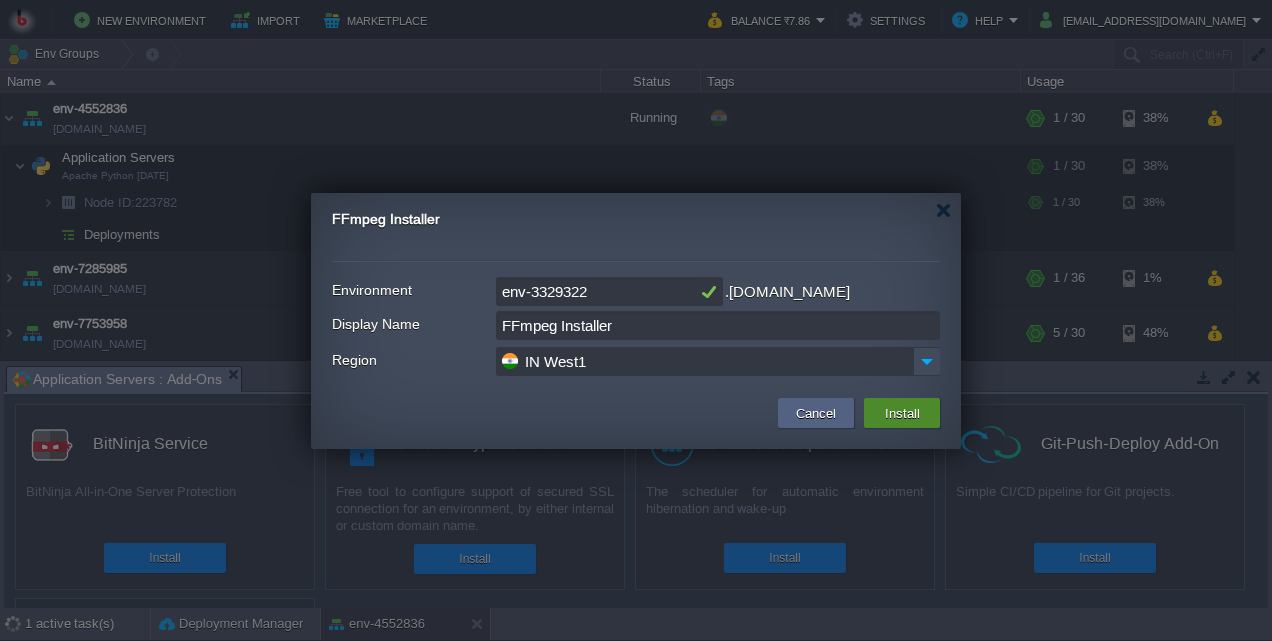 click on "Install" at bounding box center [902, 413] 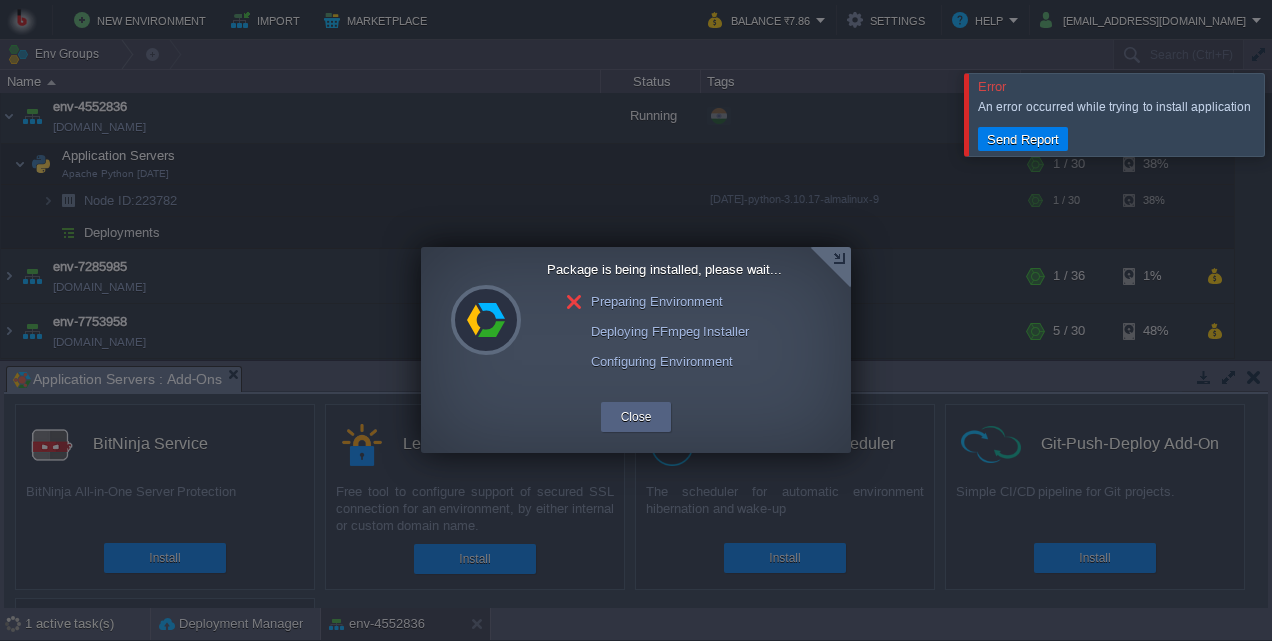 scroll, scrollTop: 2, scrollLeft: 0, axis: vertical 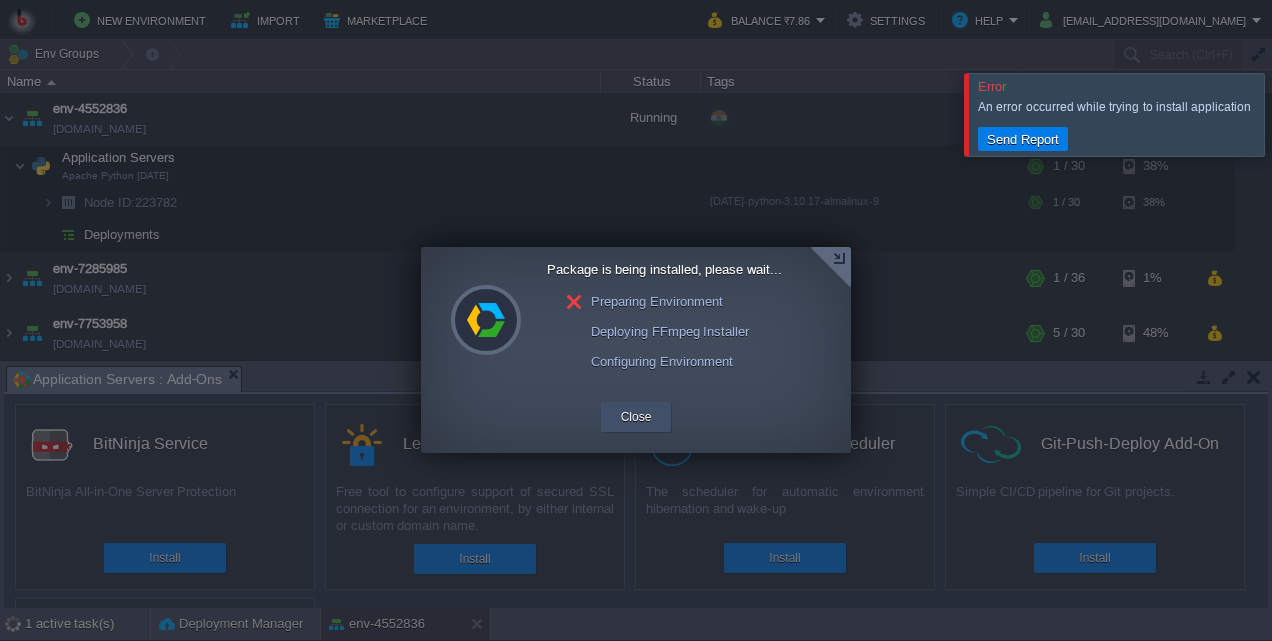 click on "Close" at bounding box center (636, 417) 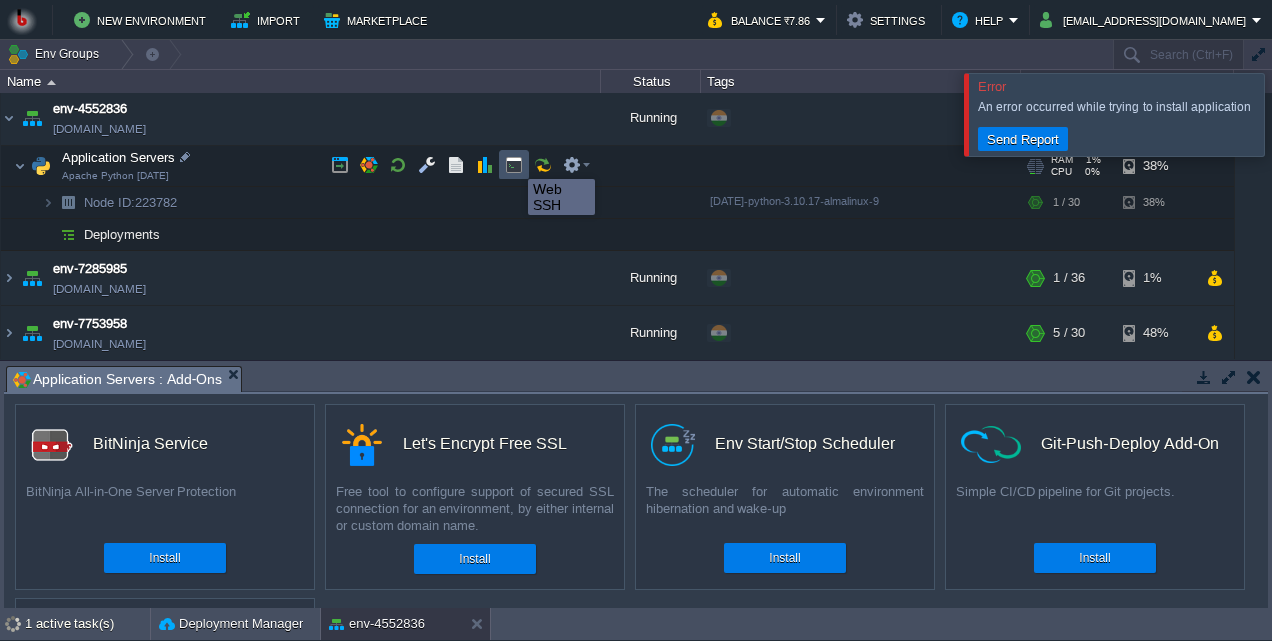 click at bounding box center [514, 165] 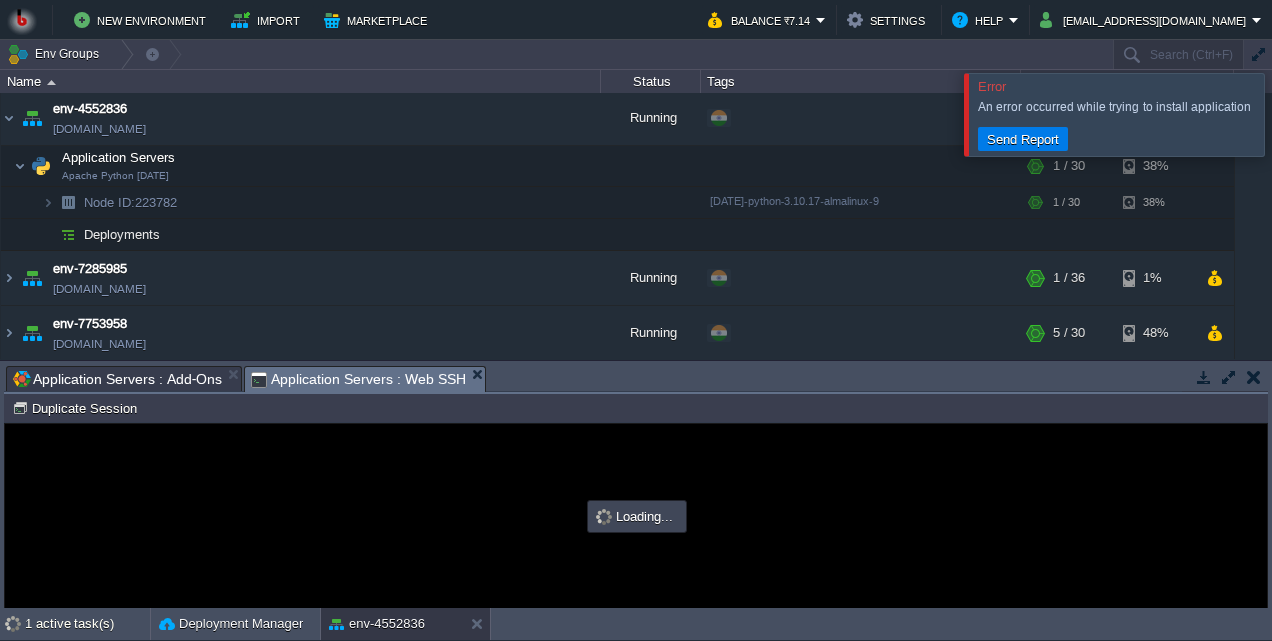 scroll, scrollTop: 0, scrollLeft: 0, axis: both 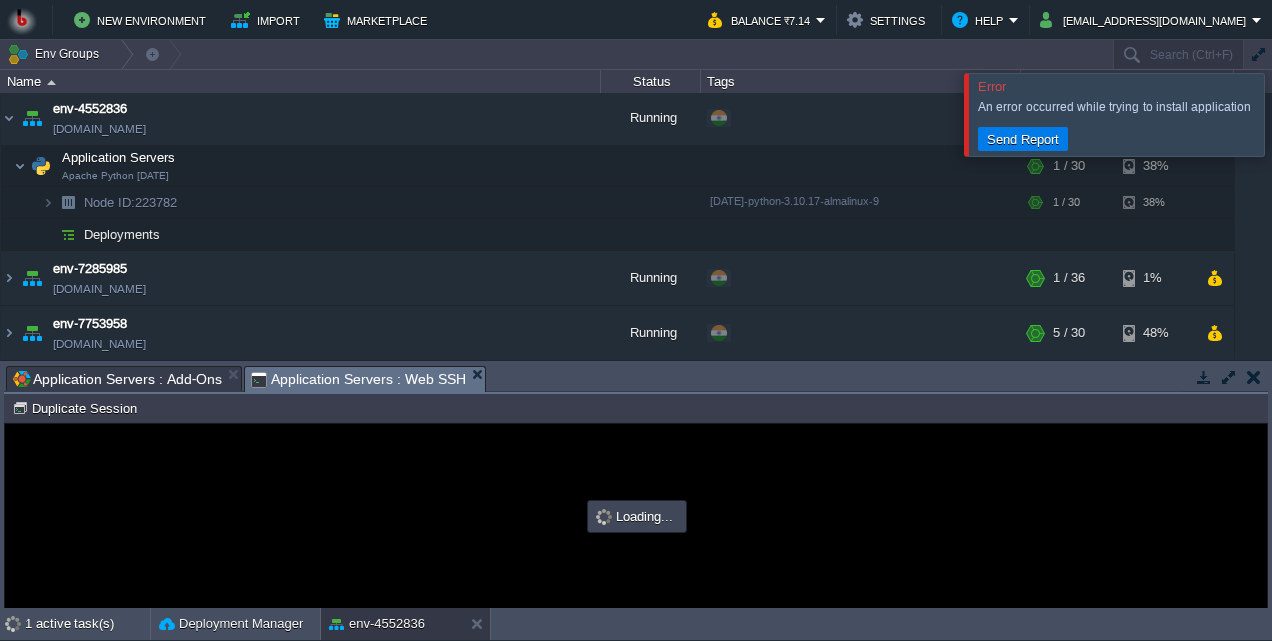 type on "#000000" 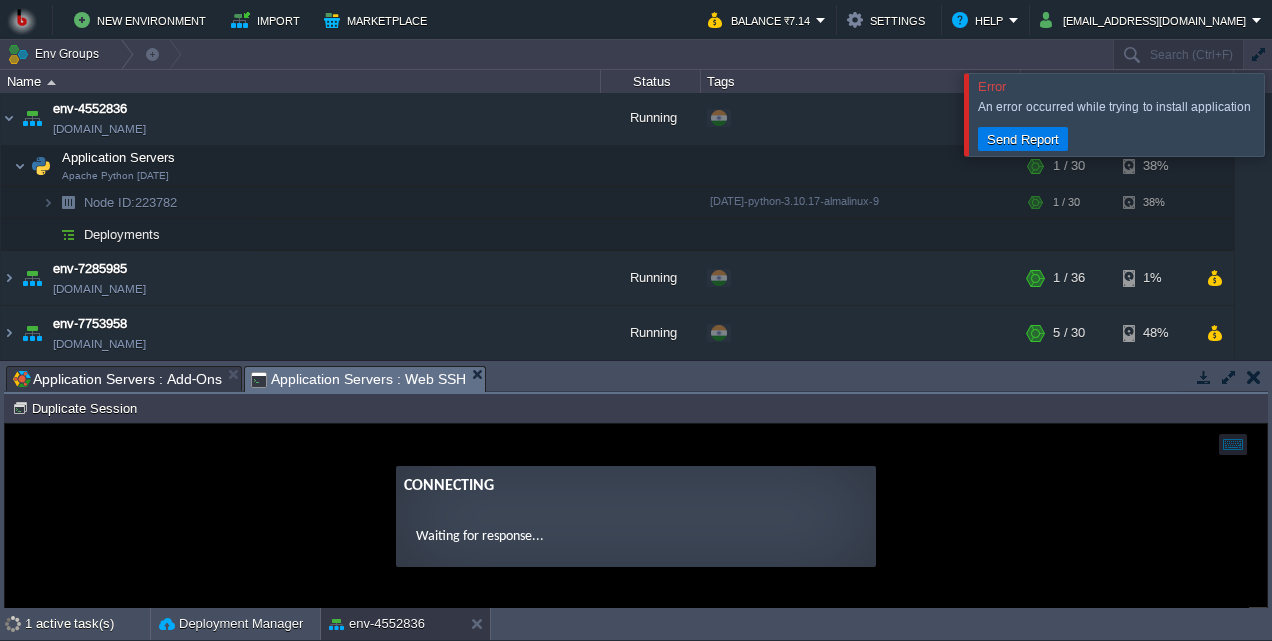 click on "Connecting
Waiting for response..." at bounding box center (636, 516) 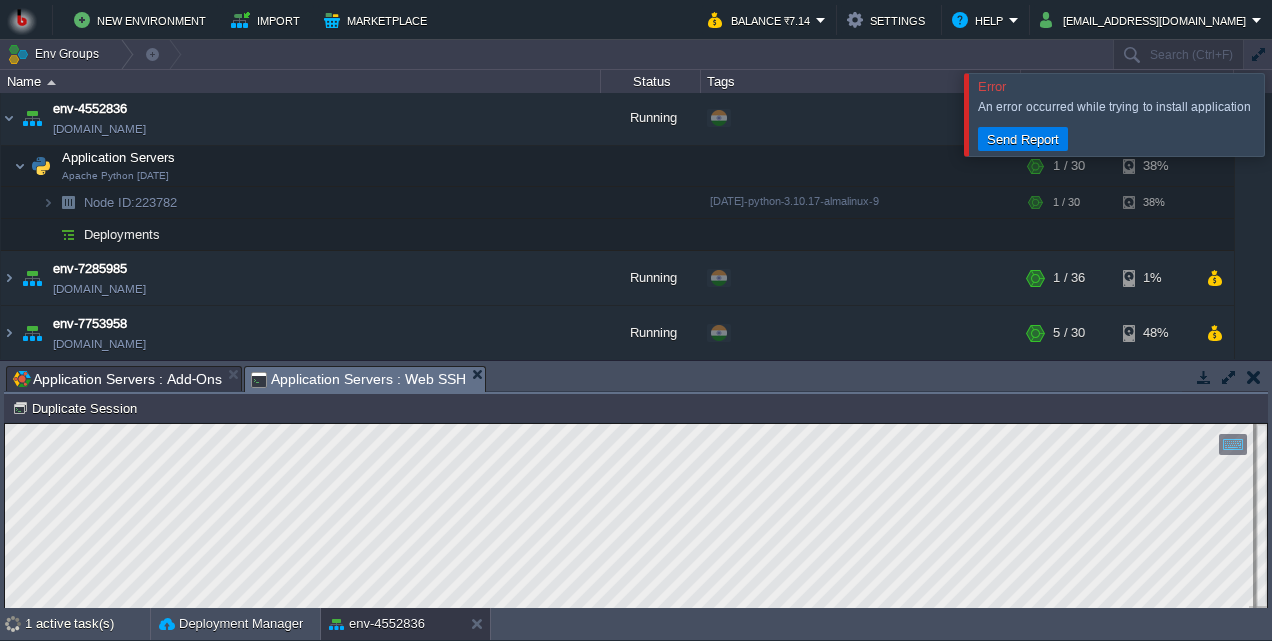 click at bounding box center [1296, 114] 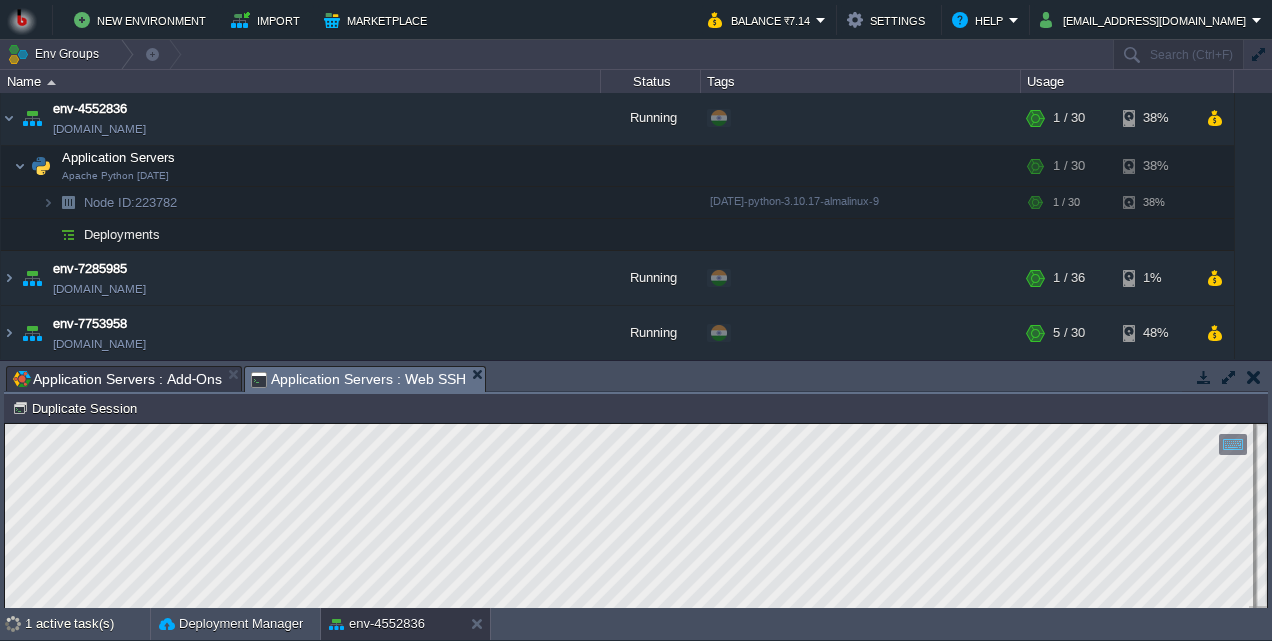 click at bounding box center [1254, 377] 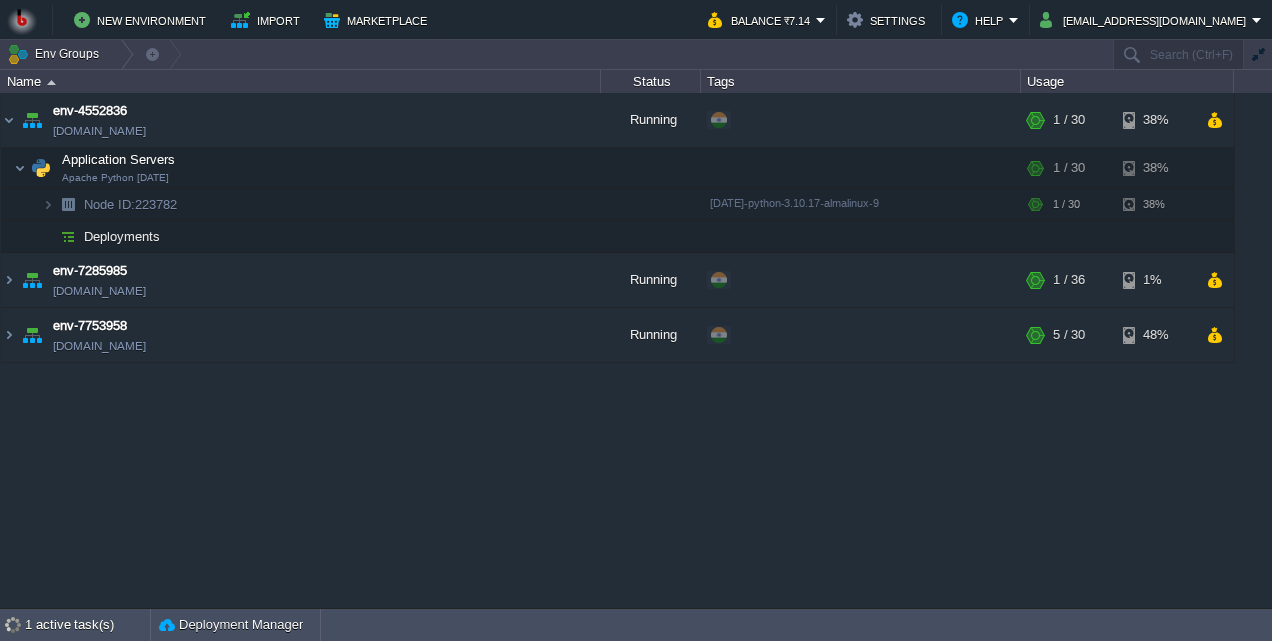 scroll, scrollTop: 0, scrollLeft: 0, axis: both 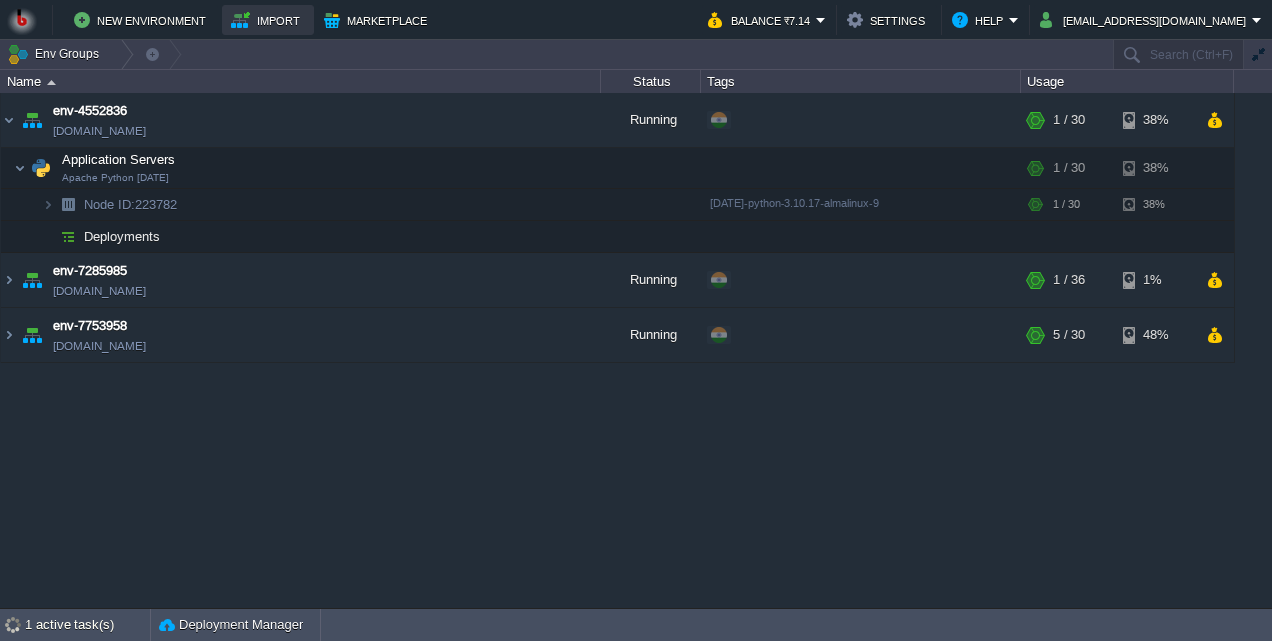 click on "Import" at bounding box center [268, 20] 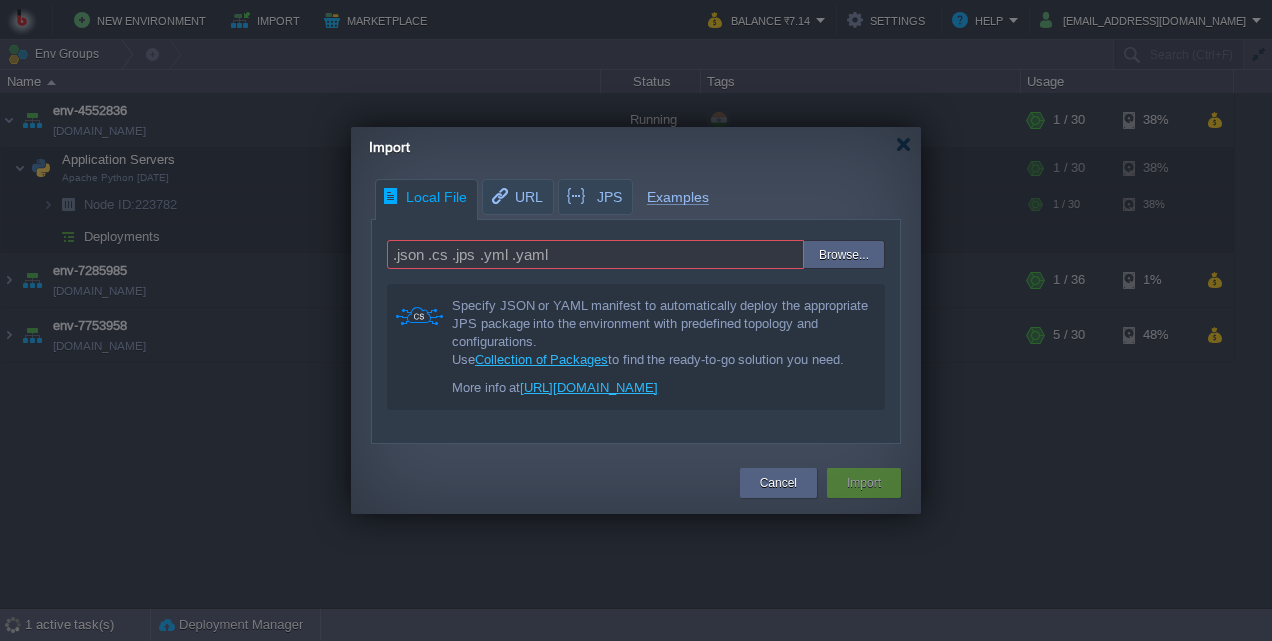 click at bounding box center [758, 255] 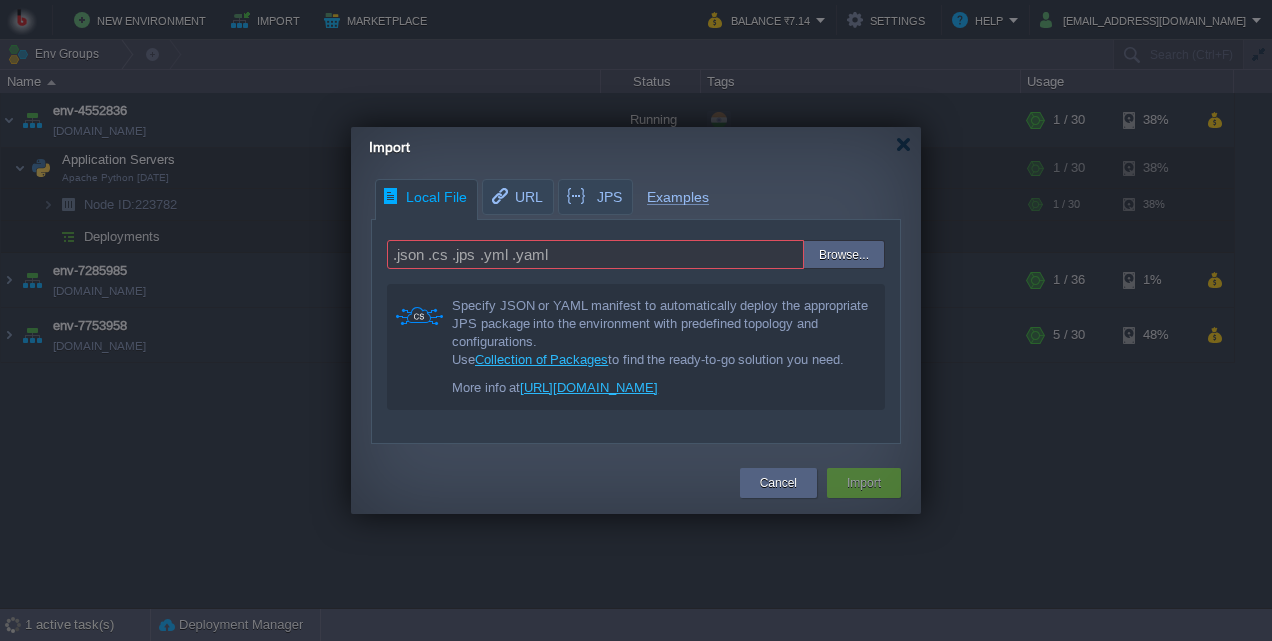 type on "C:\fakepath\ffmpeg1-install.jps.txt" 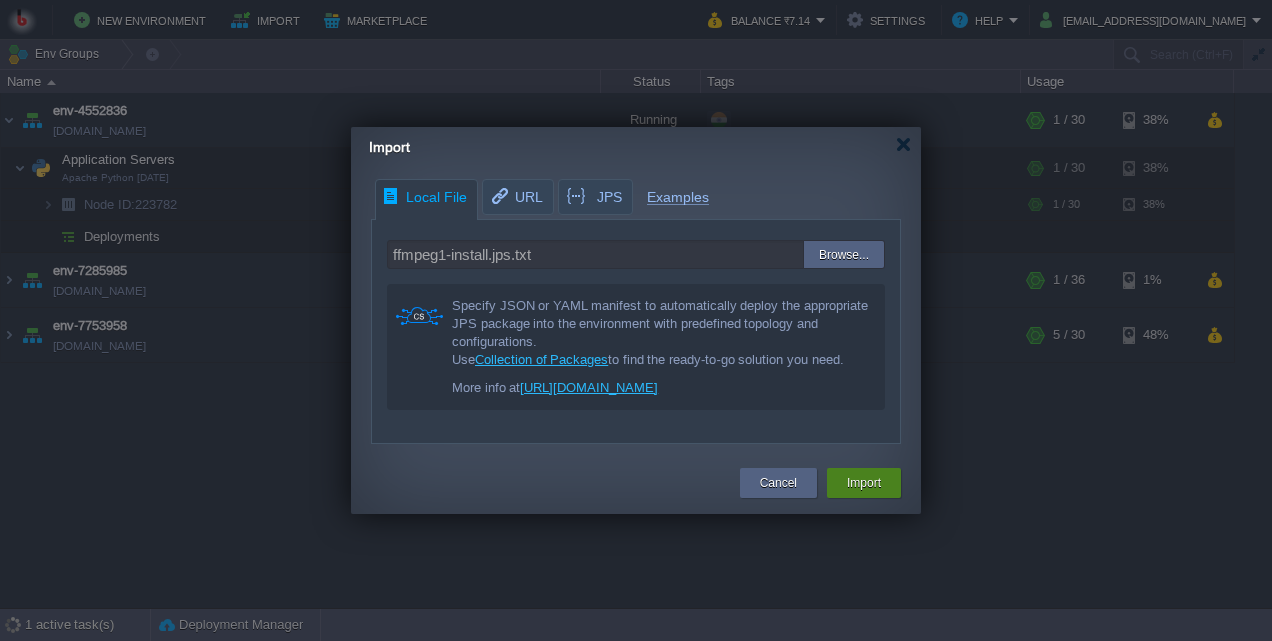 click on "Import" at bounding box center (864, 483) 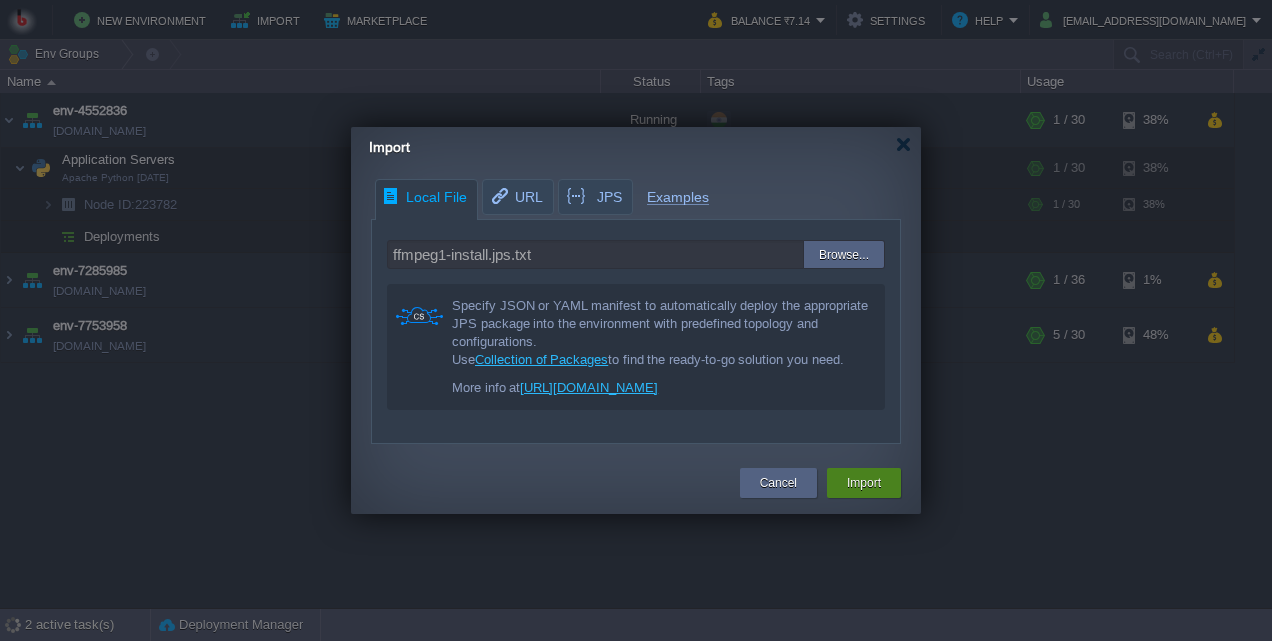 click on "Import" at bounding box center [864, 483] 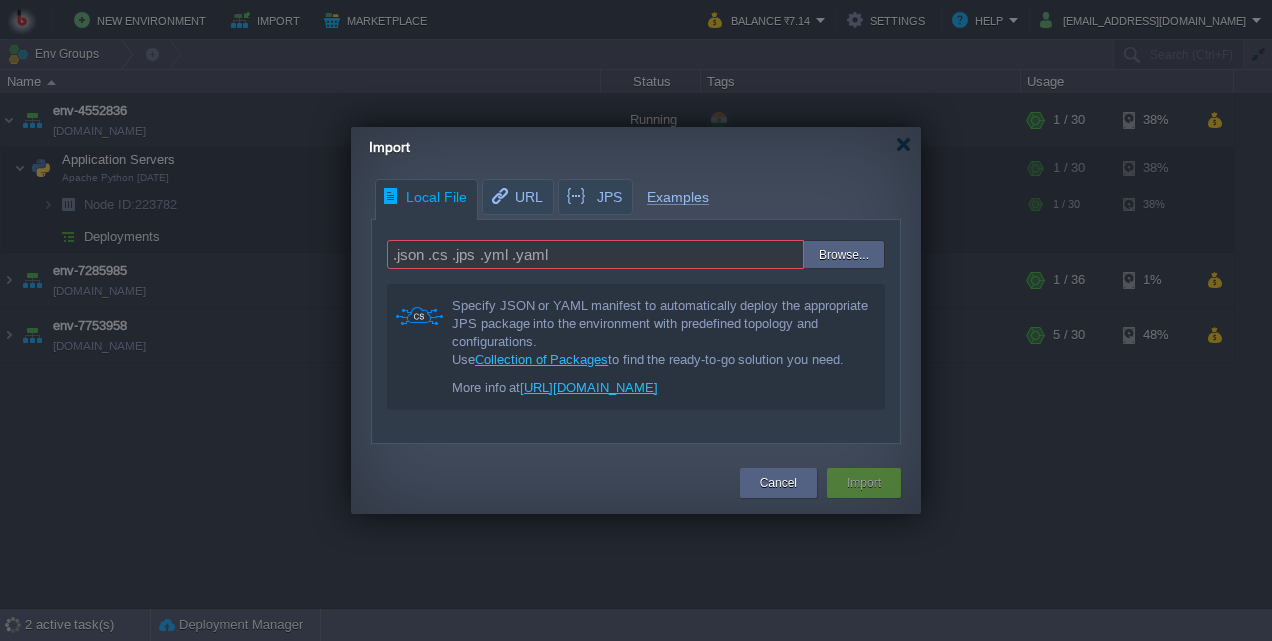 click on ".json .cs .jps .yml .yaml Browse... Specify JSON or YAML manifest to automatically deploy the appropriate JPS package into the environment with predefined topology and configurations. Use  Collection of Packages  to find the ready-to-go solution you need. More info at  https://bitss.cloud/support/knowledge-base/environment-import/" at bounding box center (636, 325) 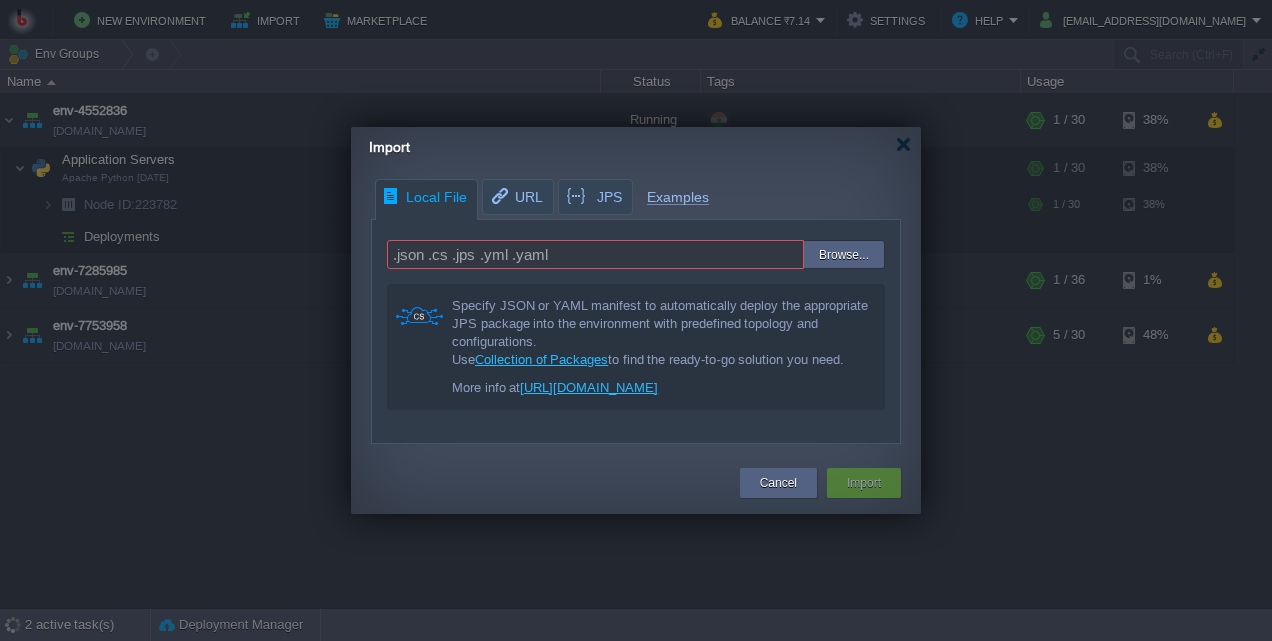 scroll, scrollTop: 0, scrollLeft: 0, axis: both 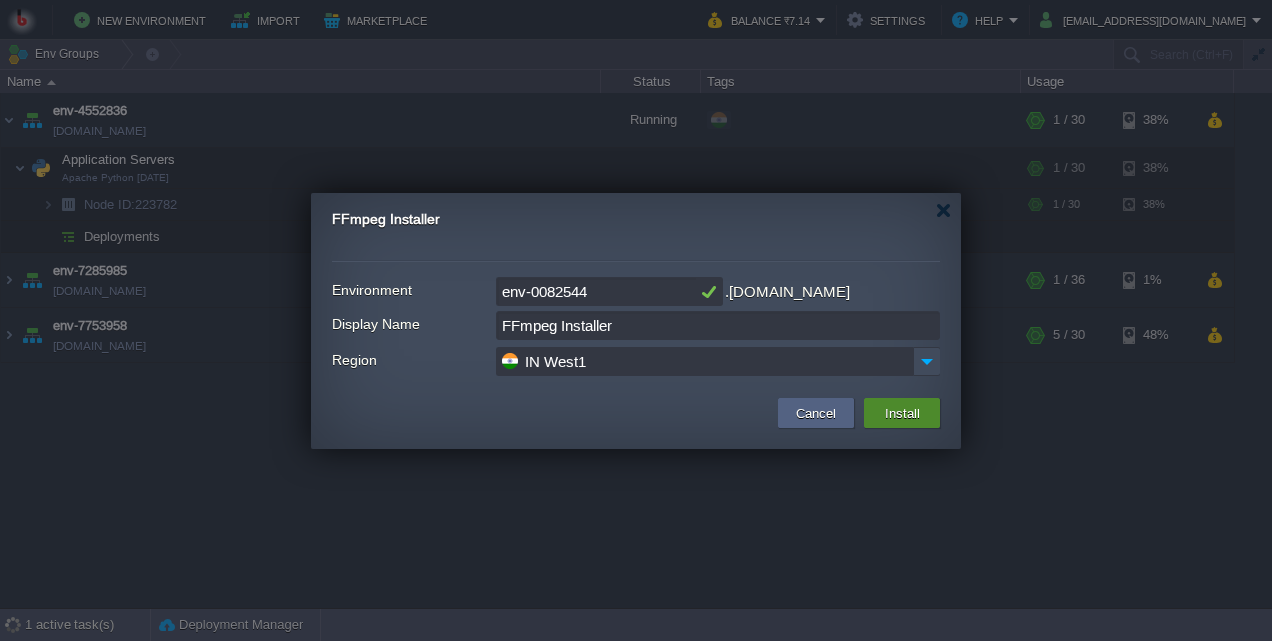 click on "Install" at bounding box center (902, 413) 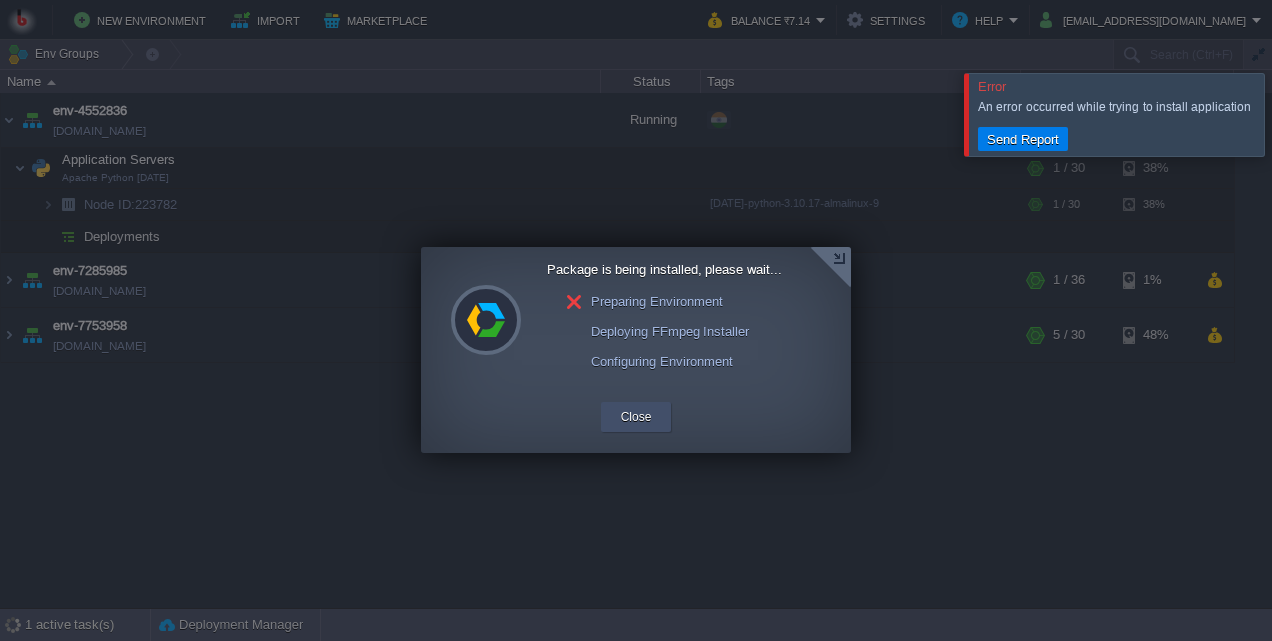 click on "Close" at bounding box center (636, 417) 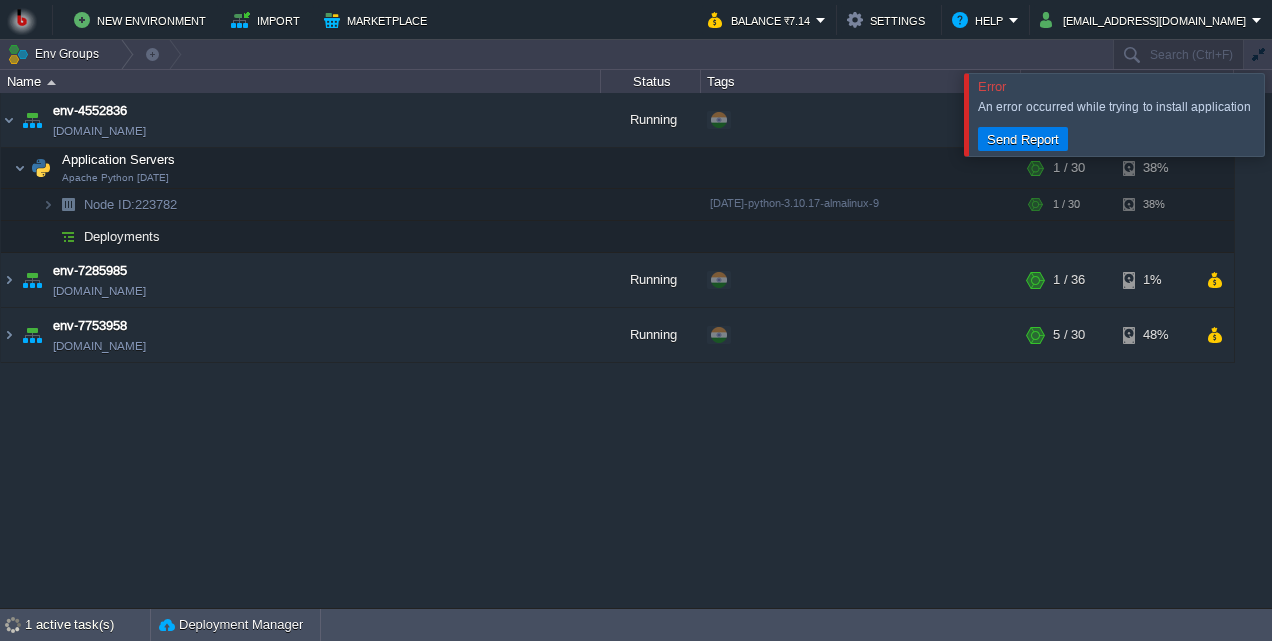 click at bounding box center [1296, 114] 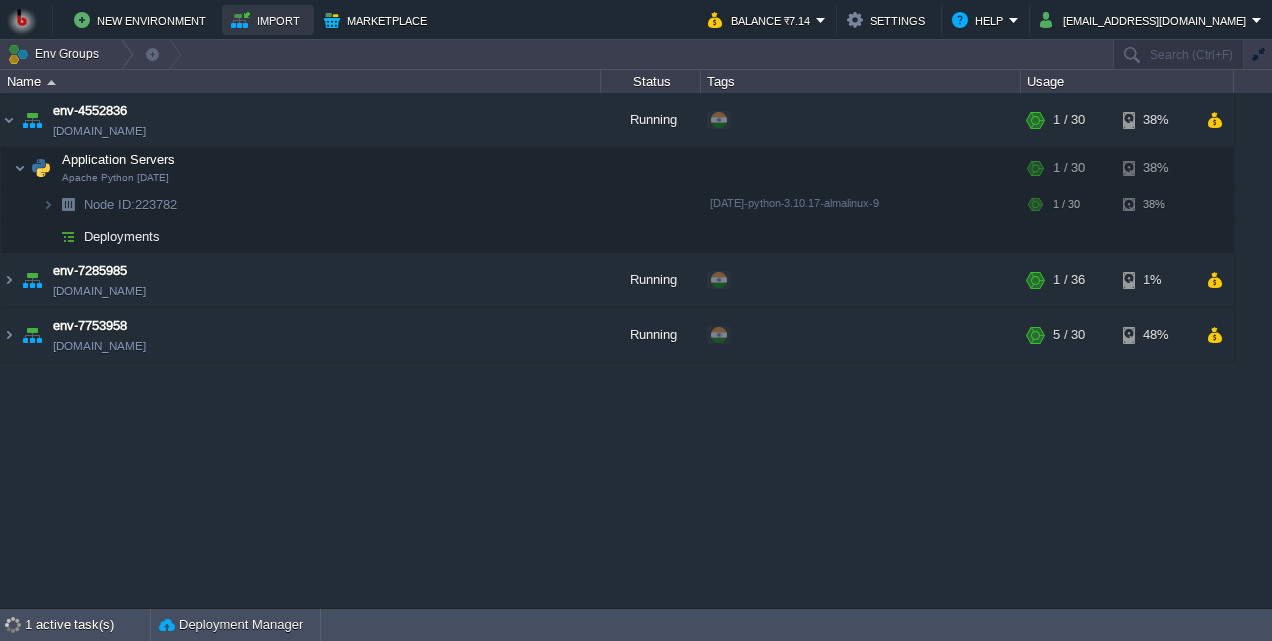 click on "Import" at bounding box center [268, 20] 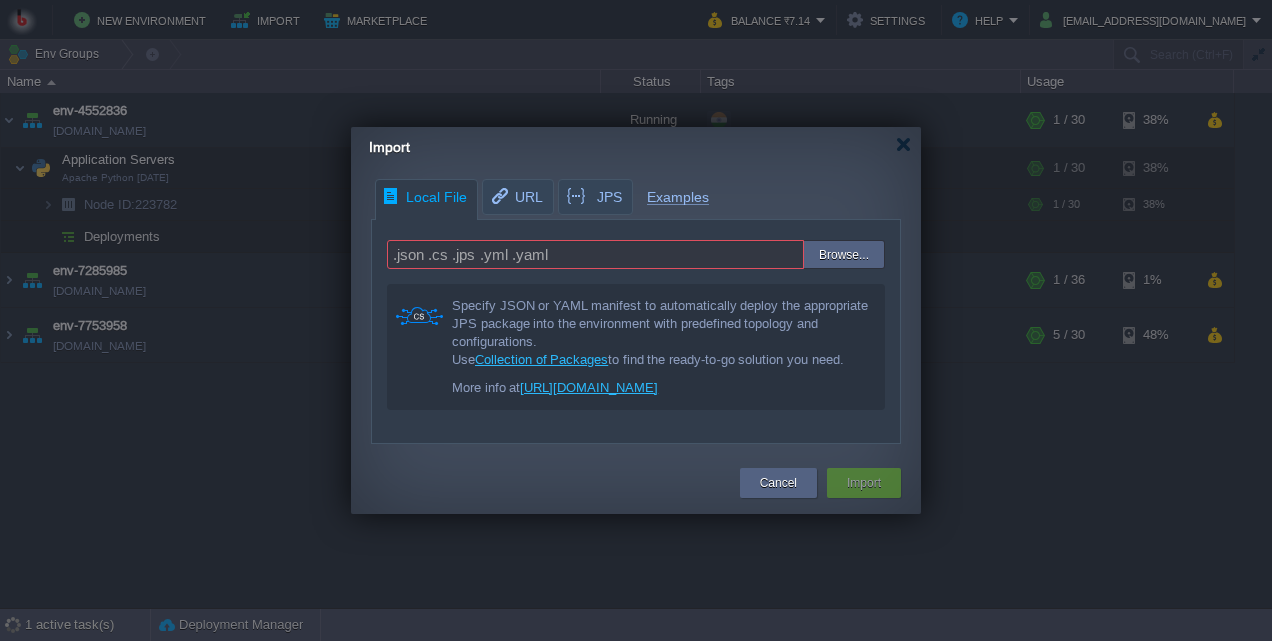 click at bounding box center (758, 255) 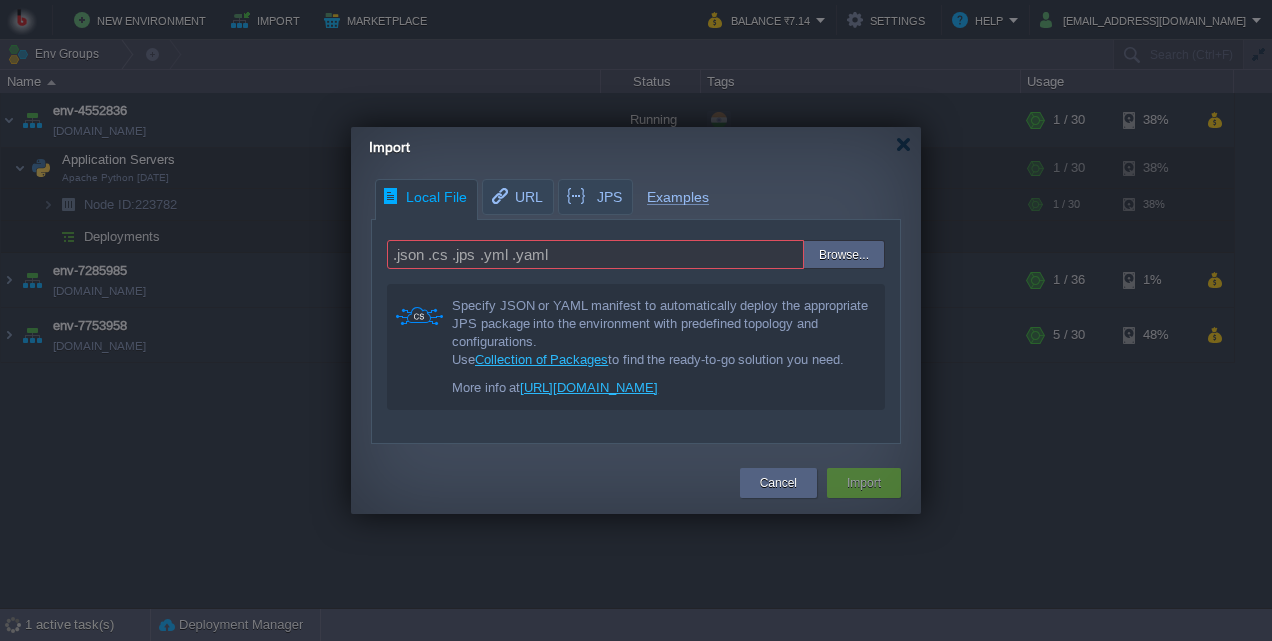 type on "C:\fakepath\ffmpeg-install.yaml" 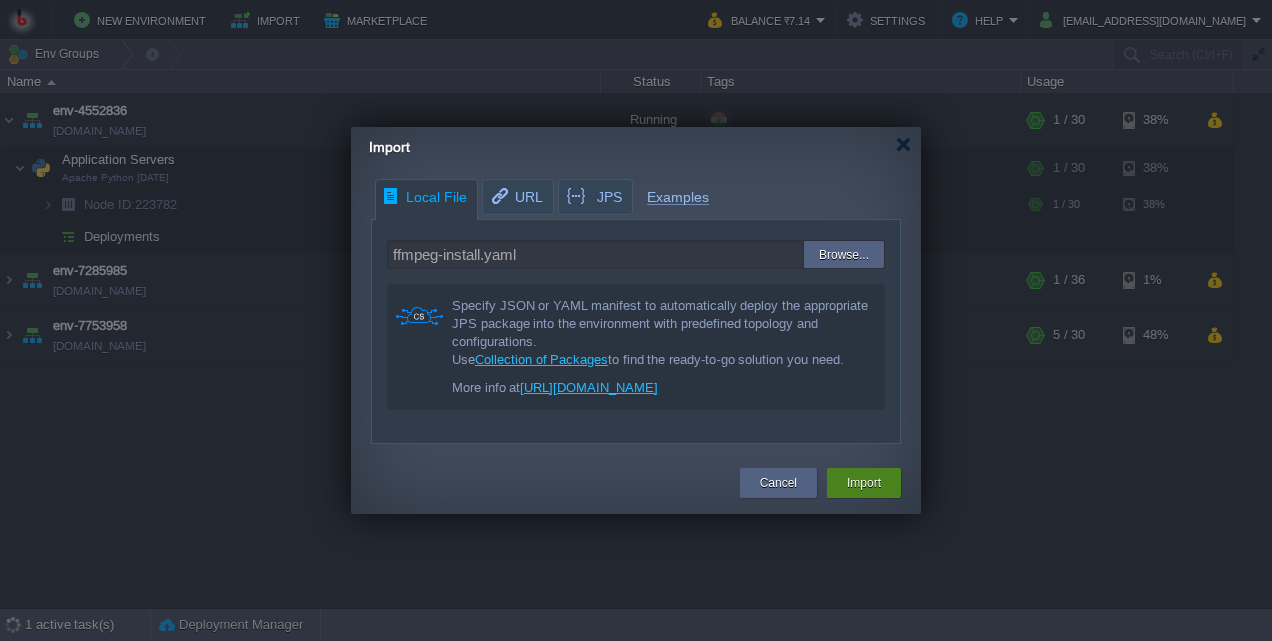 click on "Import" at bounding box center [864, 483] 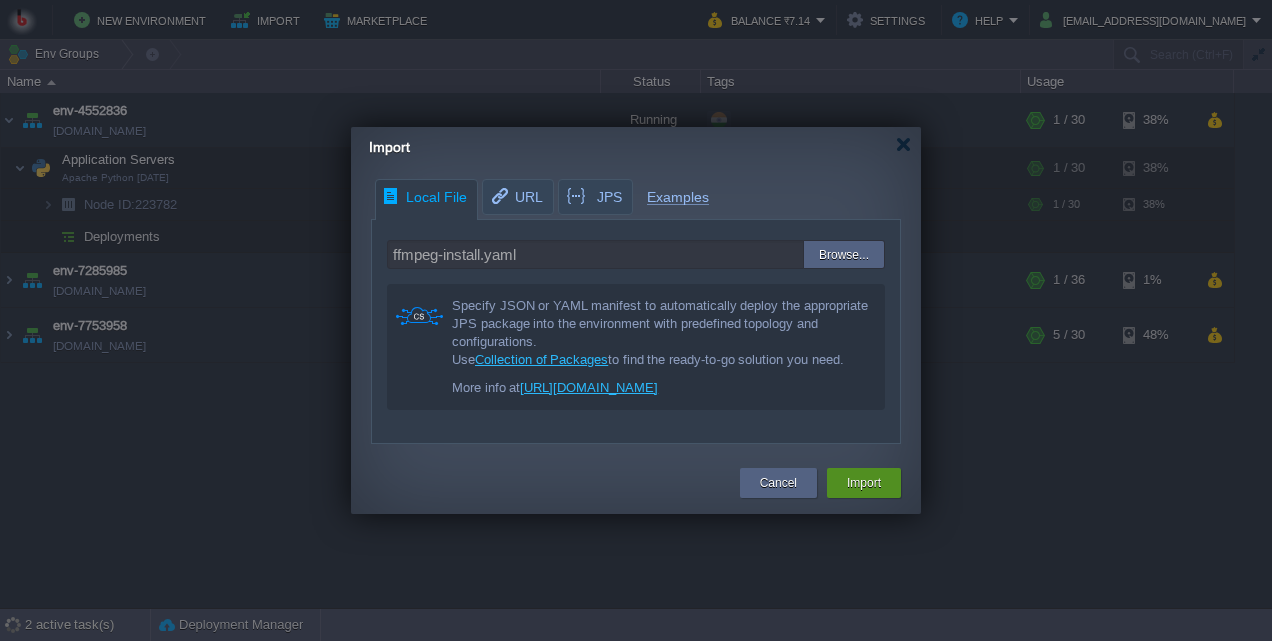 type on ".json .cs .jps .yml .yaml" 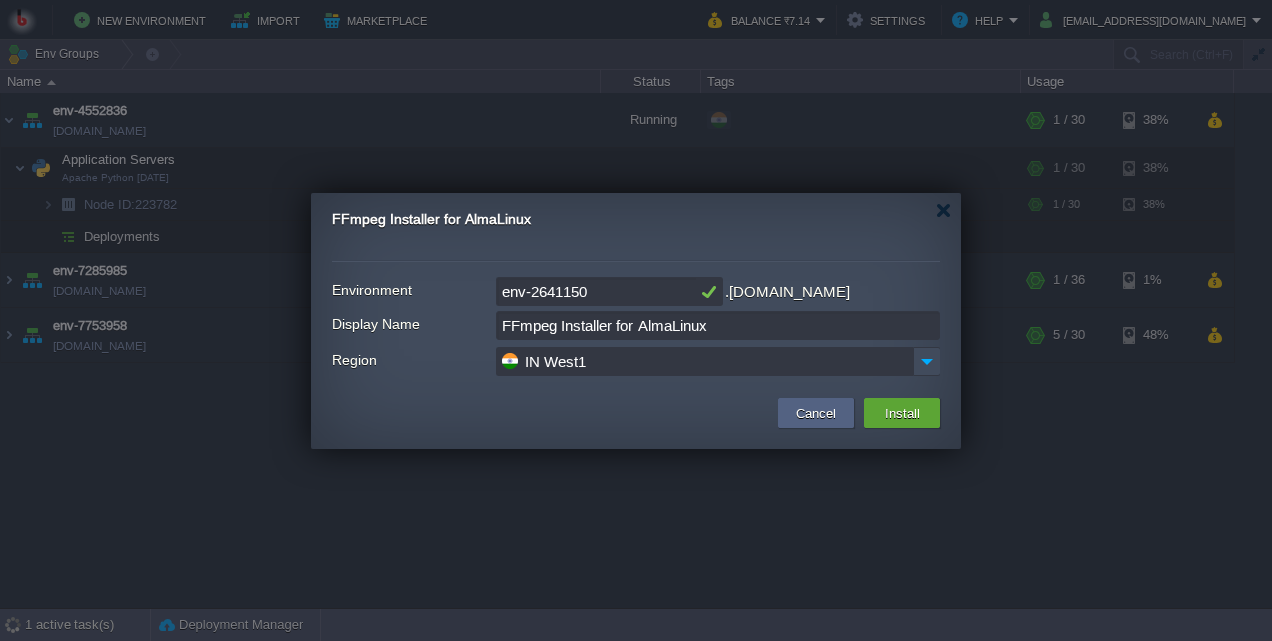 click at bounding box center [709, 291] 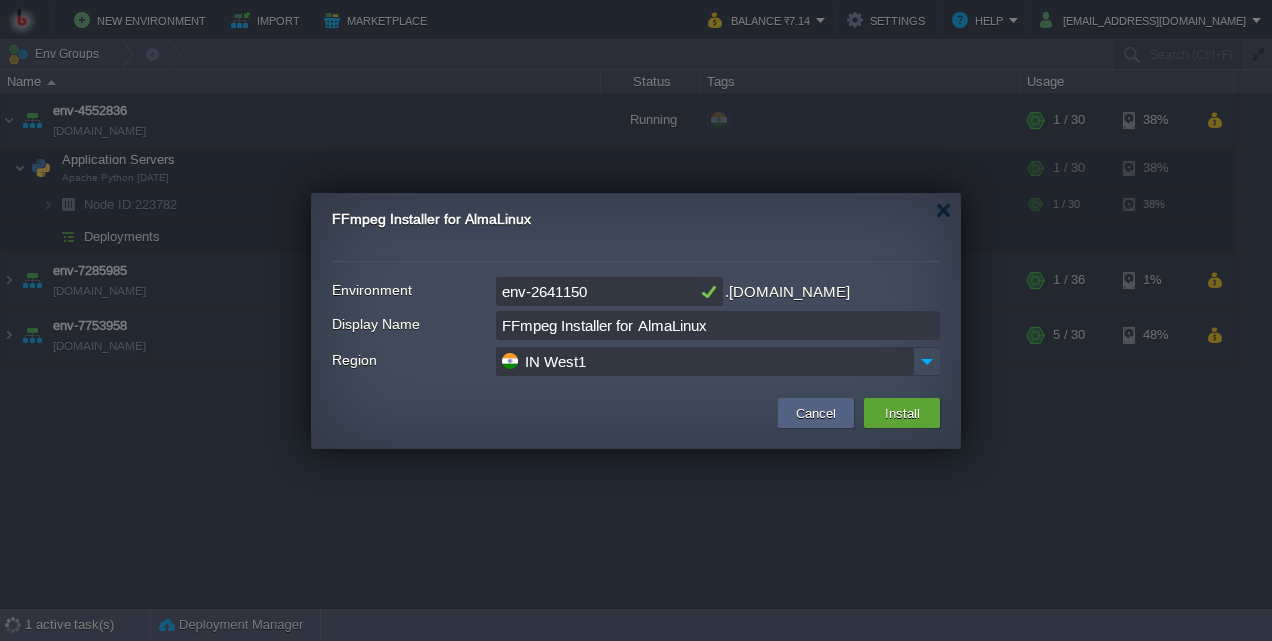 click on "env-2641150" at bounding box center (596, 291) 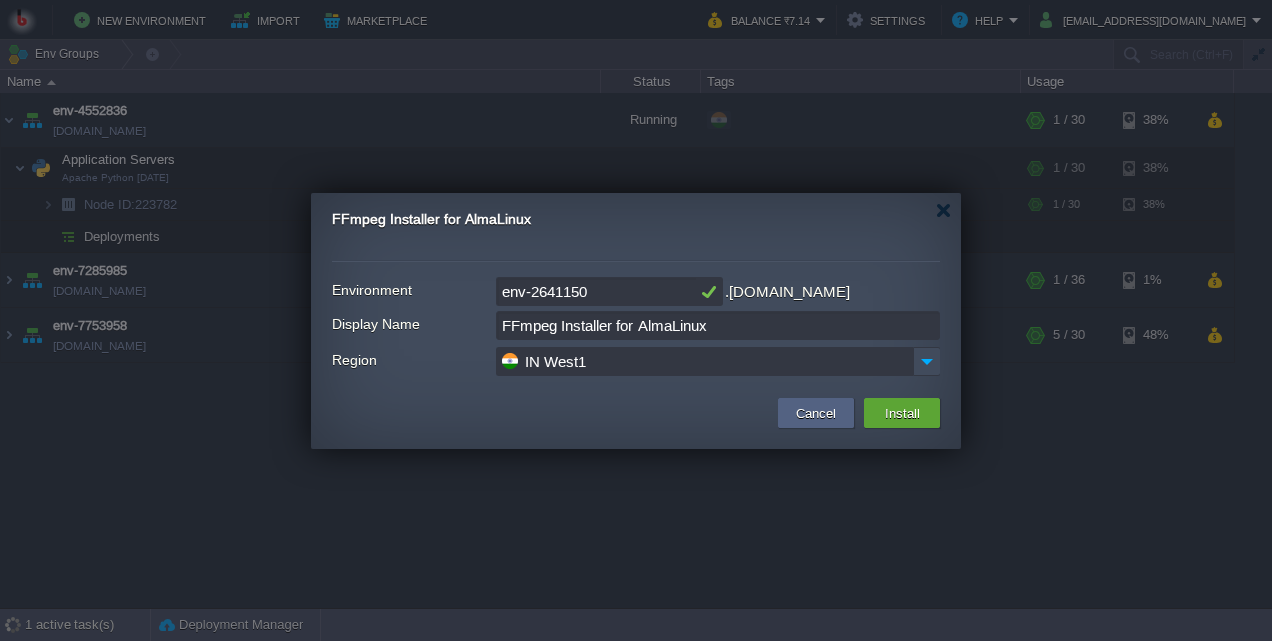 click on "env-2641150" at bounding box center (596, 291) 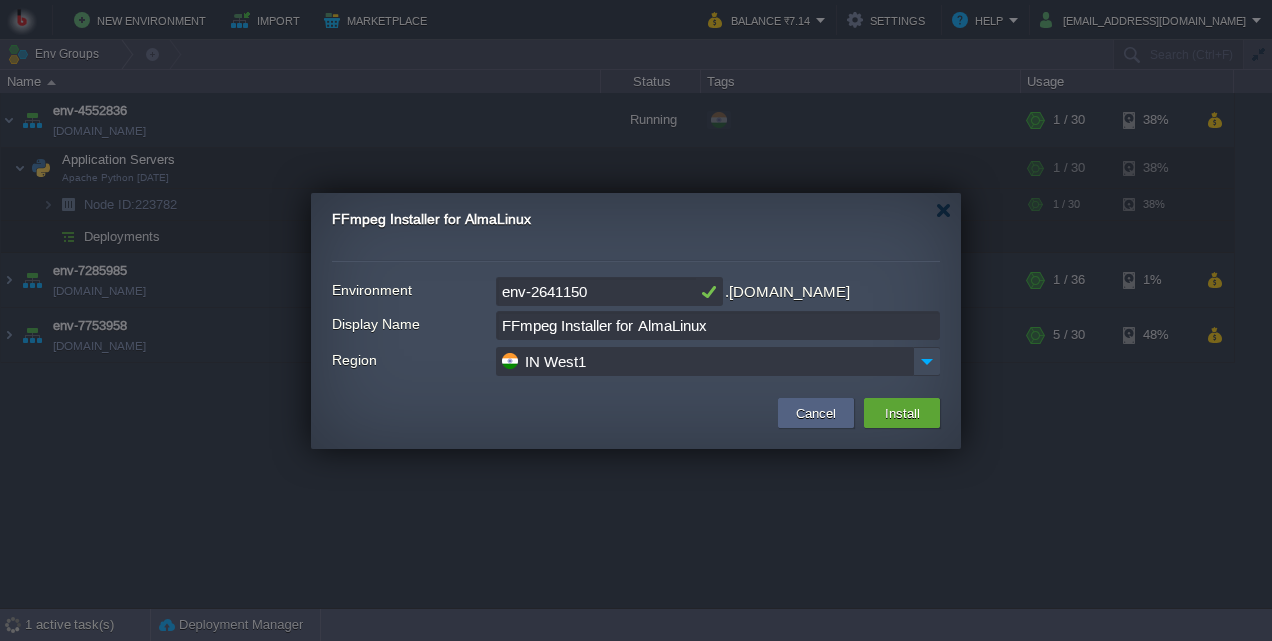 click on "env-2641150" at bounding box center [596, 291] 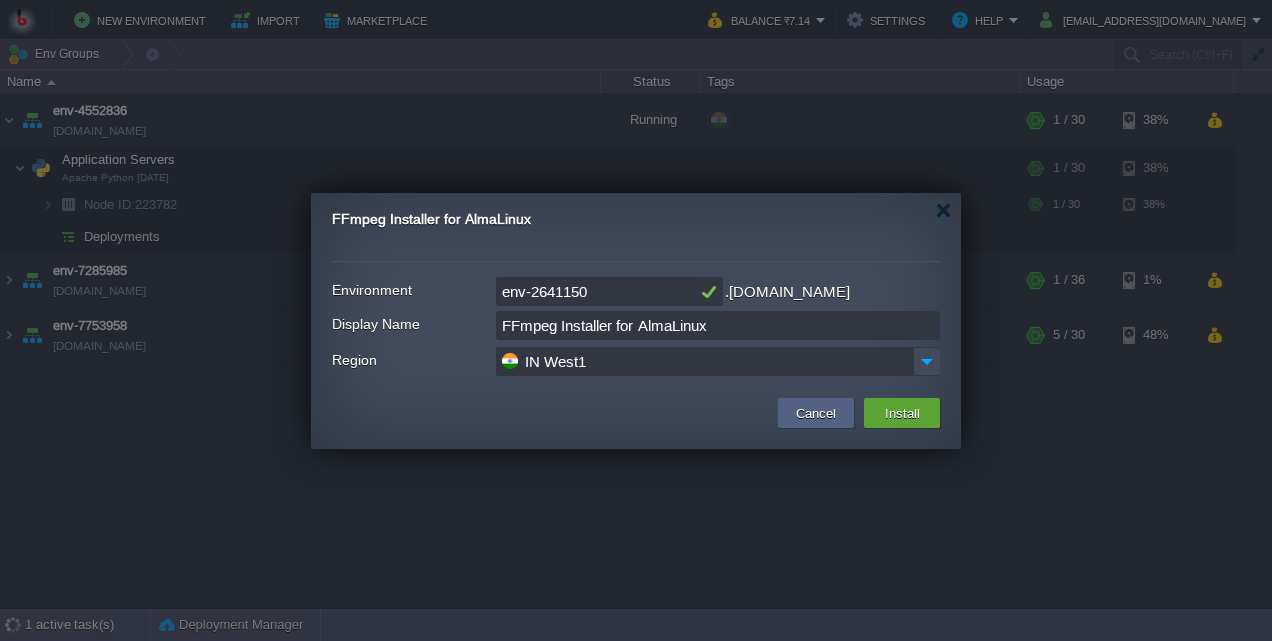 click on "env-2641150" at bounding box center [596, 291] 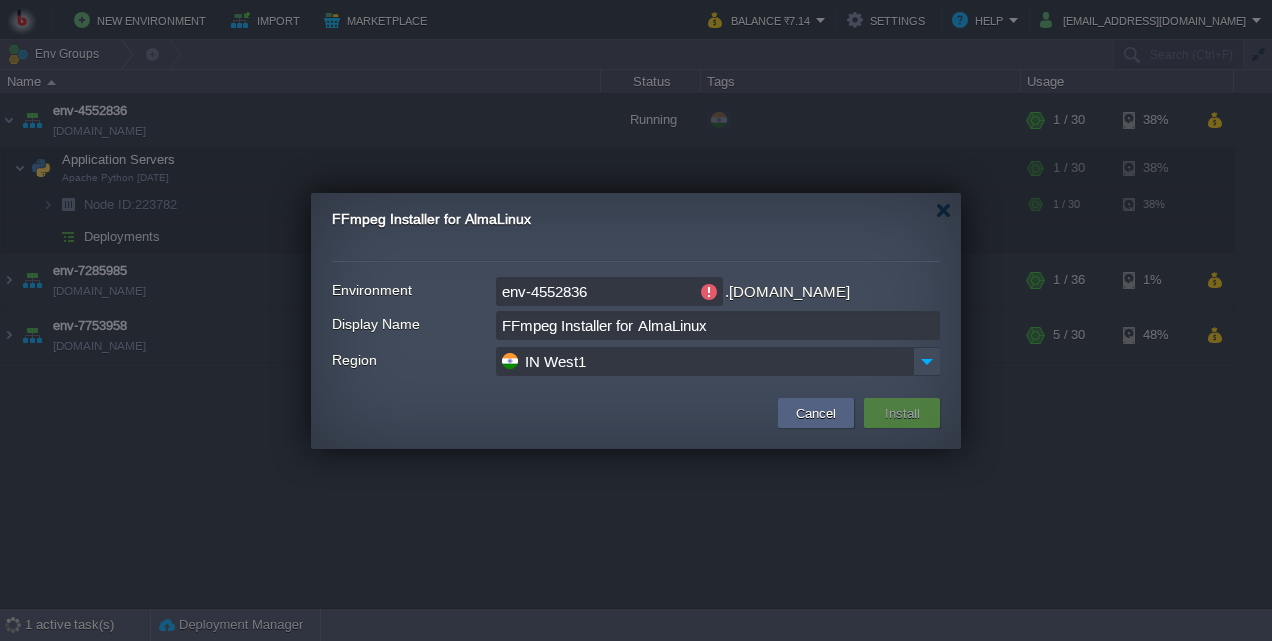 type on "env-4552836" 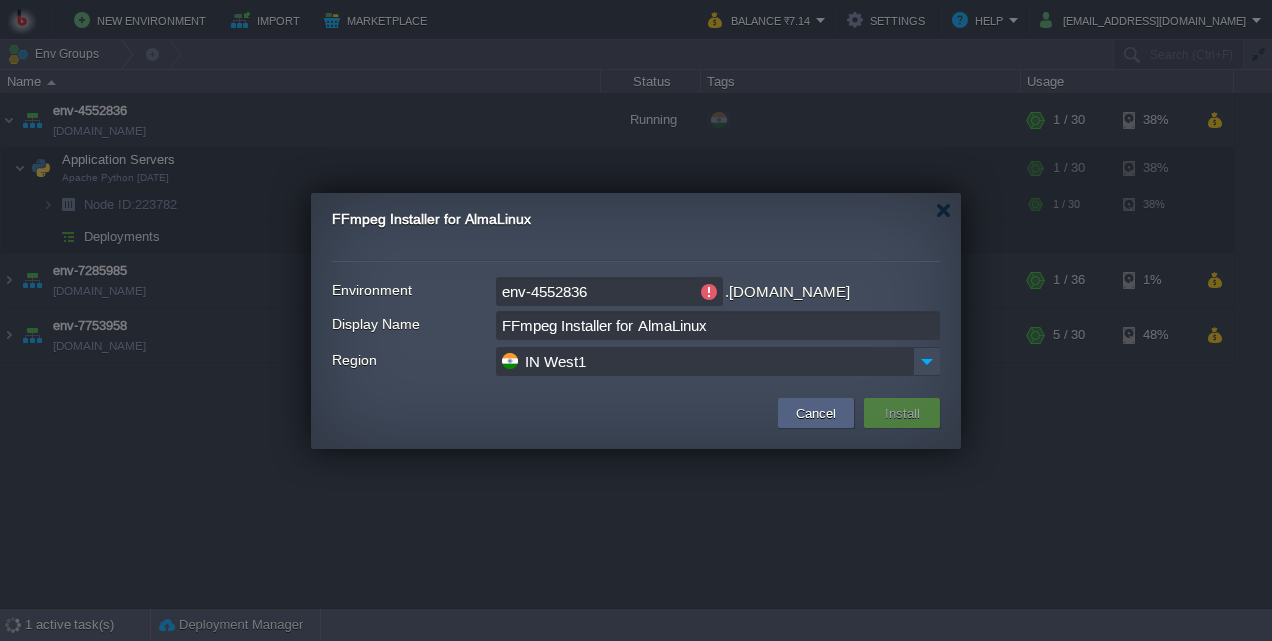 click on "FFmpeg Installer for AlmaLinux" at bounding box center (646, 213) 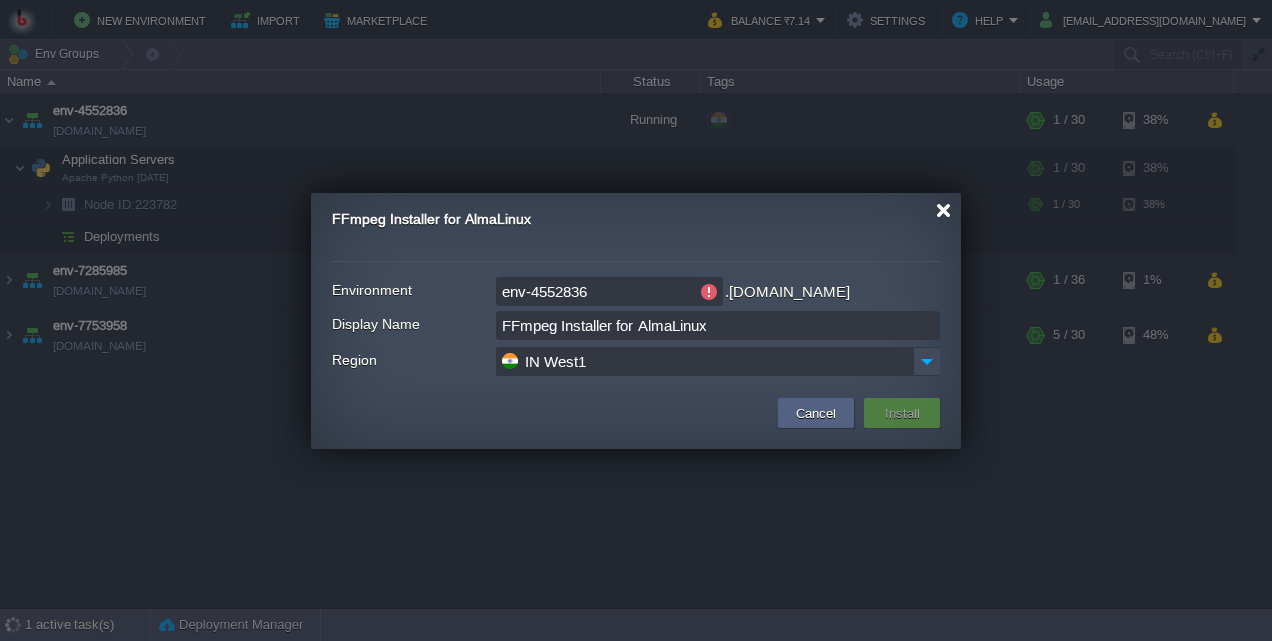 click at bounding box center [943, 210] 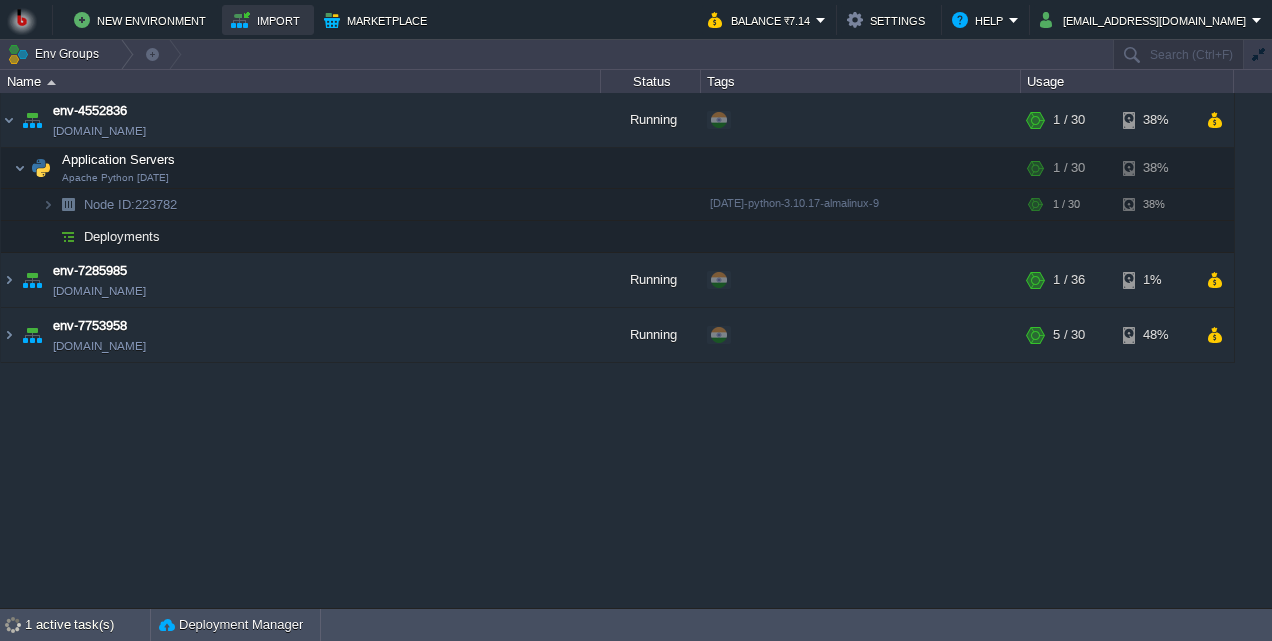 click on "Import" at bounding box center (268, 20) 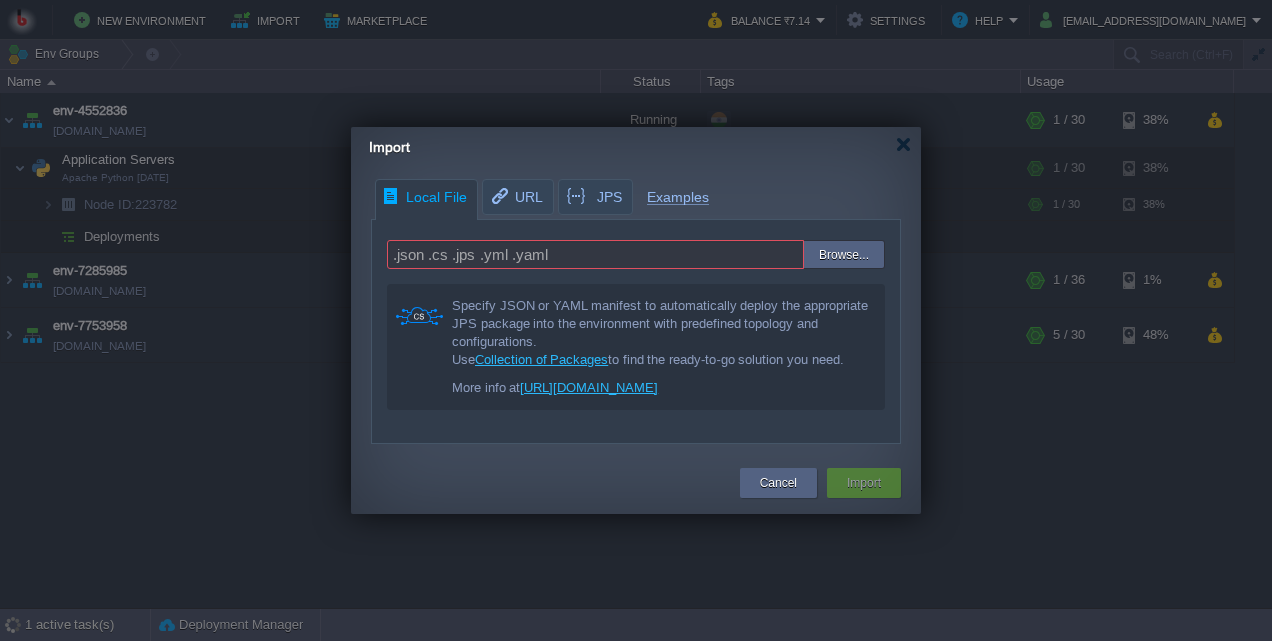 click at bounding box center (758, 255) 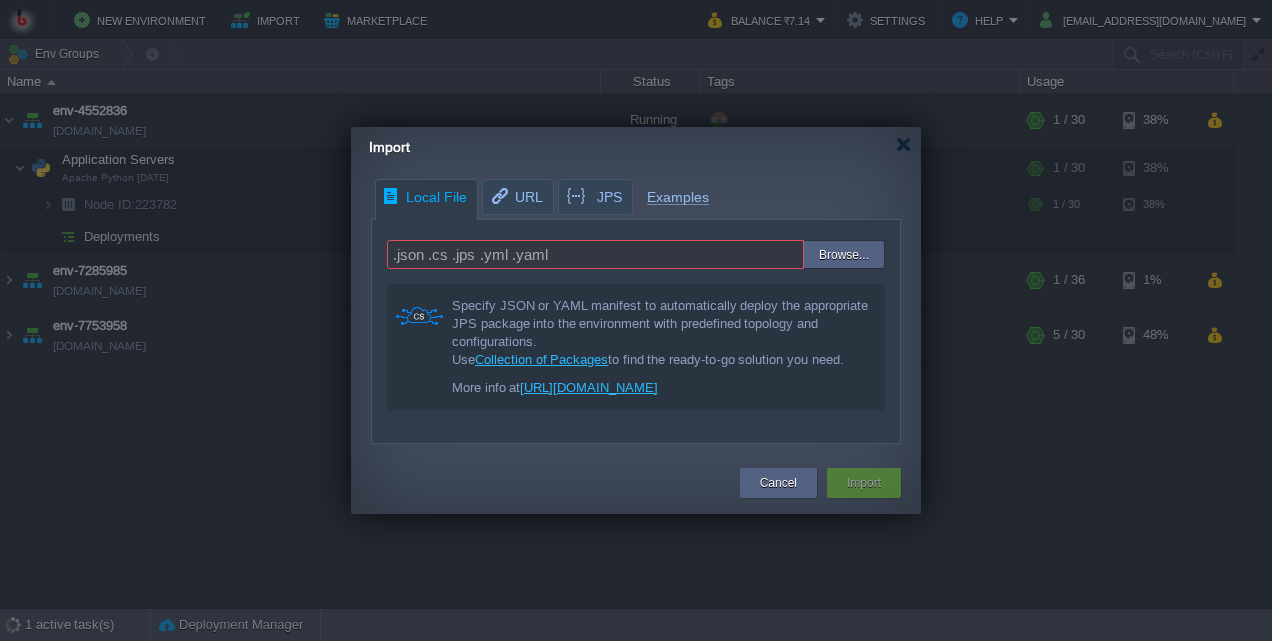 type on "C:\fakepath\ffmpeg-install.yaml" 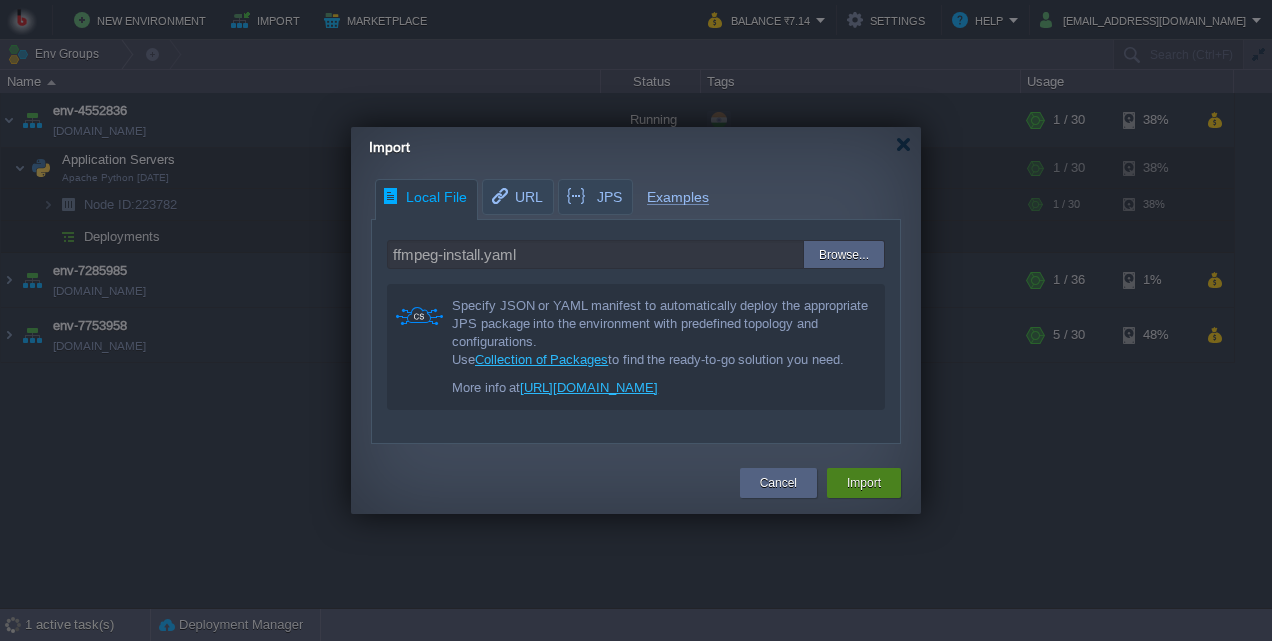 click on "Import" at bounding box center [864, 483] 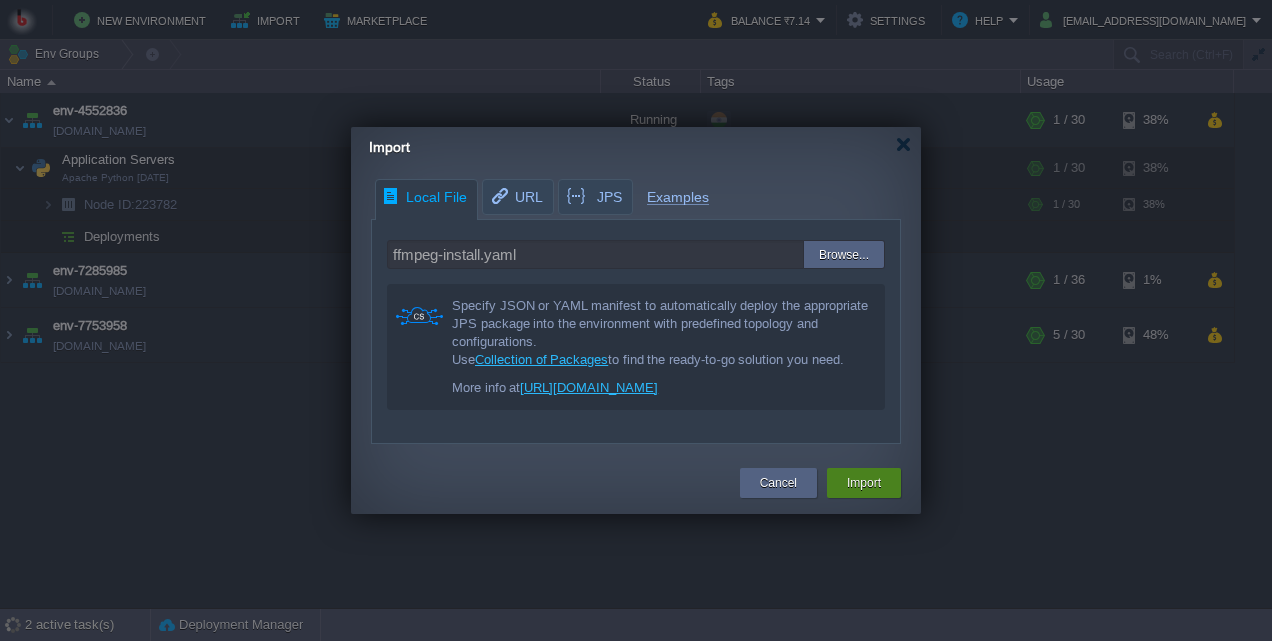 click on "Import" at bounding box center (864, 483) 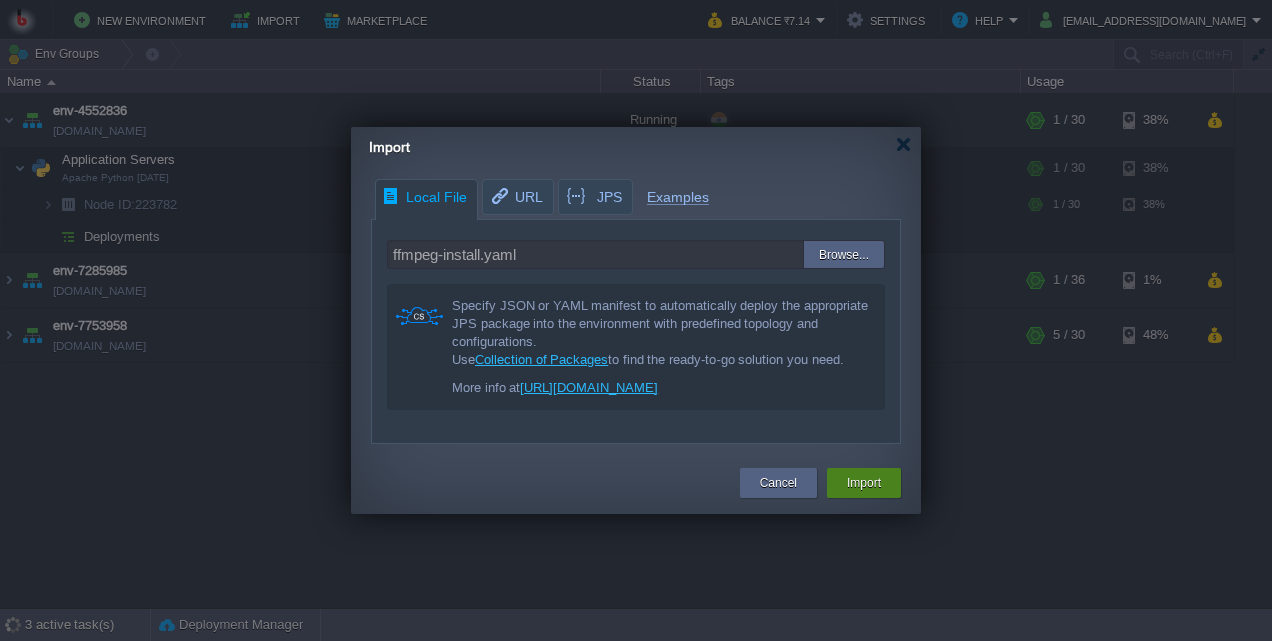 click on "Import" at bounding box center [864, 483] 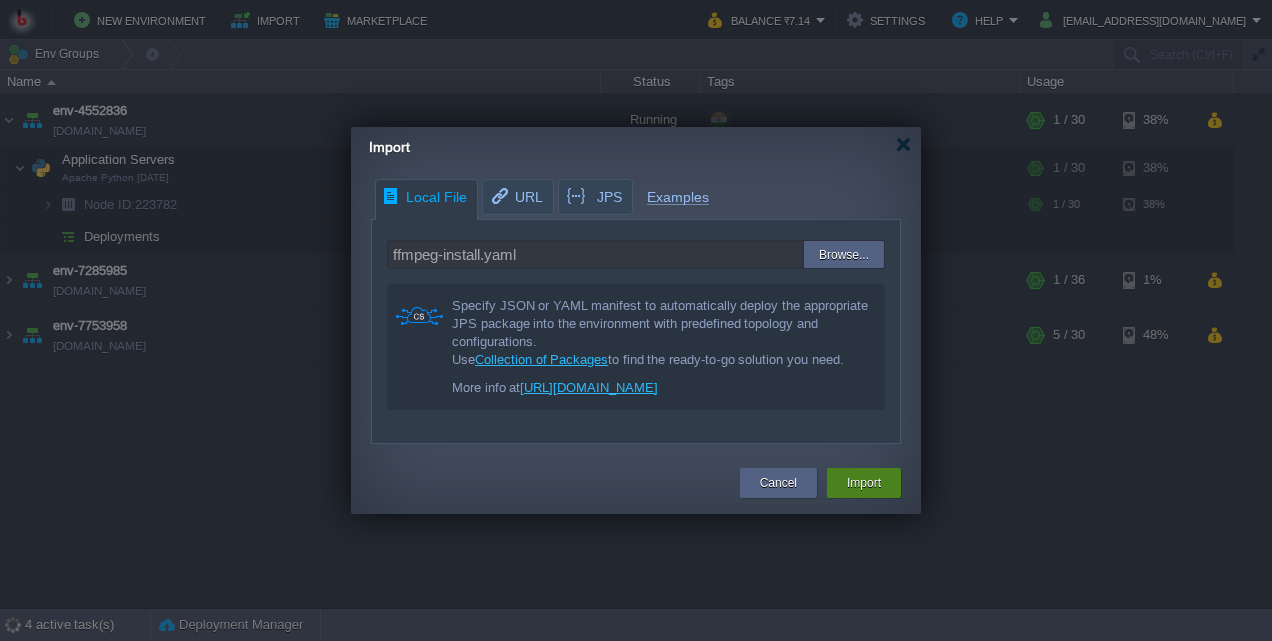 click on "Import" at bounding box center [864, 483] 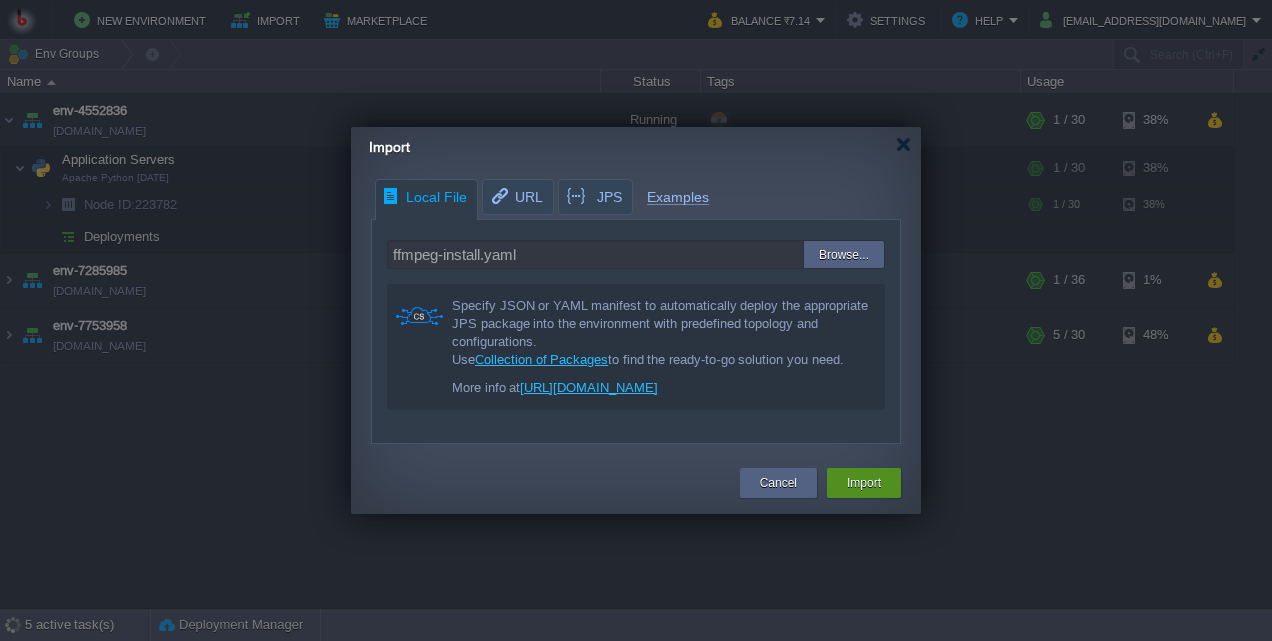 click on "Import" at bounding box center (864, 483) 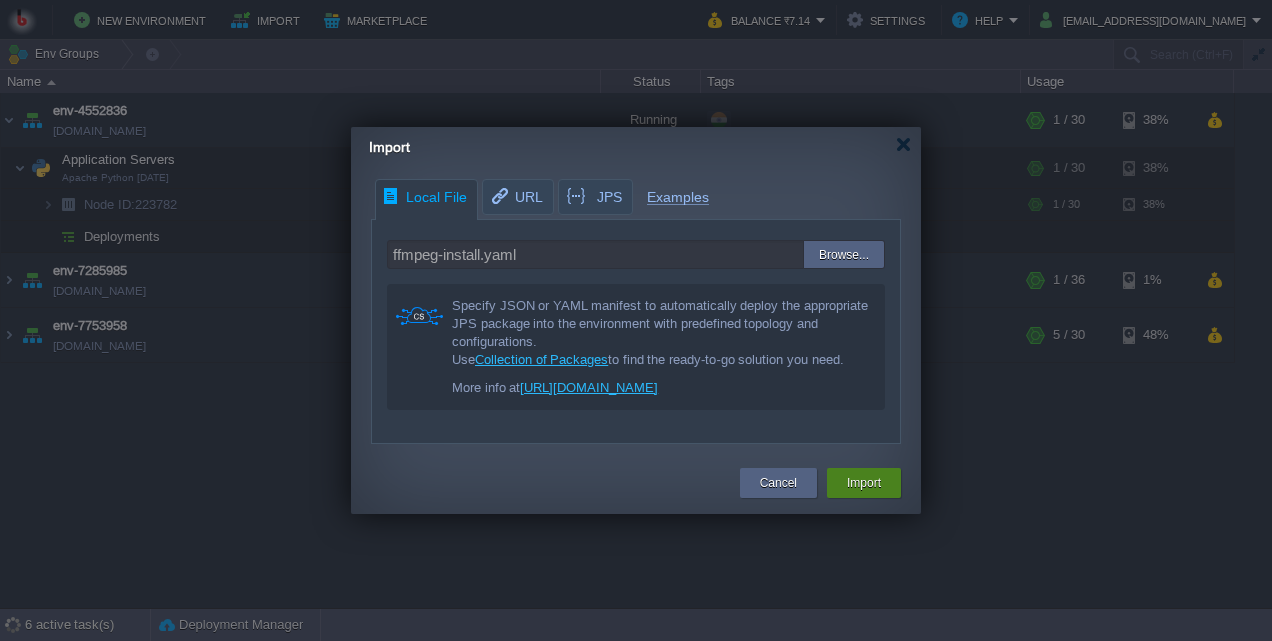 click on "Import" at bounding box center [864, 483] 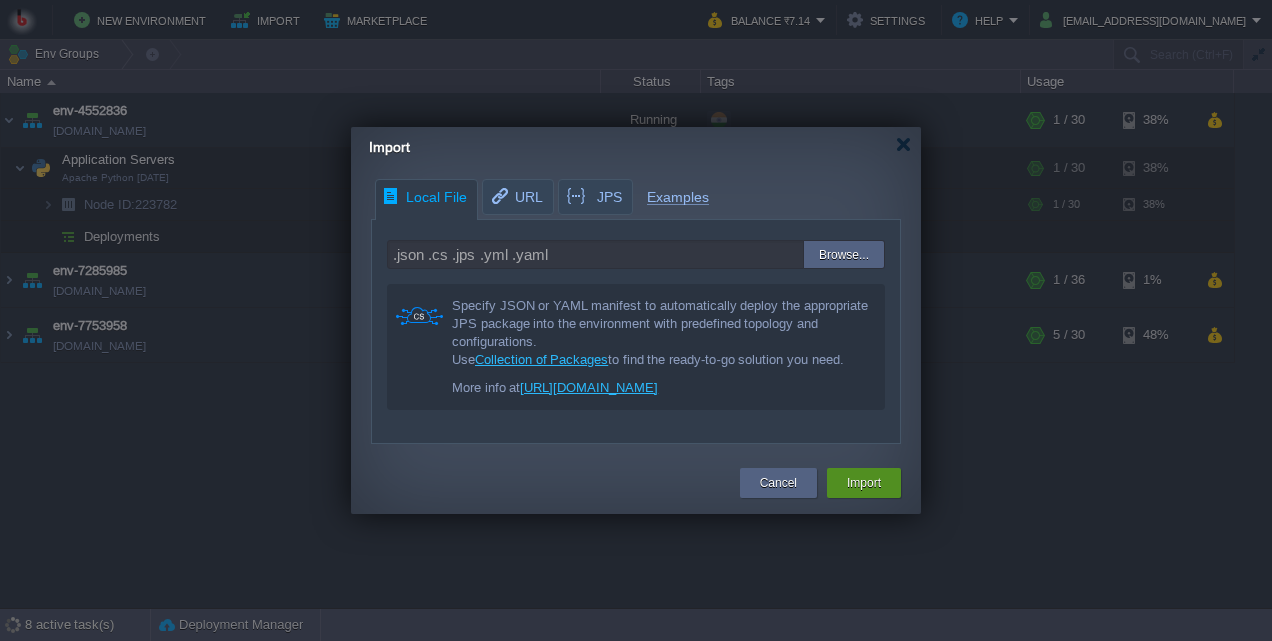 click on "Import" at bounding box center (864, 483) 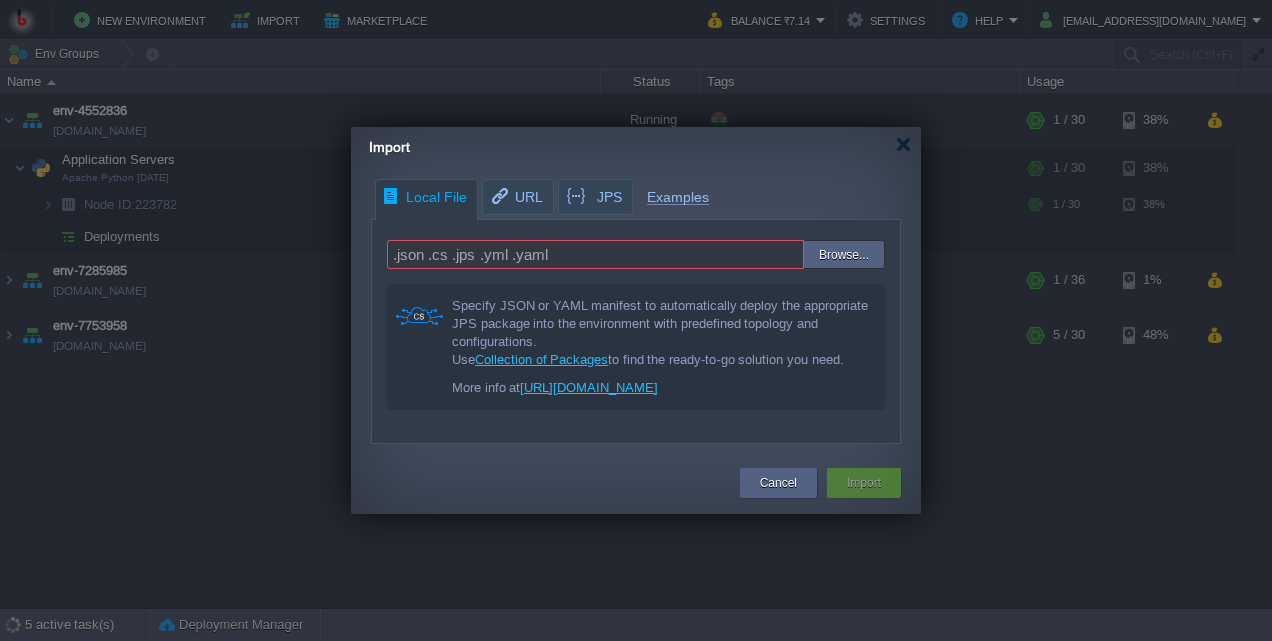 scroll, scrollTop: 0, scrollLeft: 0, axis: both 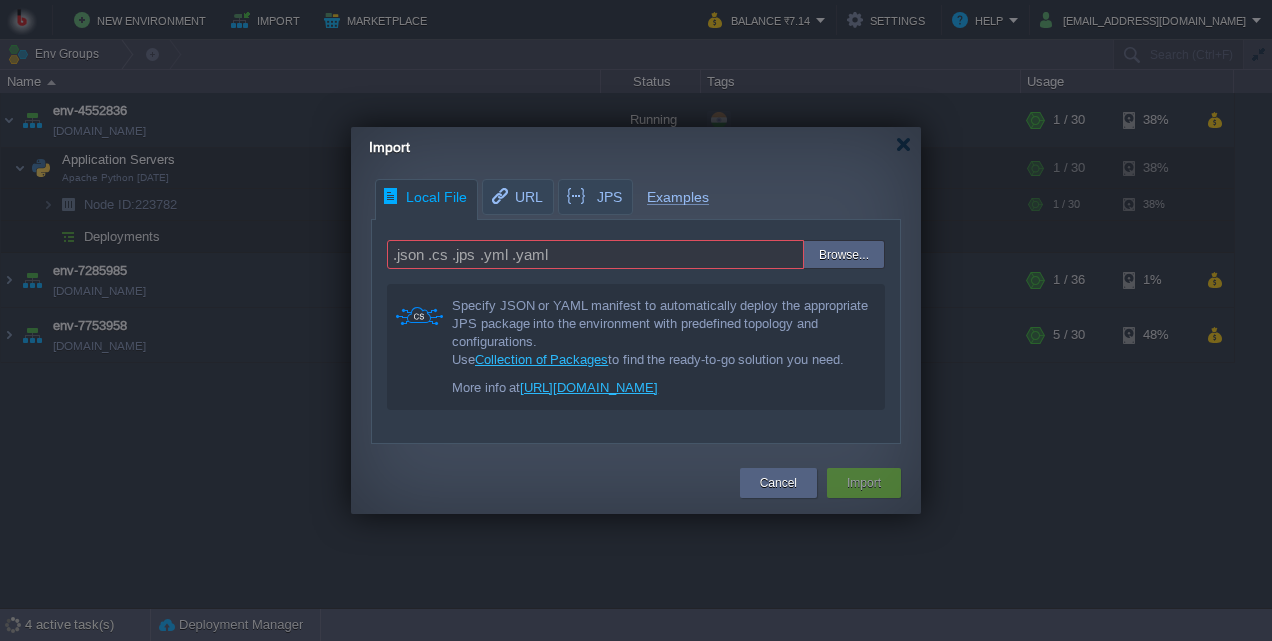 click at bounding box center (758, 252) 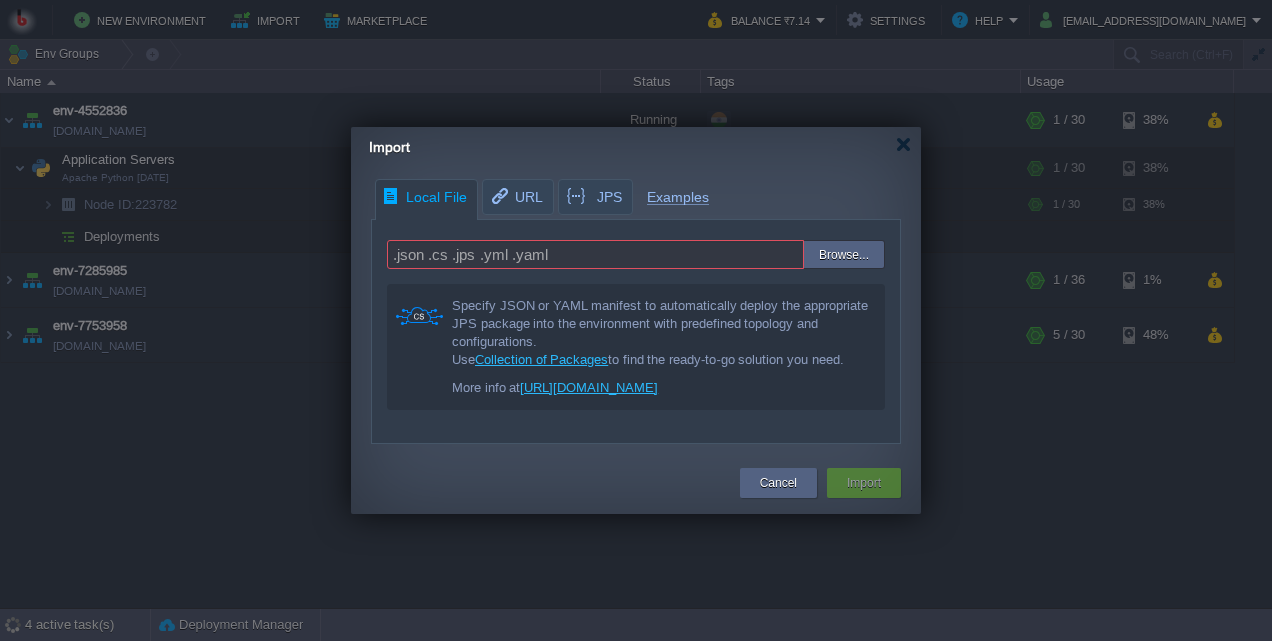 type on ".json .cs .jps .yml .yaml" 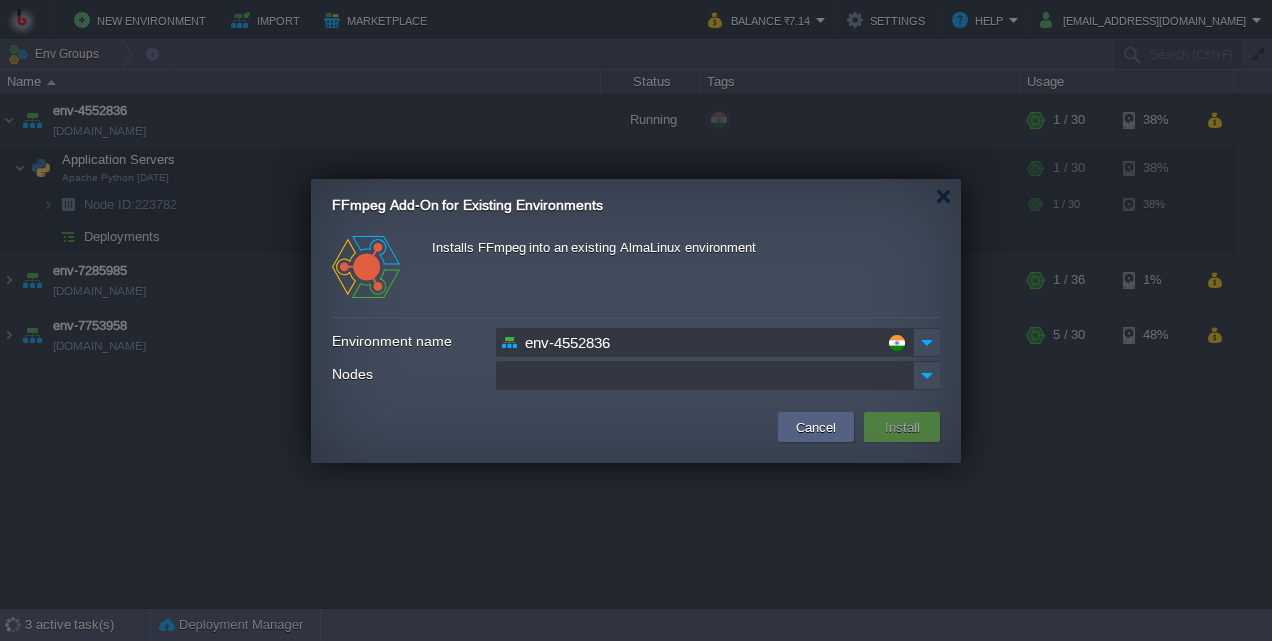scroll, scrollTop: 0, scrollLeft: 0, axis: both 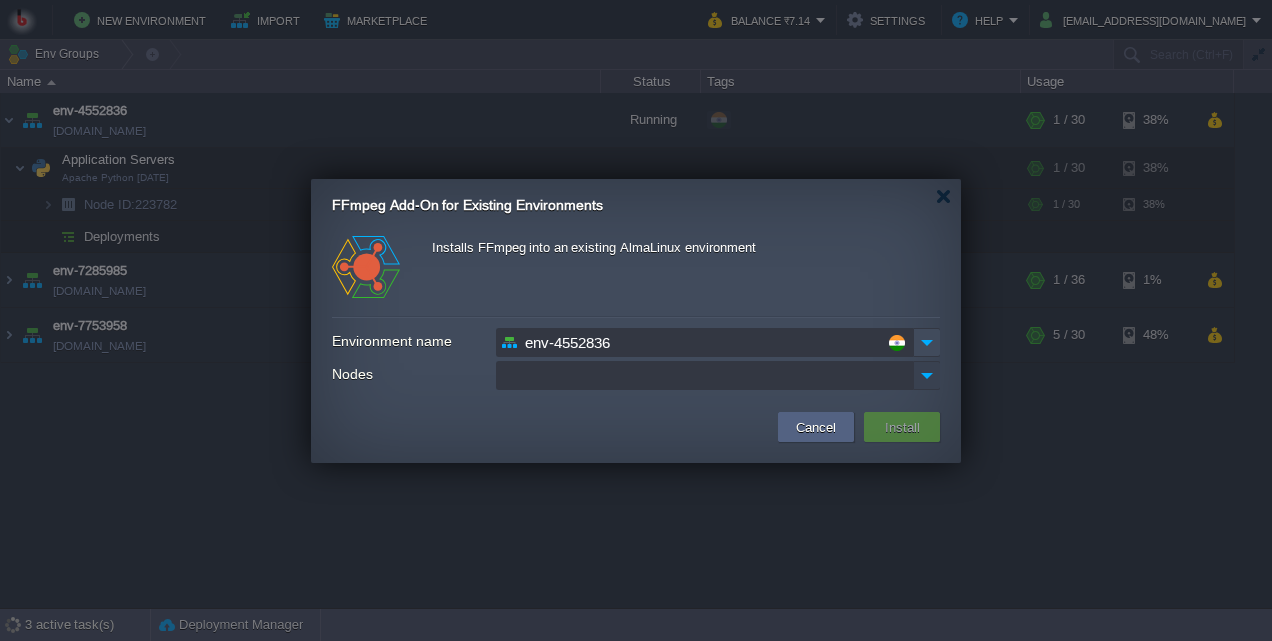 click at bounding box center (927, 375) 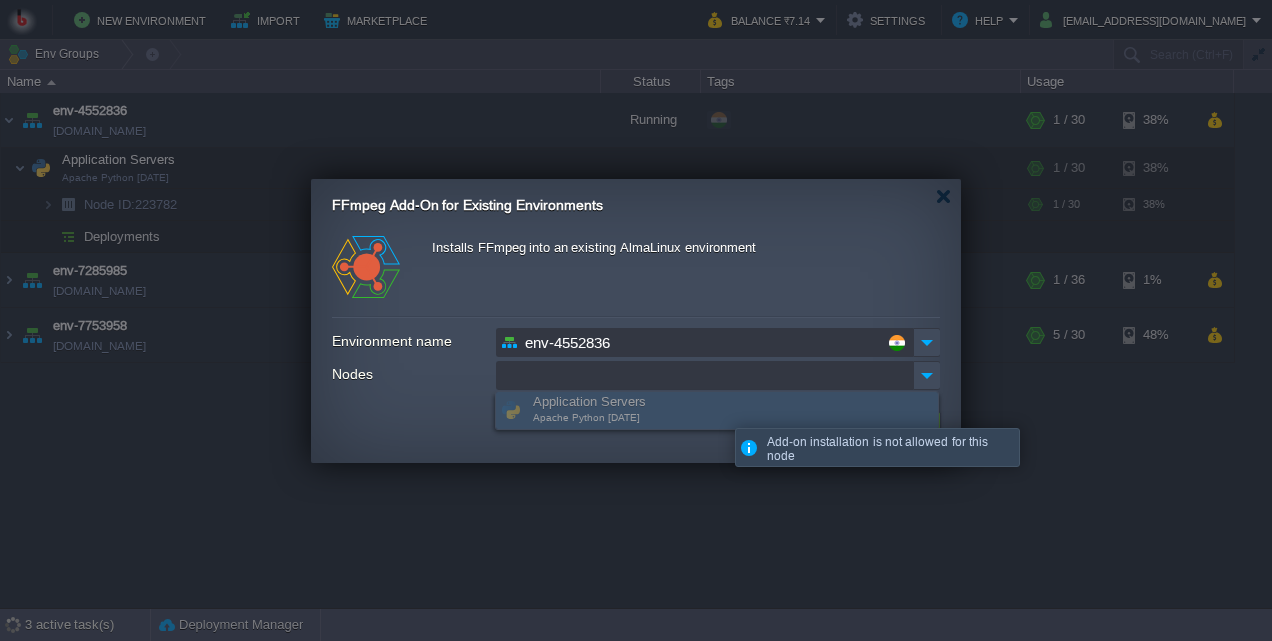 click on "Application Servers Apache Python 2.4.63" at bounding box center [717, 410] 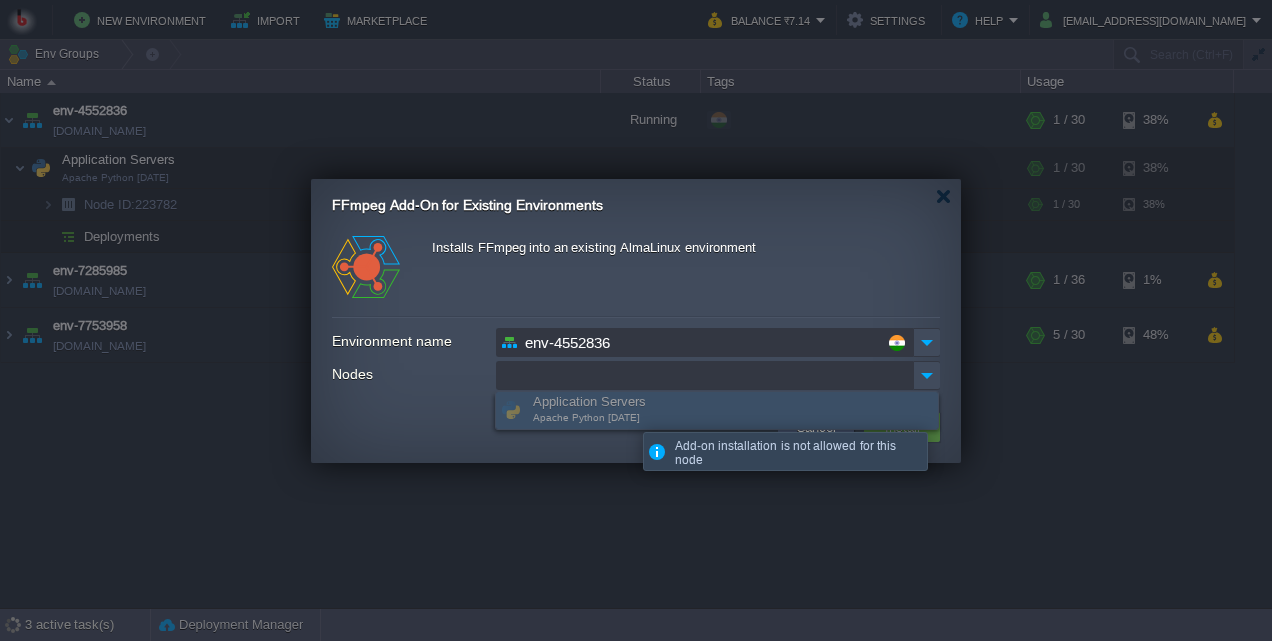 click on "Apache Python [DATE]" at bounding box center [586, 417] 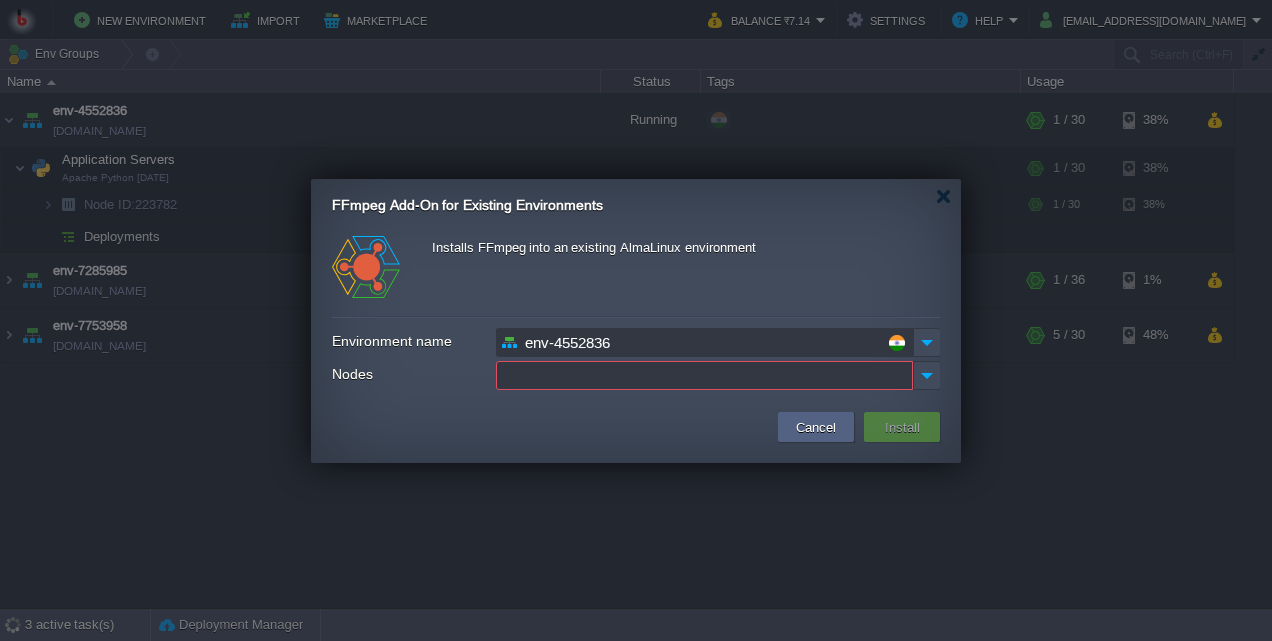 click at bounding box center (547, 427) 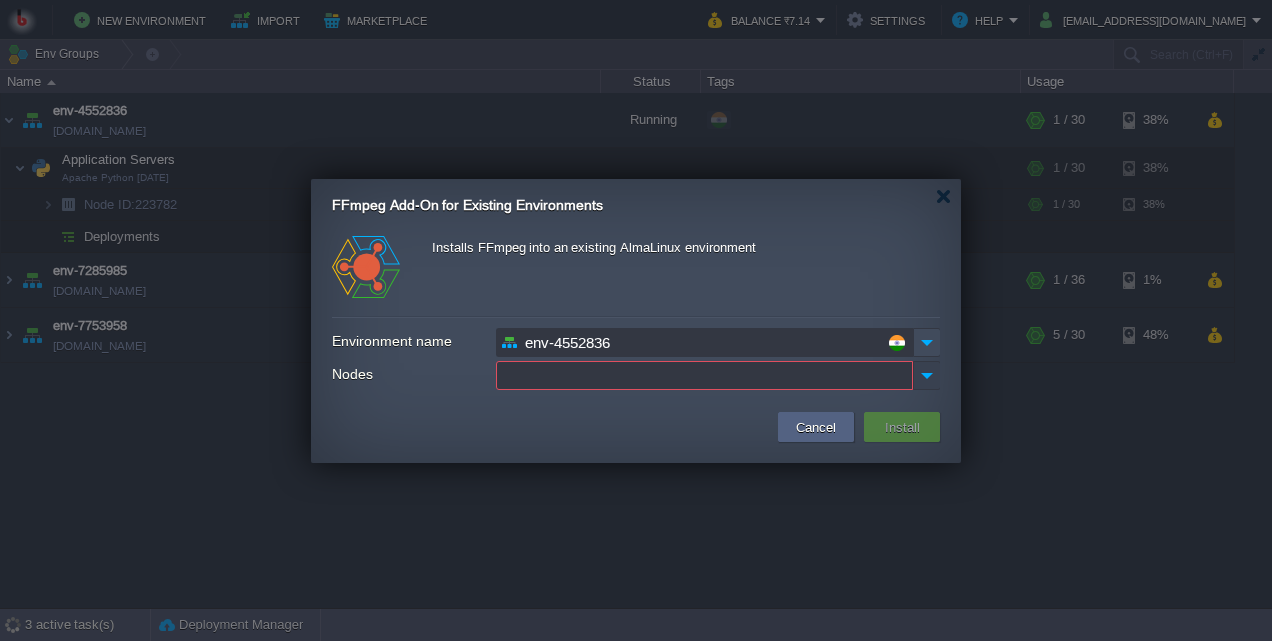 click at bounding box center [927, 375] 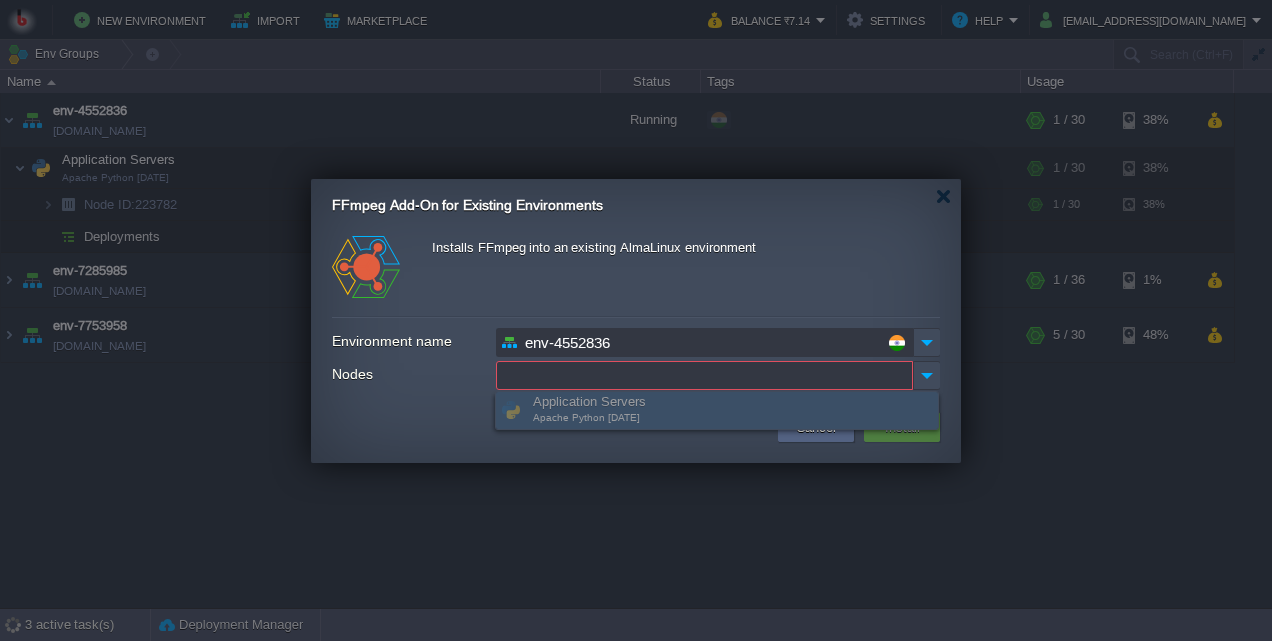 click on "Application Servers Apache Python 2.4.63" at bounding box center (717, 410) 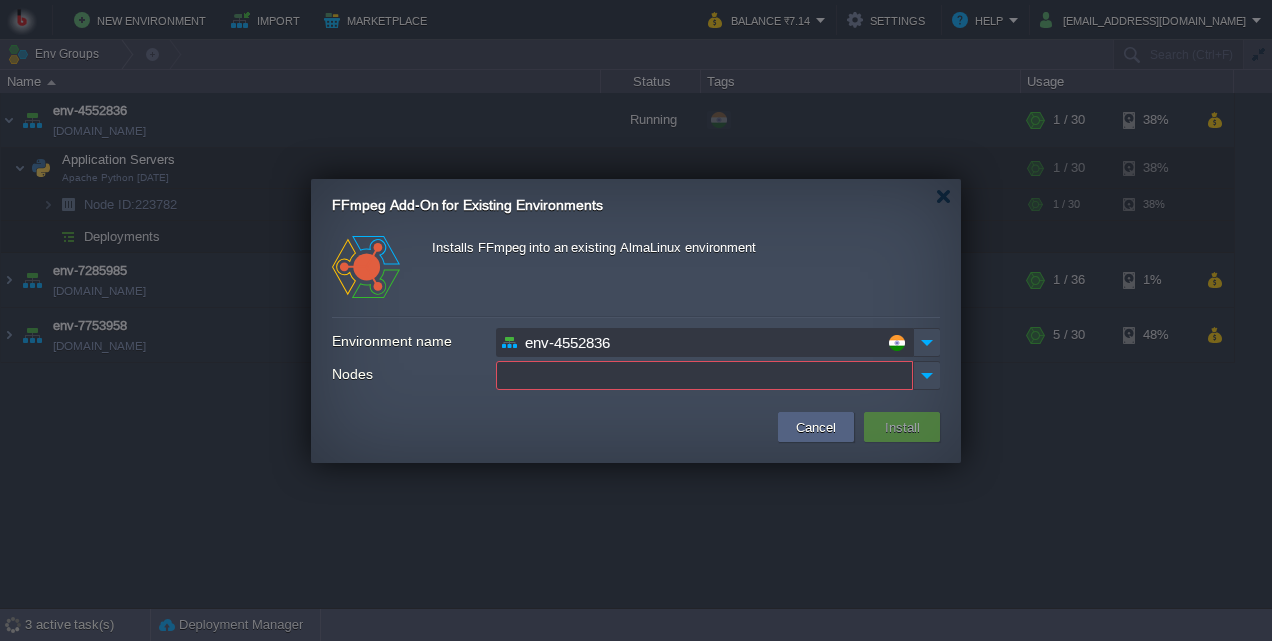 click at bounding box center [636, 320] 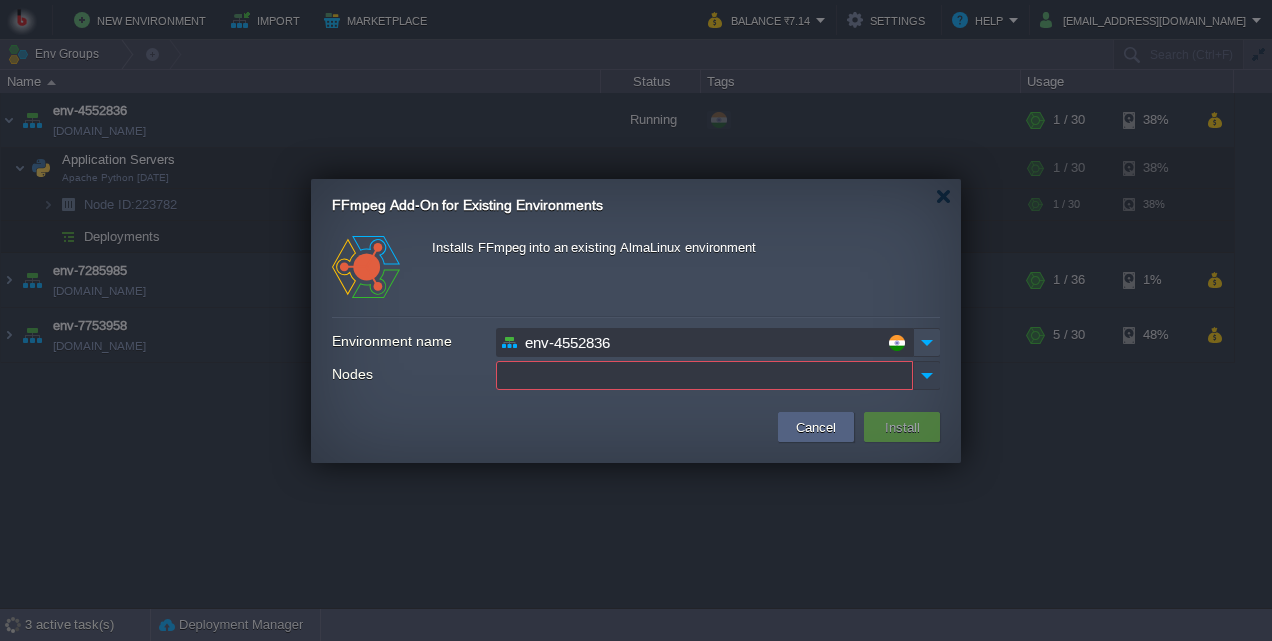click at bounding box center (927, 375) 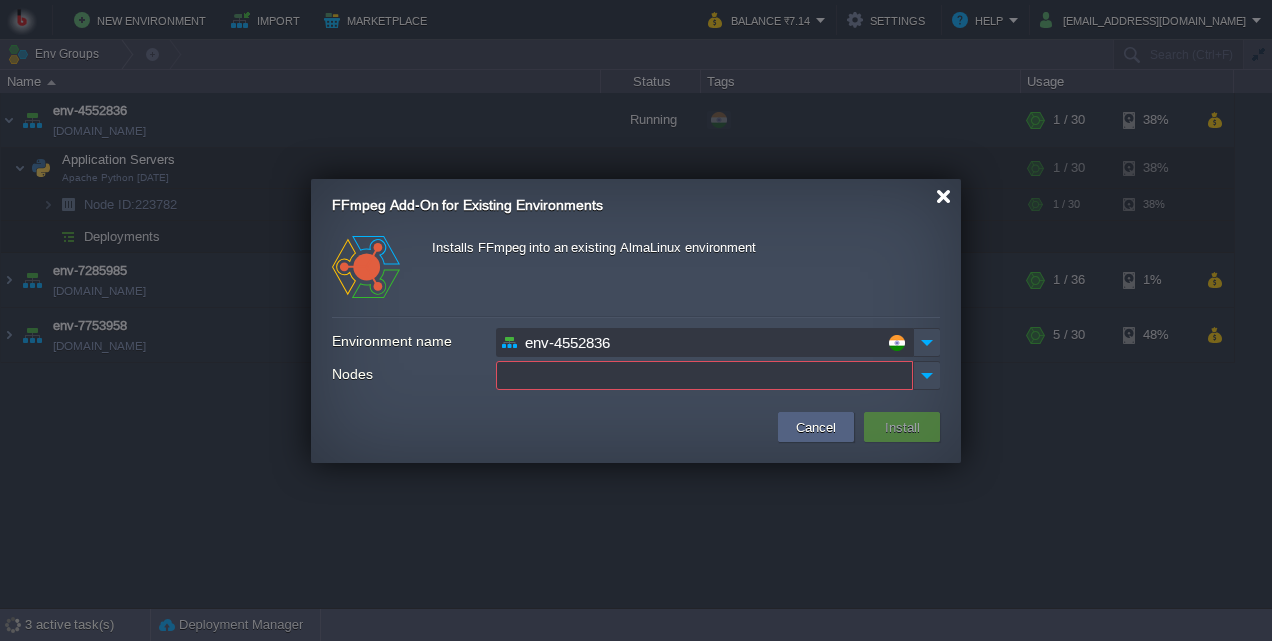 click at bounding box center [943, 196] 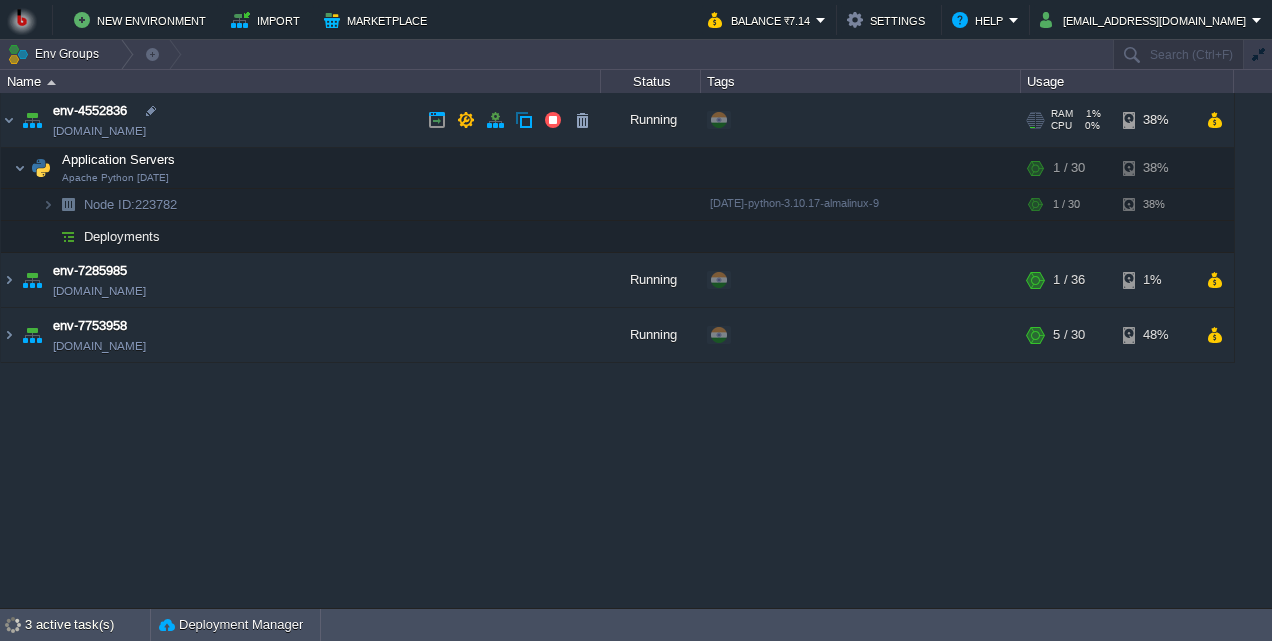 click on "env-4552836 env-4552836.in1.bitss.cloud" at bounding box center (301, 120) 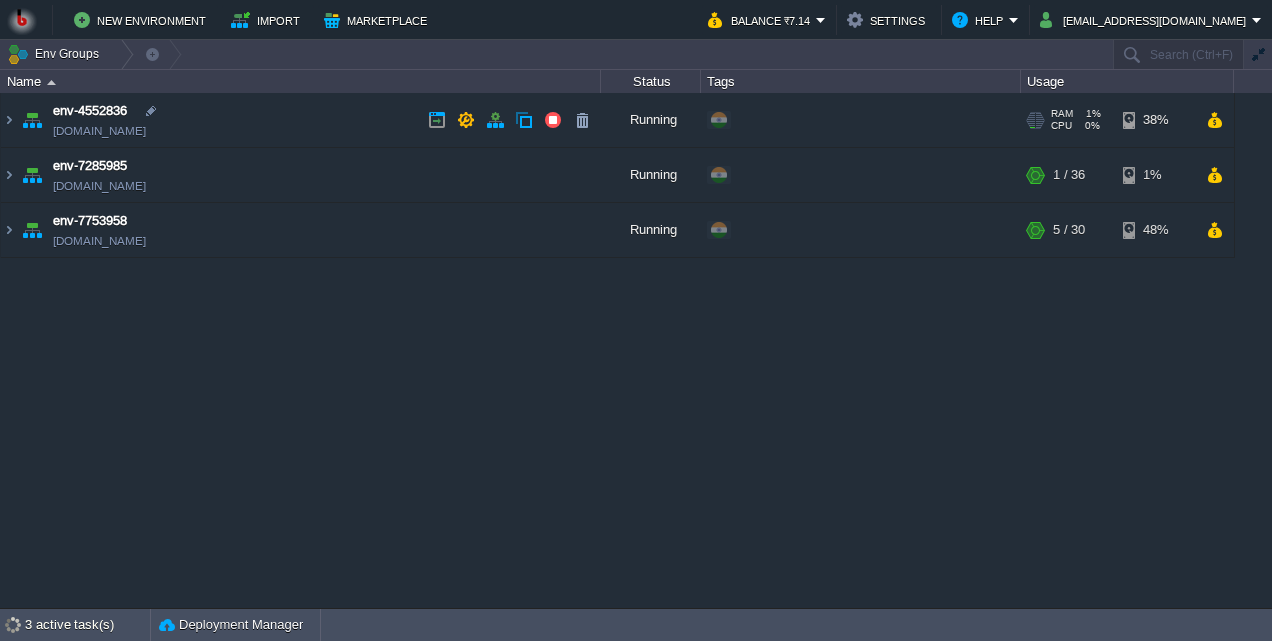 click on "env-4552836 env-4552836.in1.bitss.cloud" at bounding box center [301, 120] 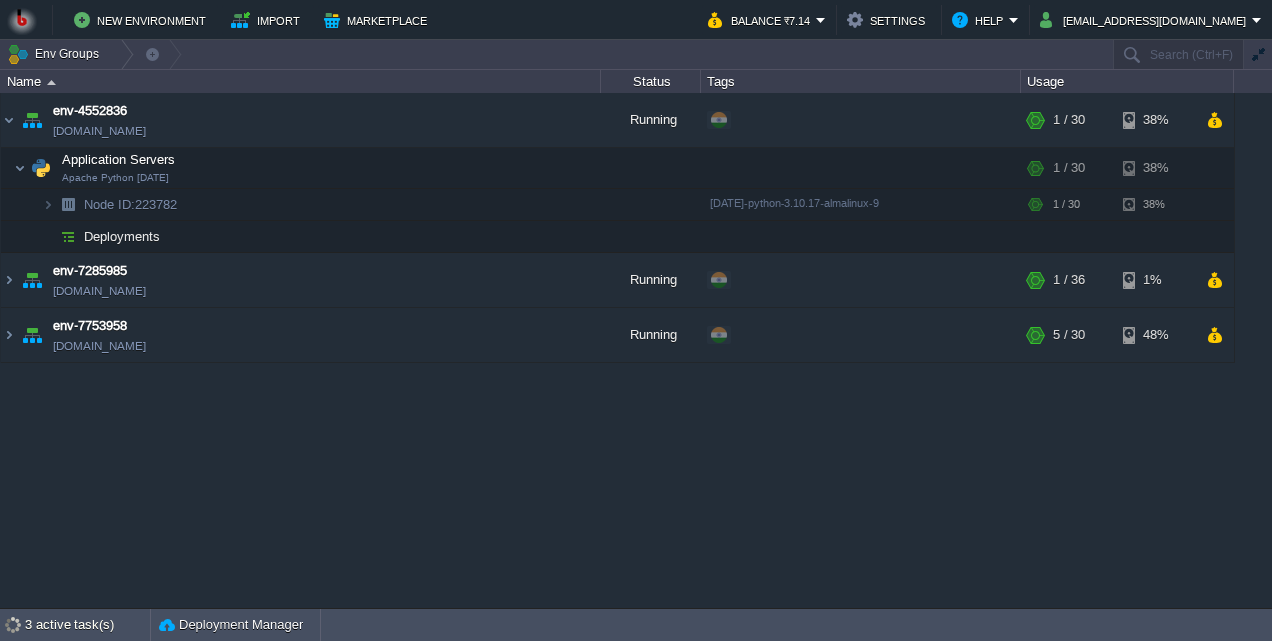 click on "env-4552836 env-4552836.in1.bitss.cloud Running                                 + Add to Env Group                                                                                                                                                            RAM                 1%                                         CPU                 0%                             1 / 30                    38%       Application Servers Apache Python 2.4.63                                                                                                                                                            RAM                 1%                                         CPU                 0%                             1 / 30                    38%     Node ID:  223782                                                2.4.63-python-3.10.17-almalinux-9                                                                                                                                                                            RAM" at bounding box center (636, 350) 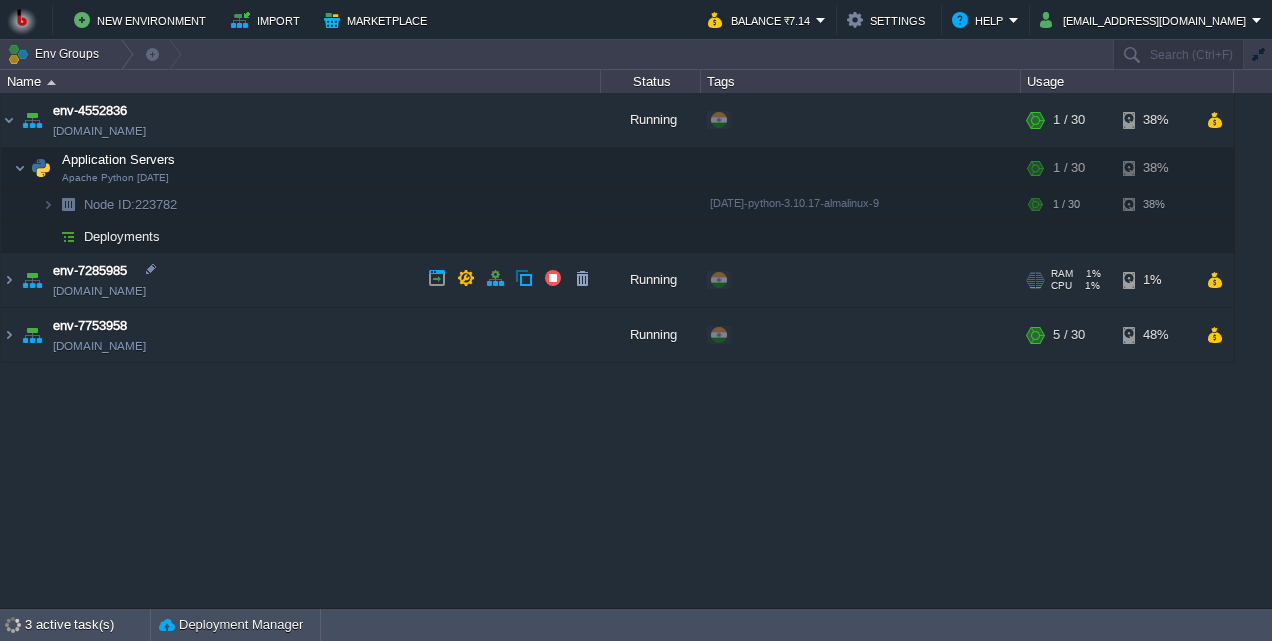 click on "env-7285985 env-7285985.in1.bitss.cloud" at bounding box center (301, 280) 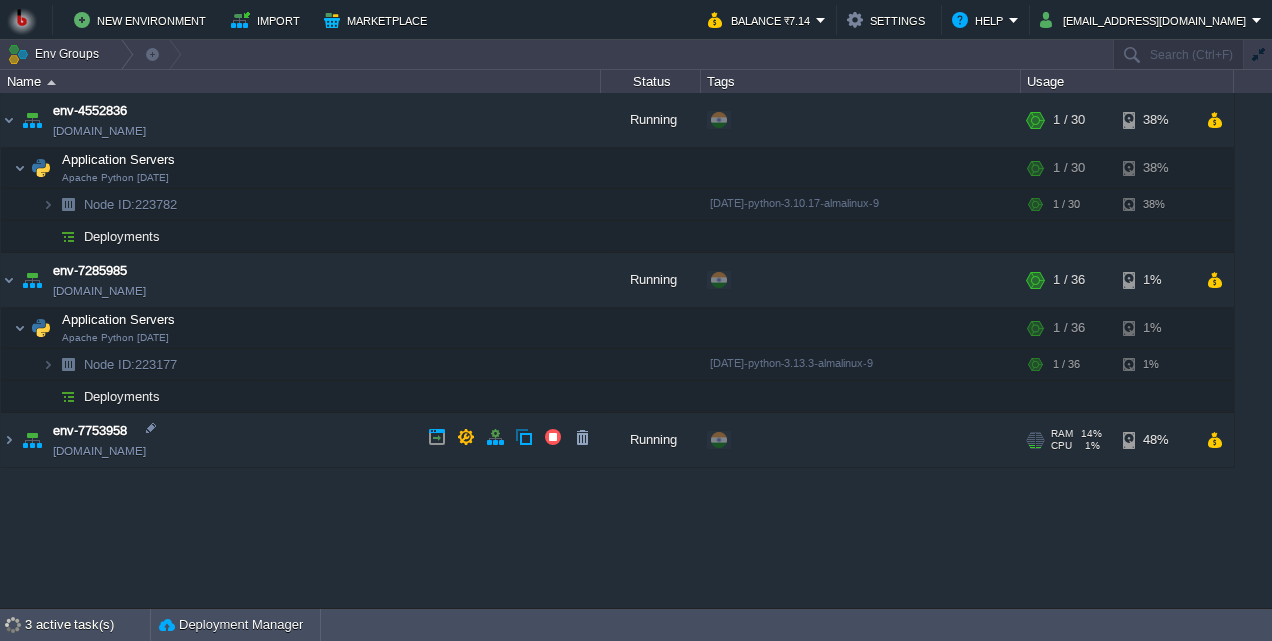 click on "env-7753958 env-7753958.in1.bitss.cloud" at bounding box center [301, 440] 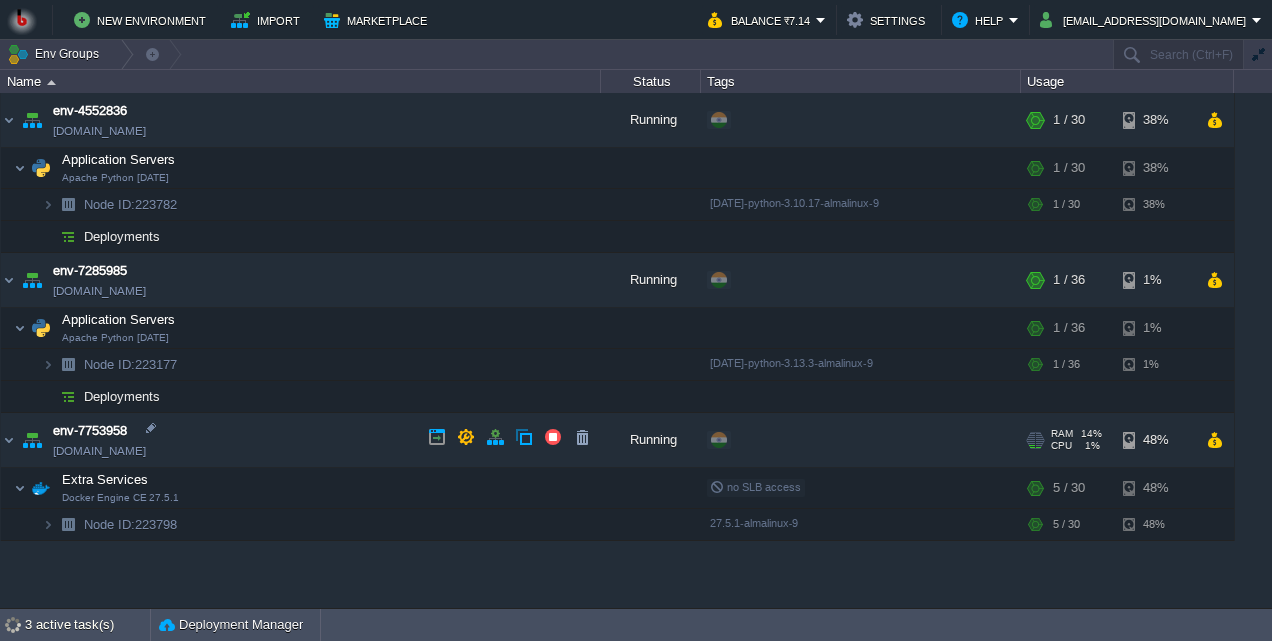 click on "env-7753958 env-7753958.in1.bitss.cloud" at bounding box center [301, 440] 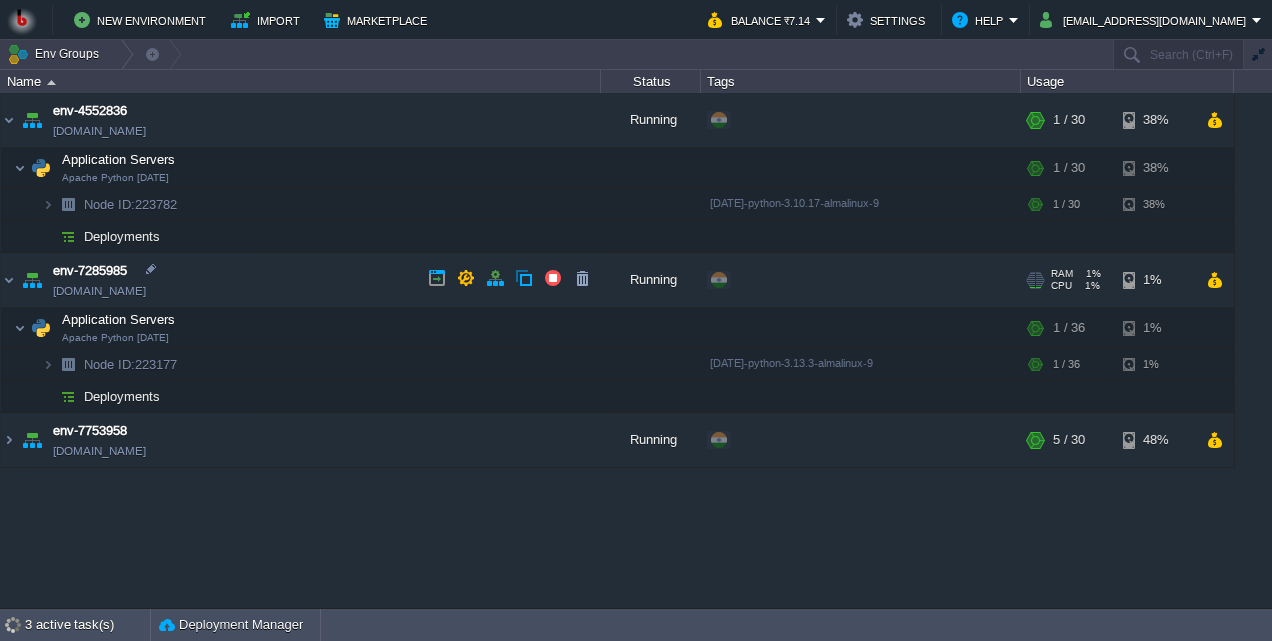click on "env-7285985 env-7285985.in1.bitss.cloud" at bounding box center (301, 280) 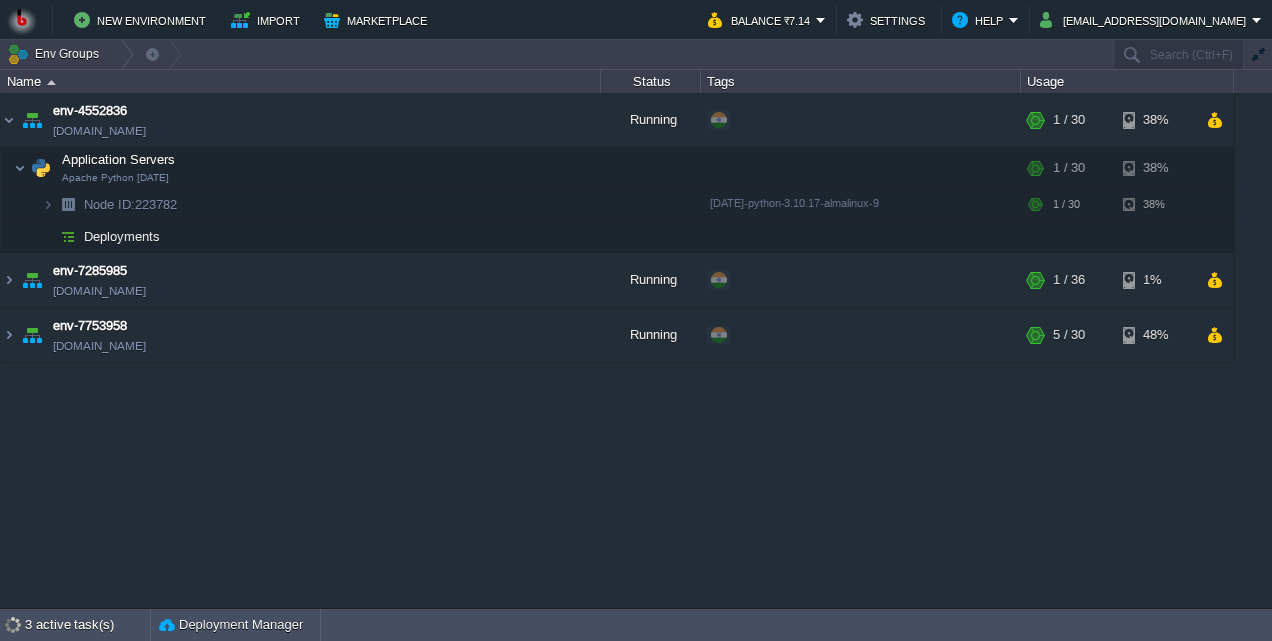 click on "env-4552836 env-4552836.in1.bitss.cloud Running                                 + Add to Env Group                                                                                                                                                            RAM                 1%                                         CPU                 1%                             1 / 30                    38%       Application Servers Apache Python 2.4.63                                                                                                                                                            RAM                 1%                                         CPU                 1%                             1 / 30                    38%     Node ID:  223782                                                2.4.63-python-3.10.17-almalinux-9                                                                                                                                                                            RAM" at bounding box center [636, 350] 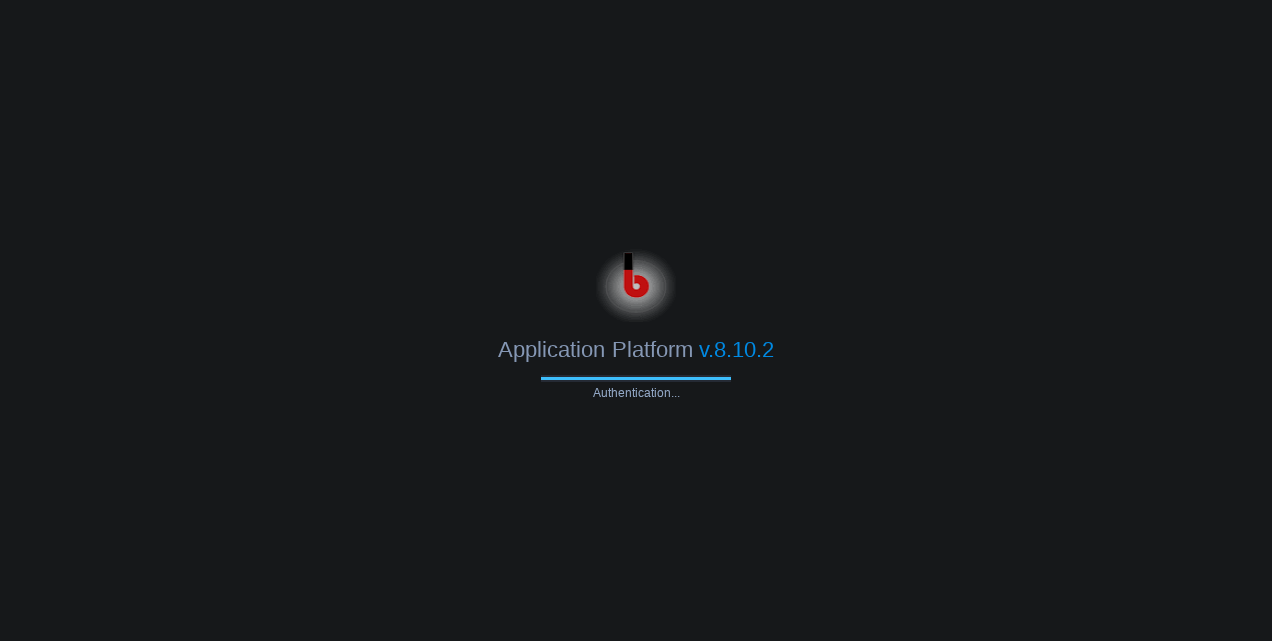 scroll, scrollTop: 0, scrollLeft: 0, axis: both 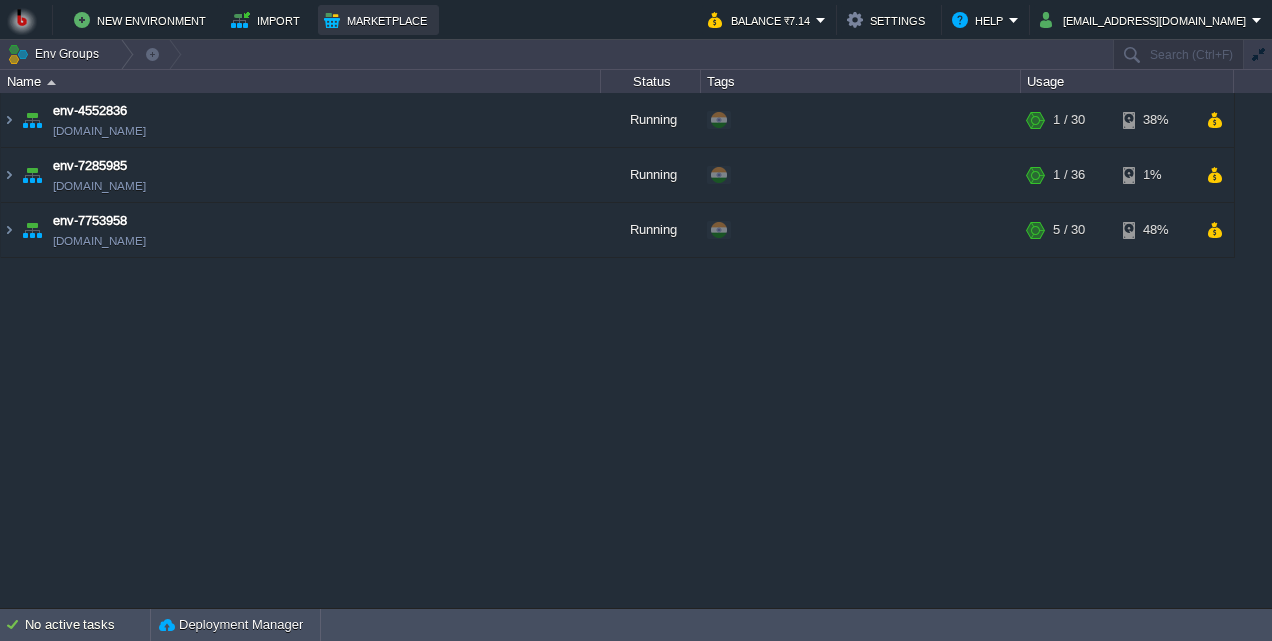 click on "Marketplace" at bounding box center (378, 20) 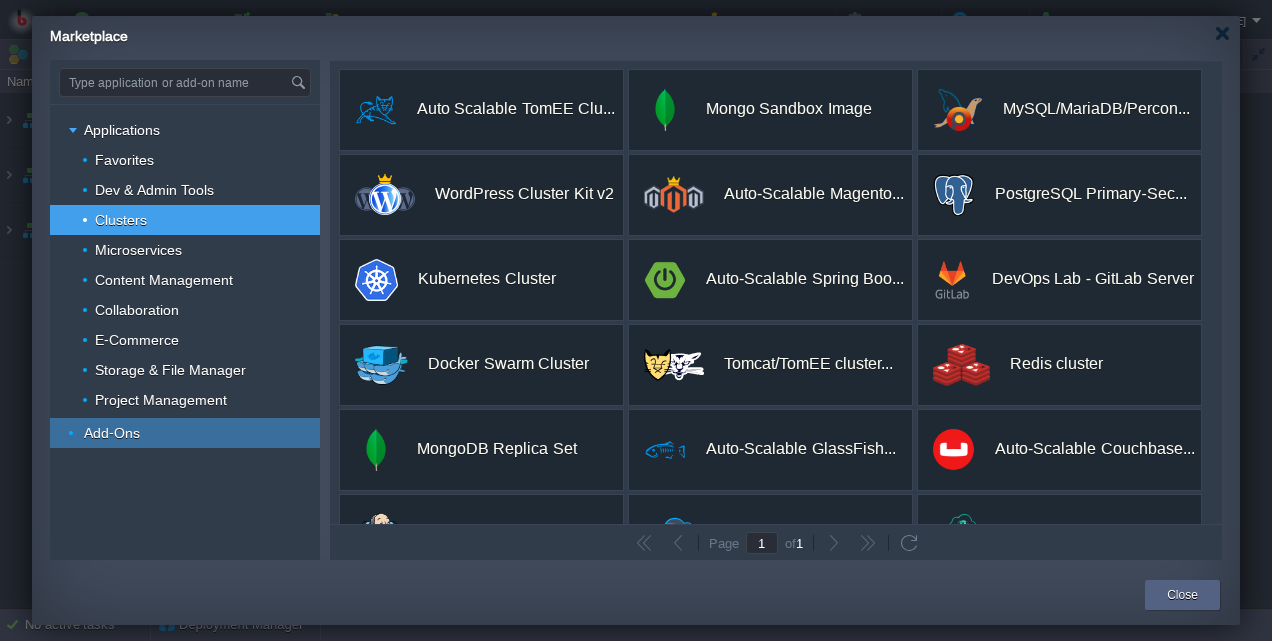 click on "Add-Ons" at bounding box center [185, 433] 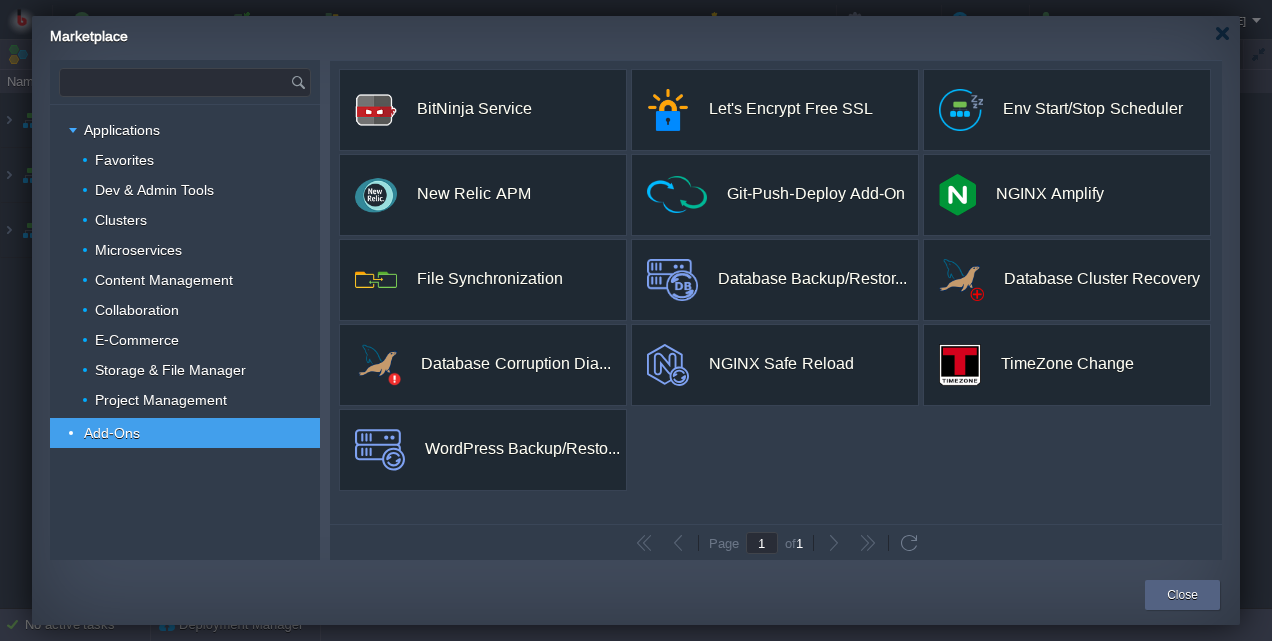 click at bounding box center (175, 82) 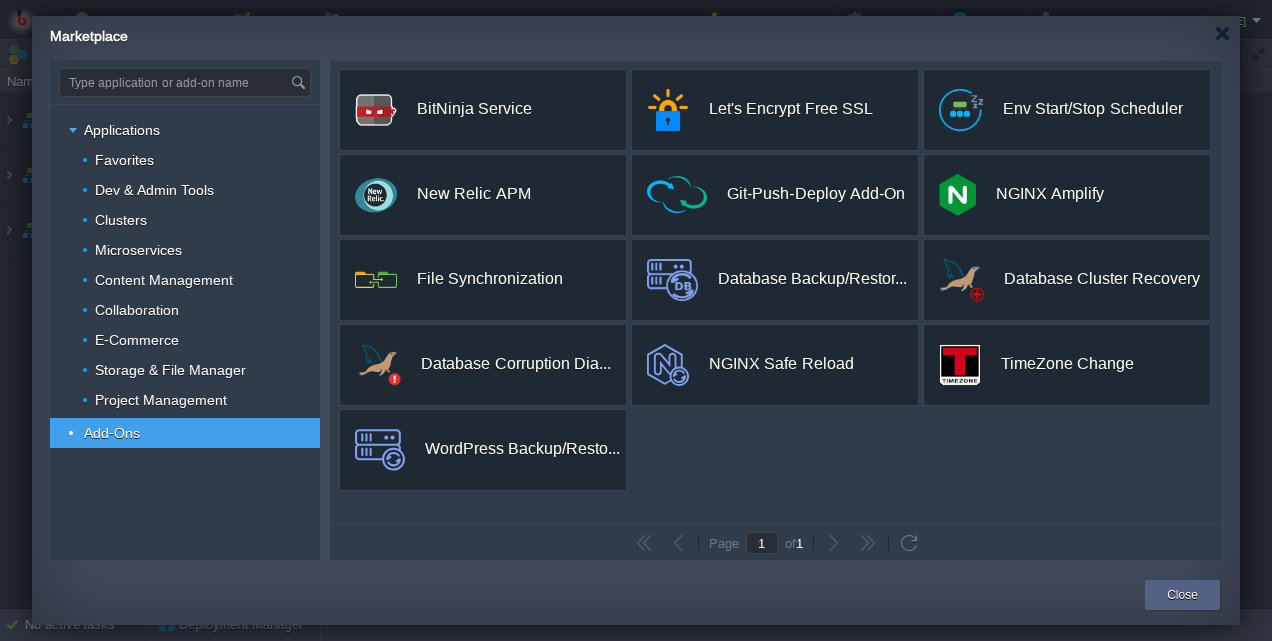 click on "Type application or add-on name Applications Favorites Dev & Admin Tools Clusters Microservices Content Management Collaboration E-Commerce Storage & File Manager Project Management Add-Ons custom BitNinja Service BitNinja All-in-One Server Protection Install custom Let's Encrypt Free SSL Free tool to configure support of secured SSL connection for an environment, by either internal or custom domain name. Install custom Env Start/Stop Scheduler The scheduler for automatic environment hibernation and wake-up Install custom New Relic APM Monitor and troubleshoot your Java/PHP web apps Install custom Git-Push-Deploy Add-On Simple CI/CD pipeline for Git projects. Install custom NGINX Amplify NGINX Amplify is a free tool for NGINX server metrics monitoring. Install custom File Synchronization Lsyncd is a light-weight, live mirror solution used to synchronize app servers. Being wisely coupled with inotify, ls... Install custom Database Backup/Restor... Install custom Database Cluster Recovery Install custom Install" at bounding box center [636, 309] 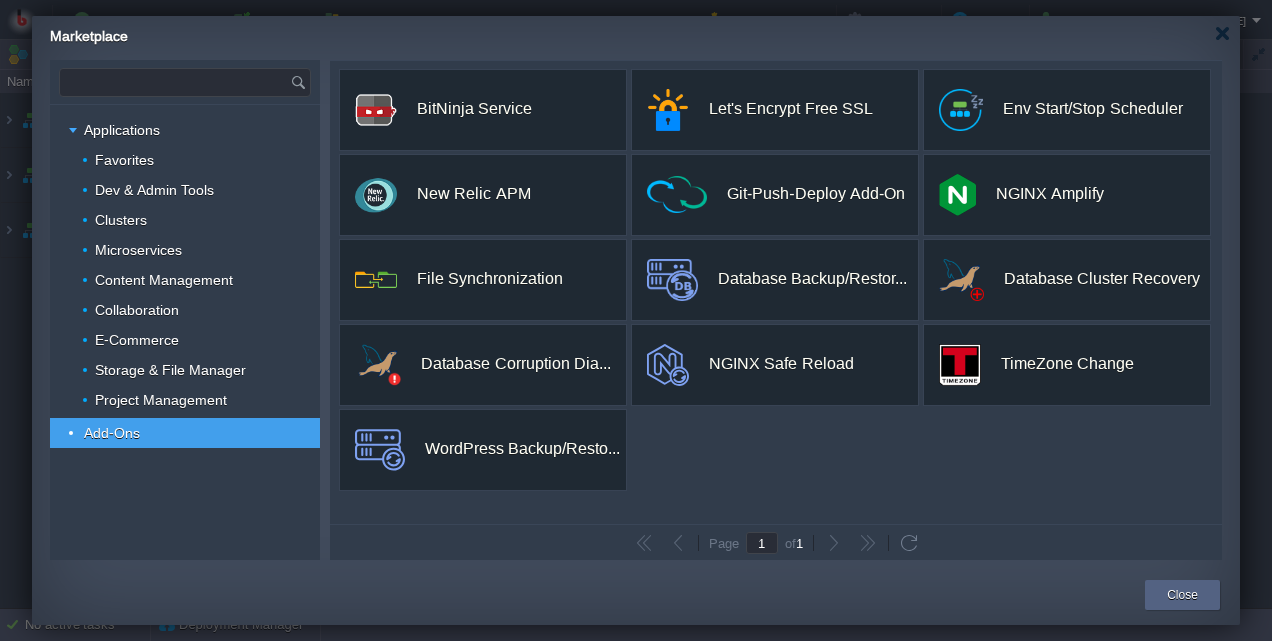click at bounding box center [175, 82] 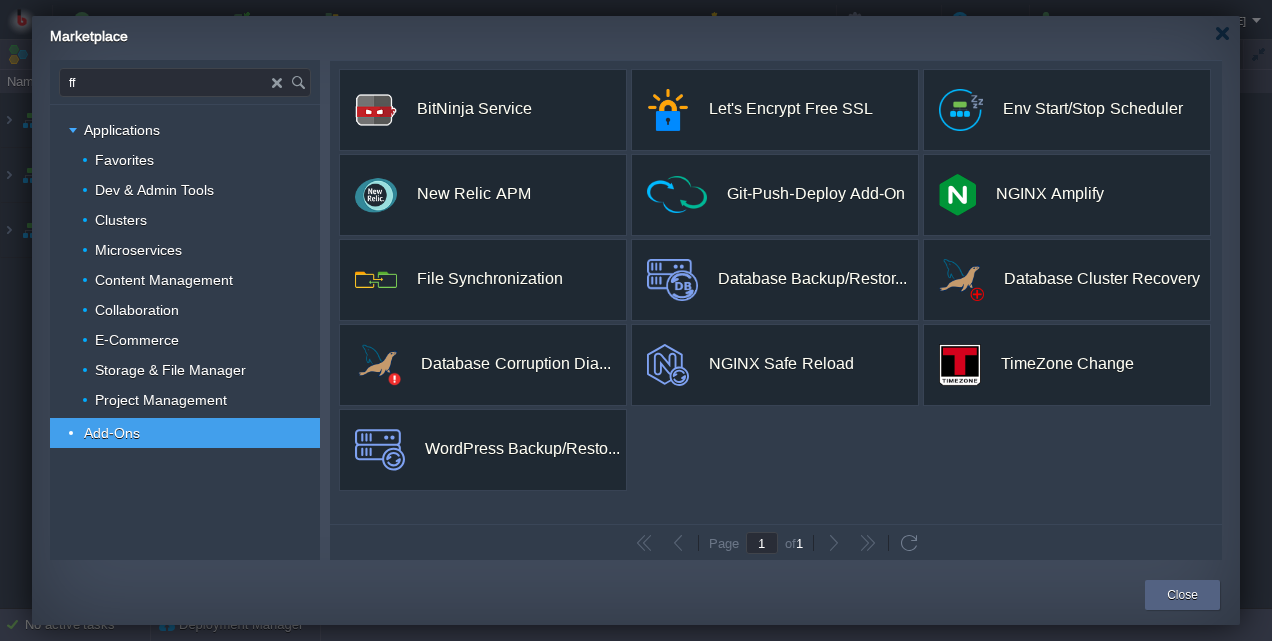 type on "f" 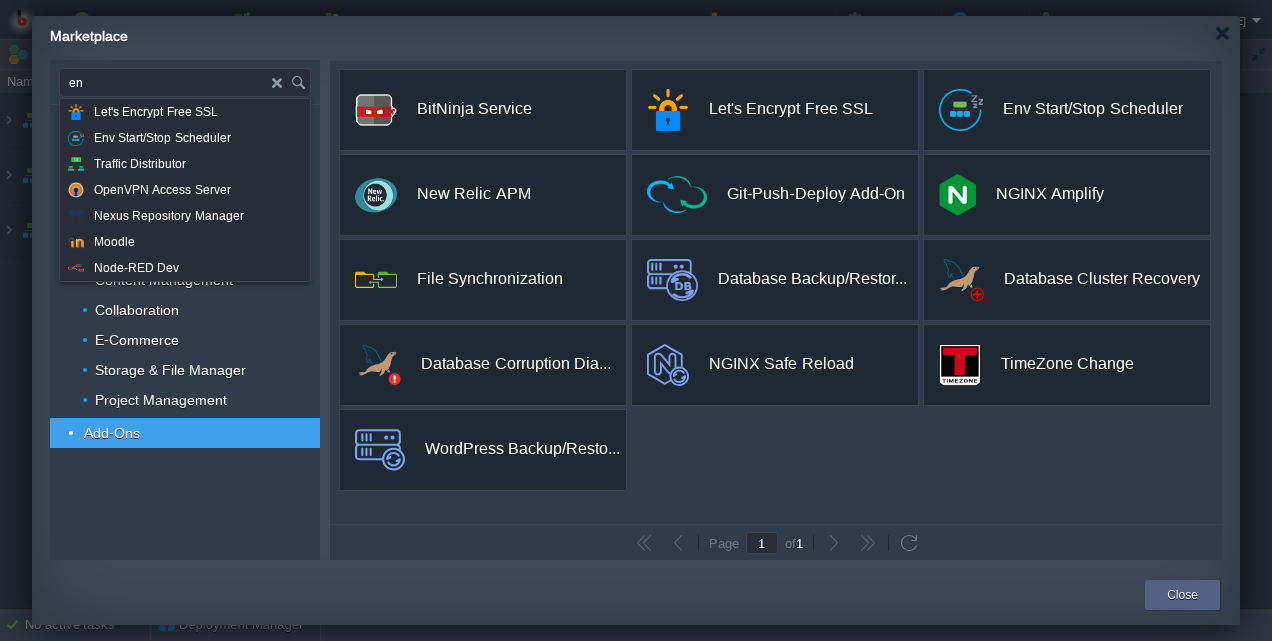 type on "e" 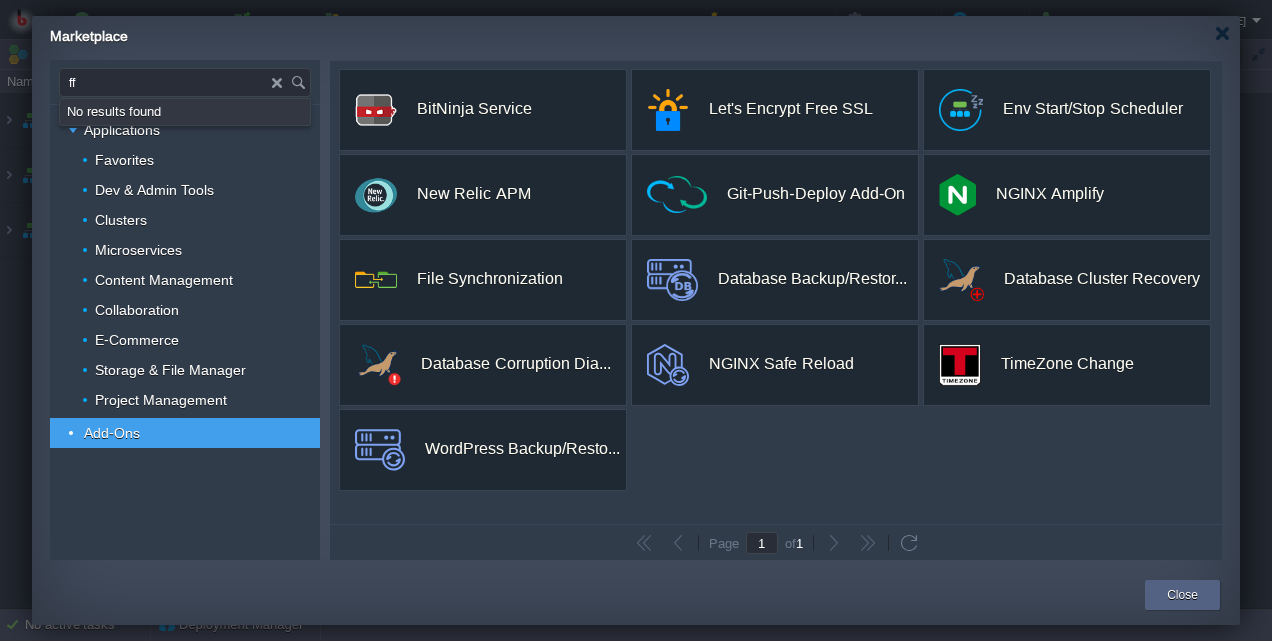 type on "f" 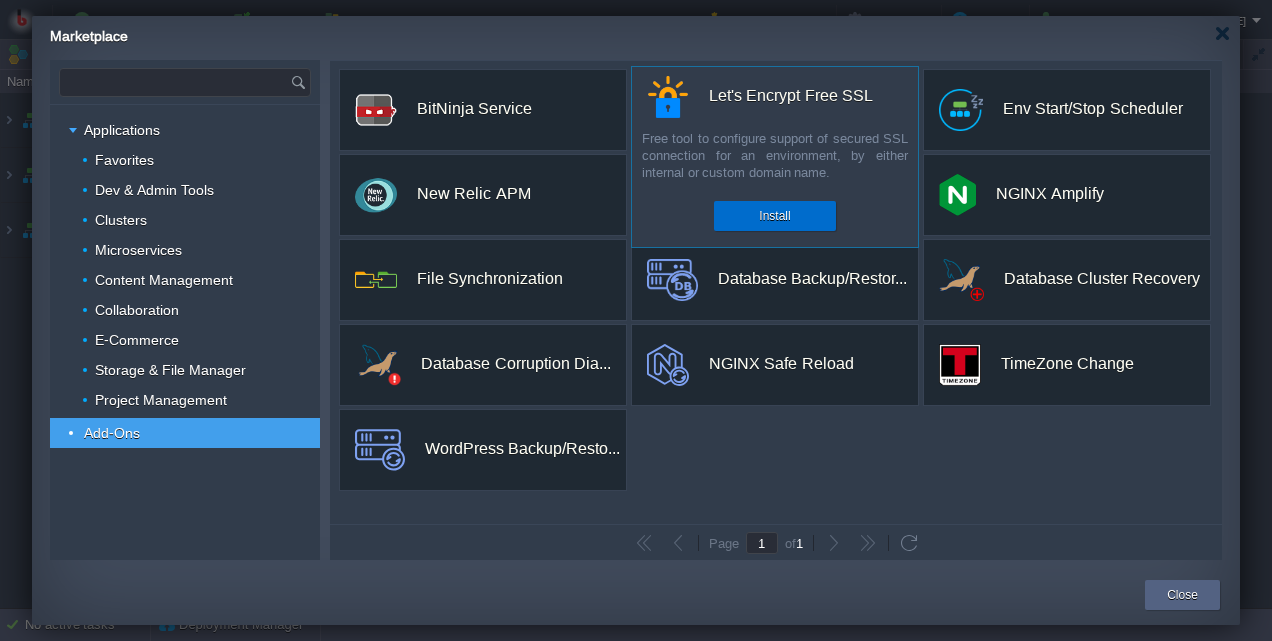 type on "Type application or add-on name" 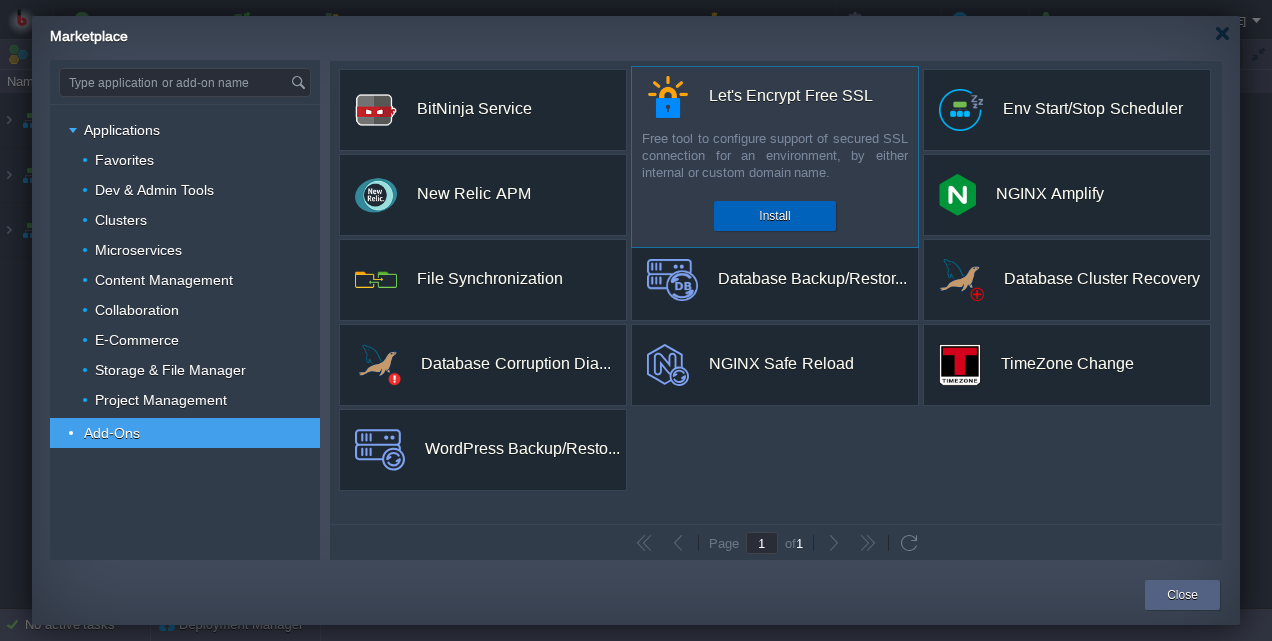 click on "Install" at bounding box center [775, 216] 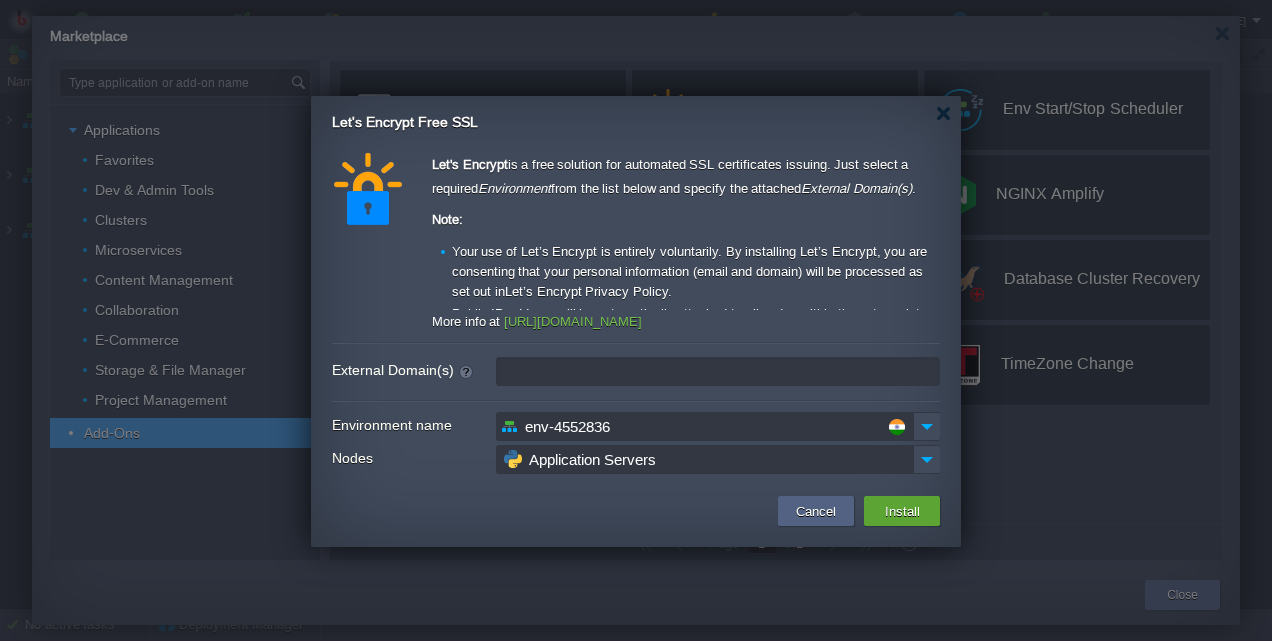 click on "External Domain(s)" at bounding box center [718, 371] 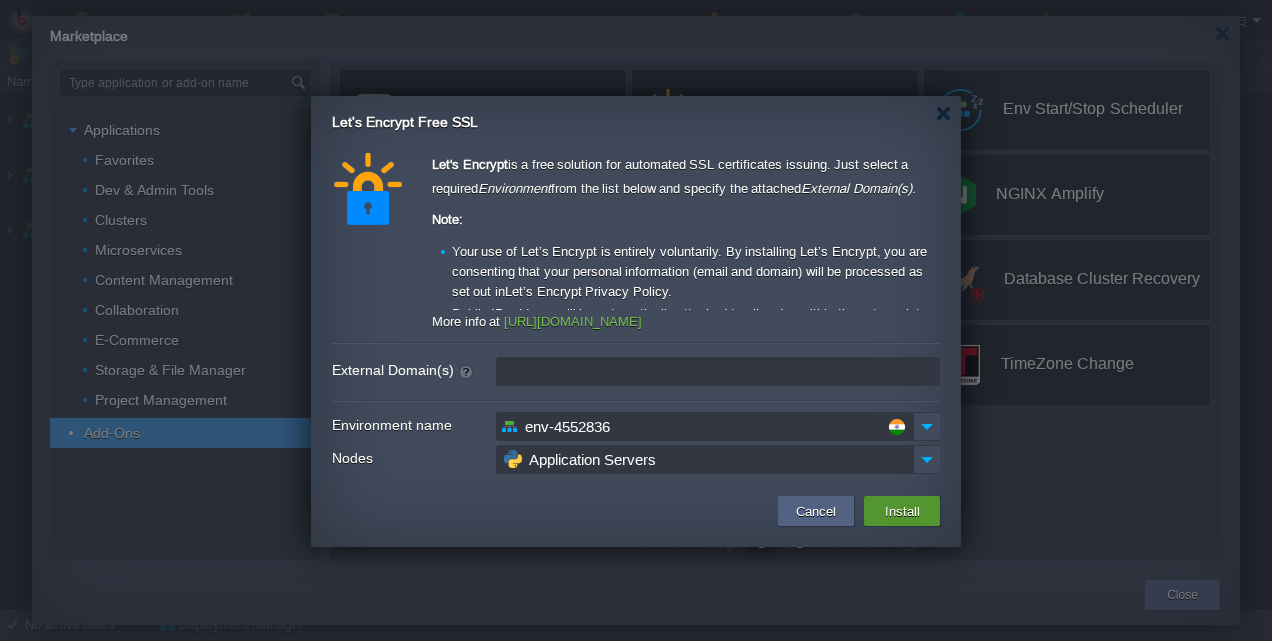 type on "leave blank to get a test certificate for this environment domain" 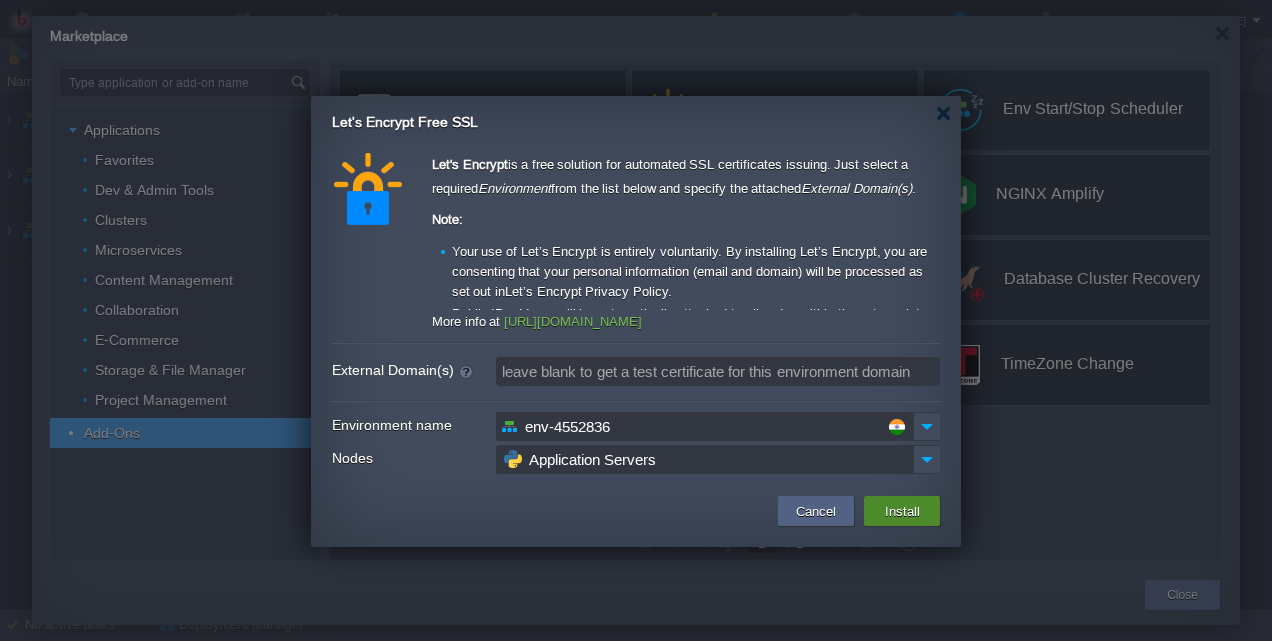 click on "Install" at bounding box center [902, 511] 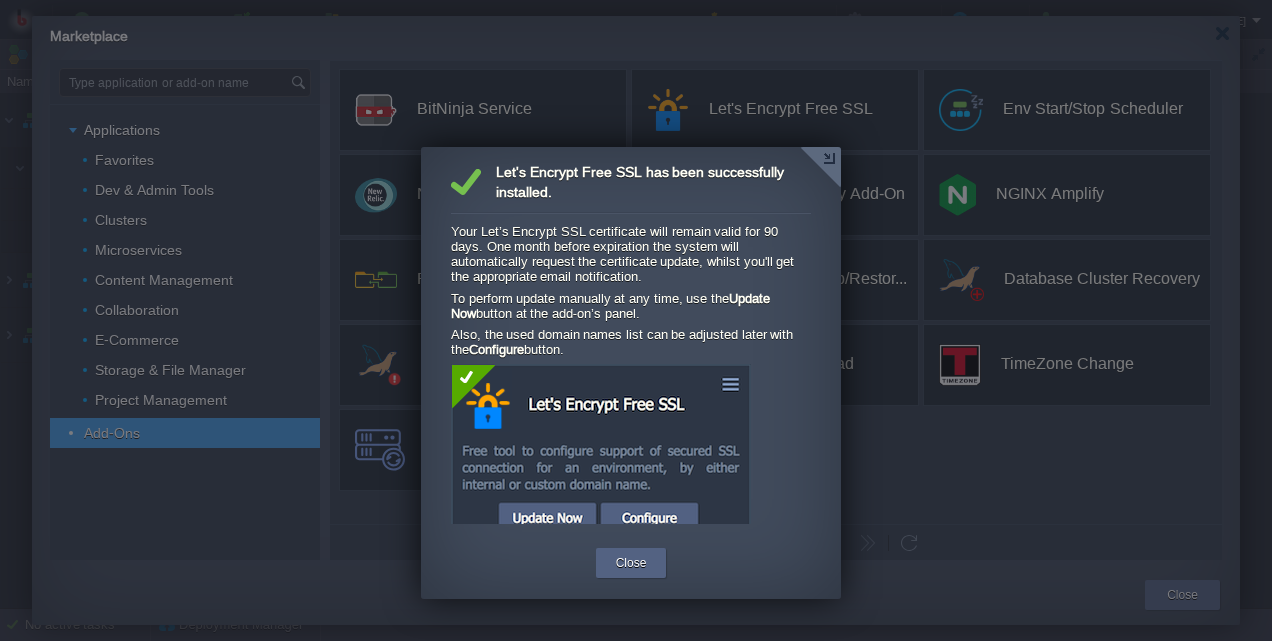 scroll, scrollTop: 140, scrollLeft: 0, axis: vertical 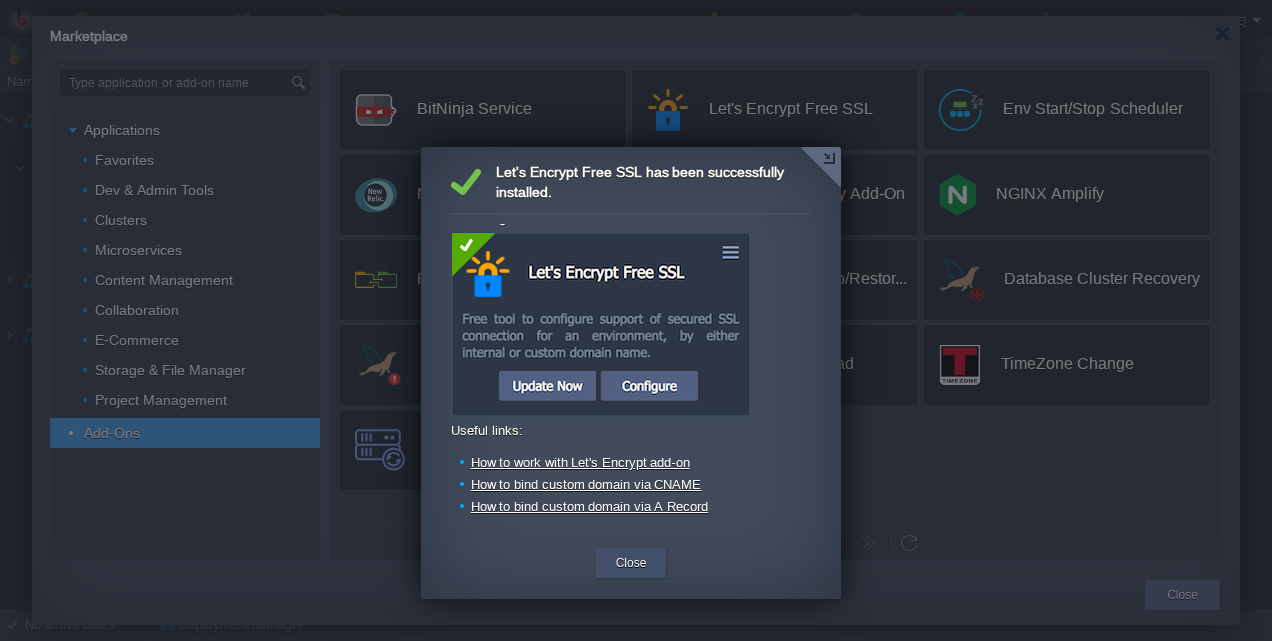 click on "Close" at bounding box center [631, 563] 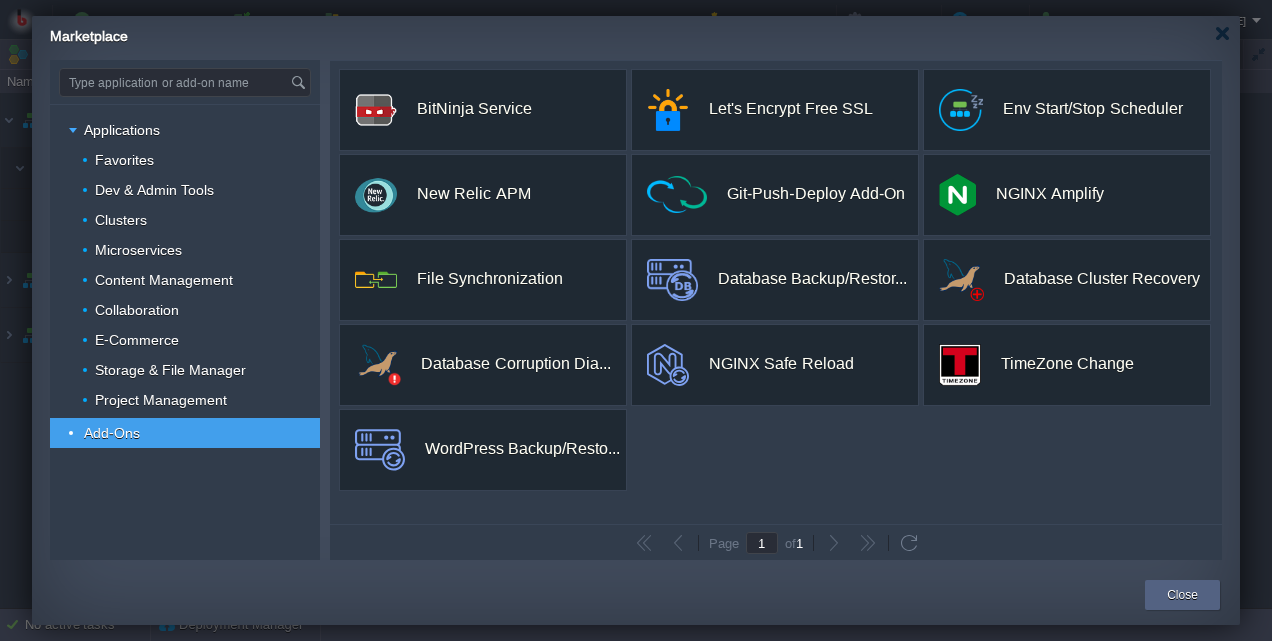 click on "Marketplace" at bounding box center [645, 33] 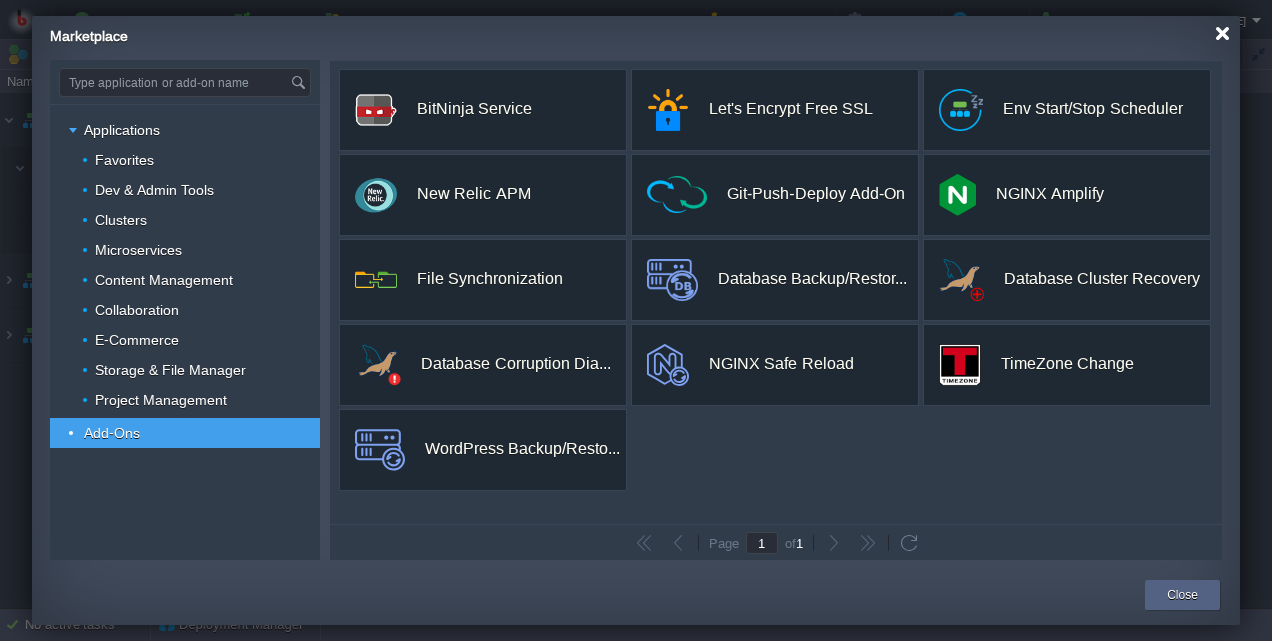 click at bounding box center [1222, 33] 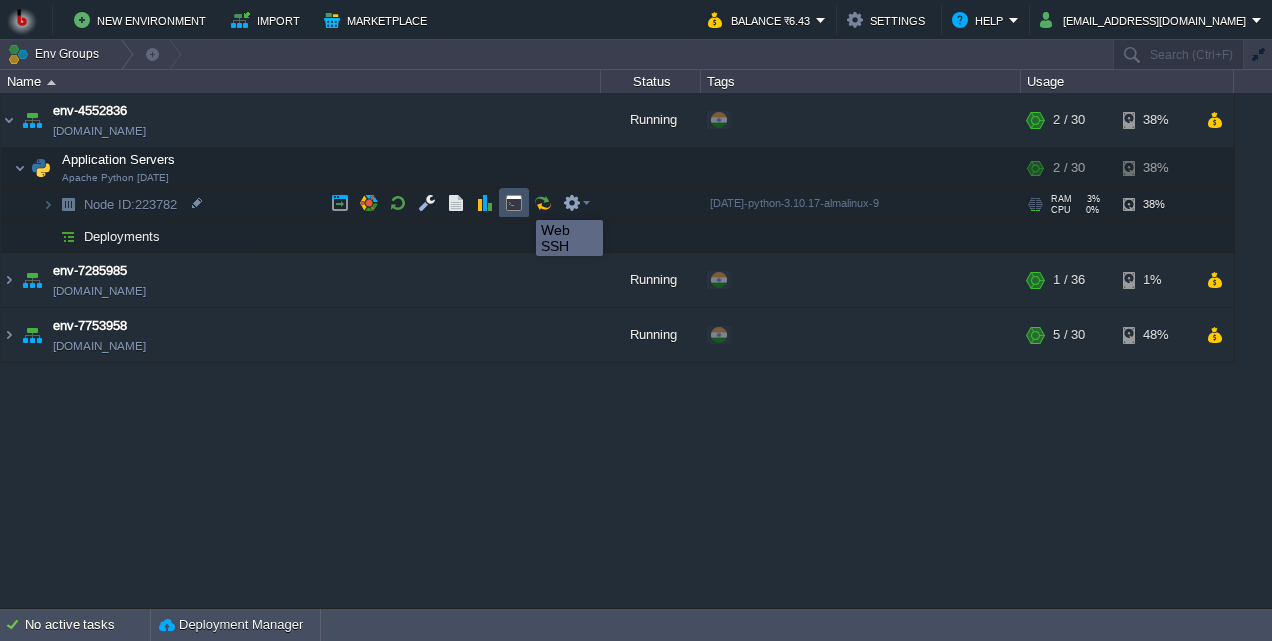 click at bounding box center (514, 203) 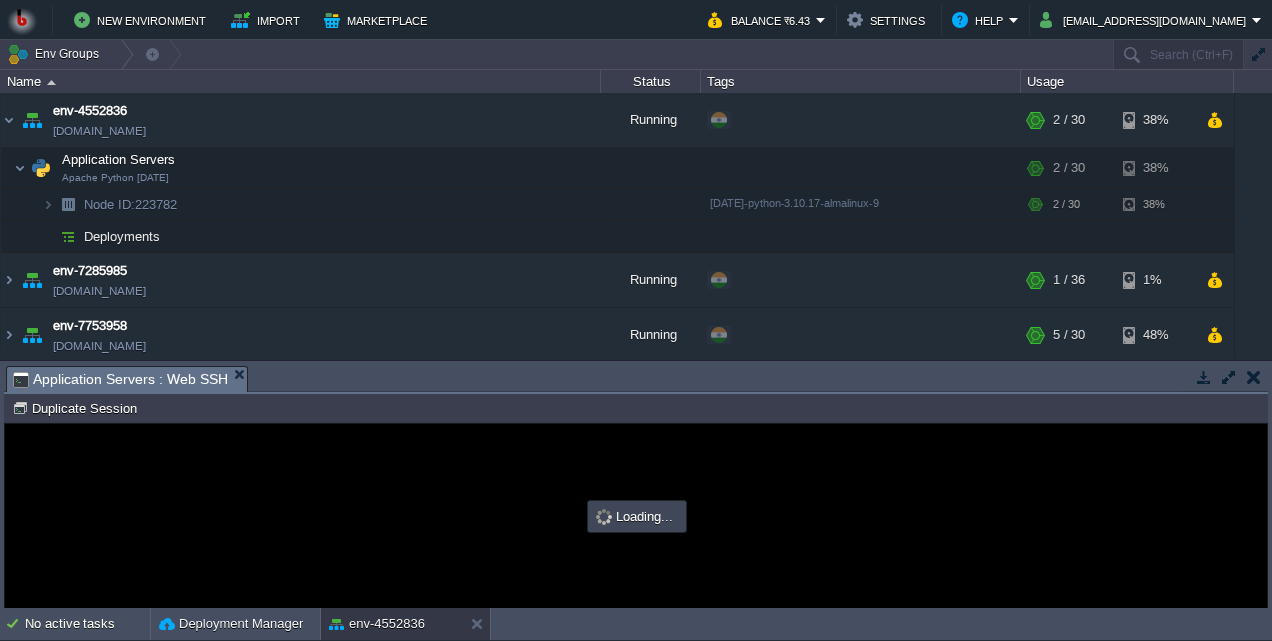 scroll, scrollTop: 0, scrollLeft: 0, axis: both 